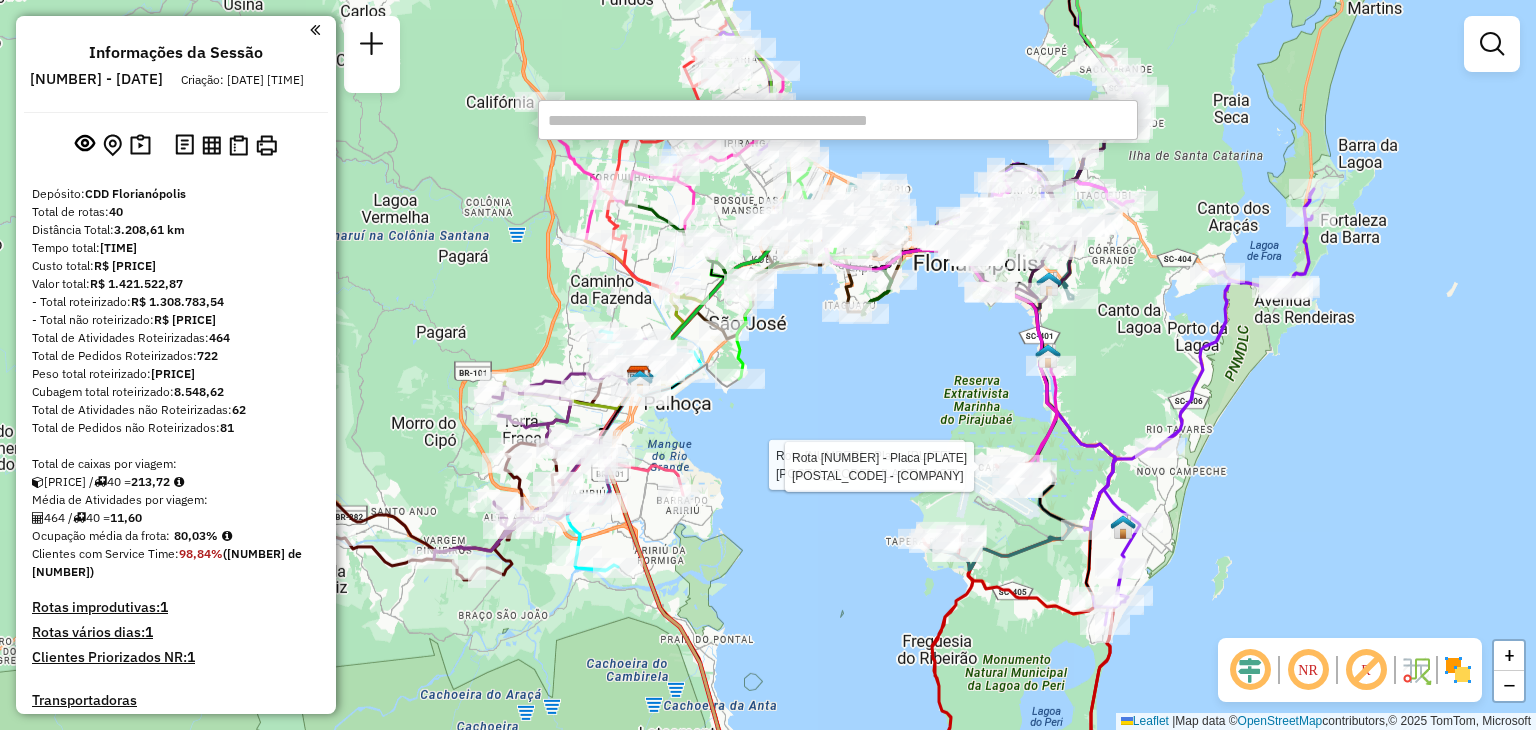 scroll, scrollTop: 0, scrollLeft: 0, axis: both 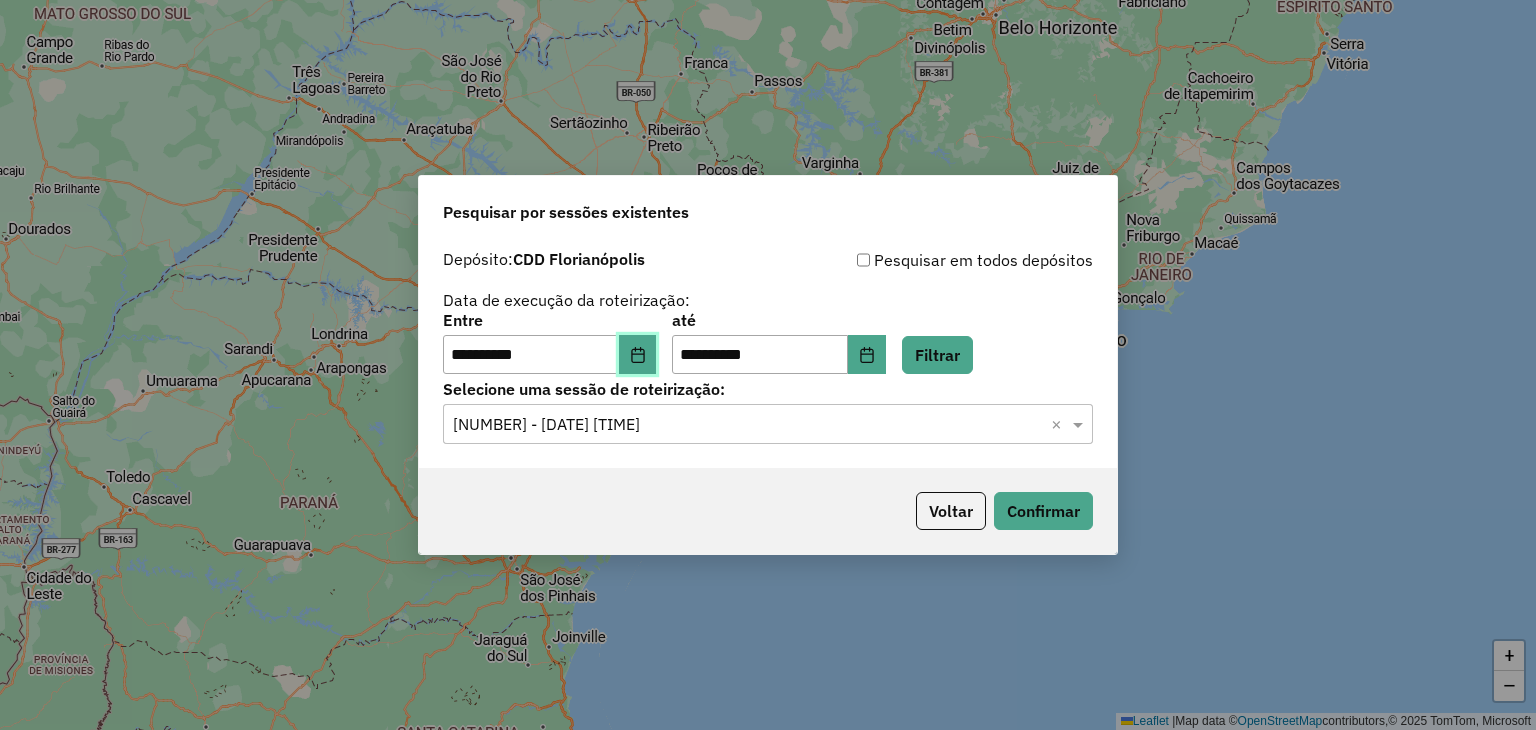 click at bounding box center [638, 355] 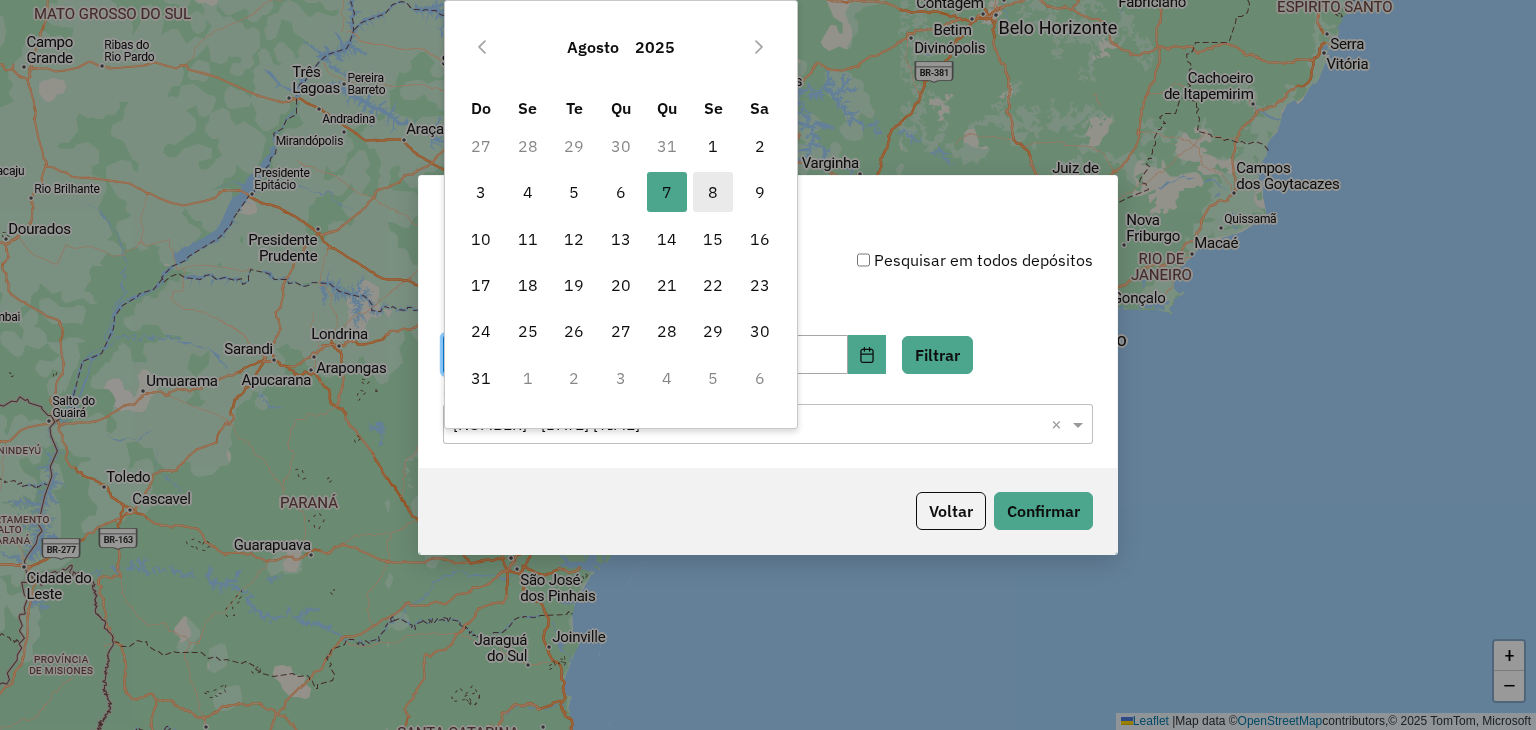 click on "8" at bounding box center [713, 192] 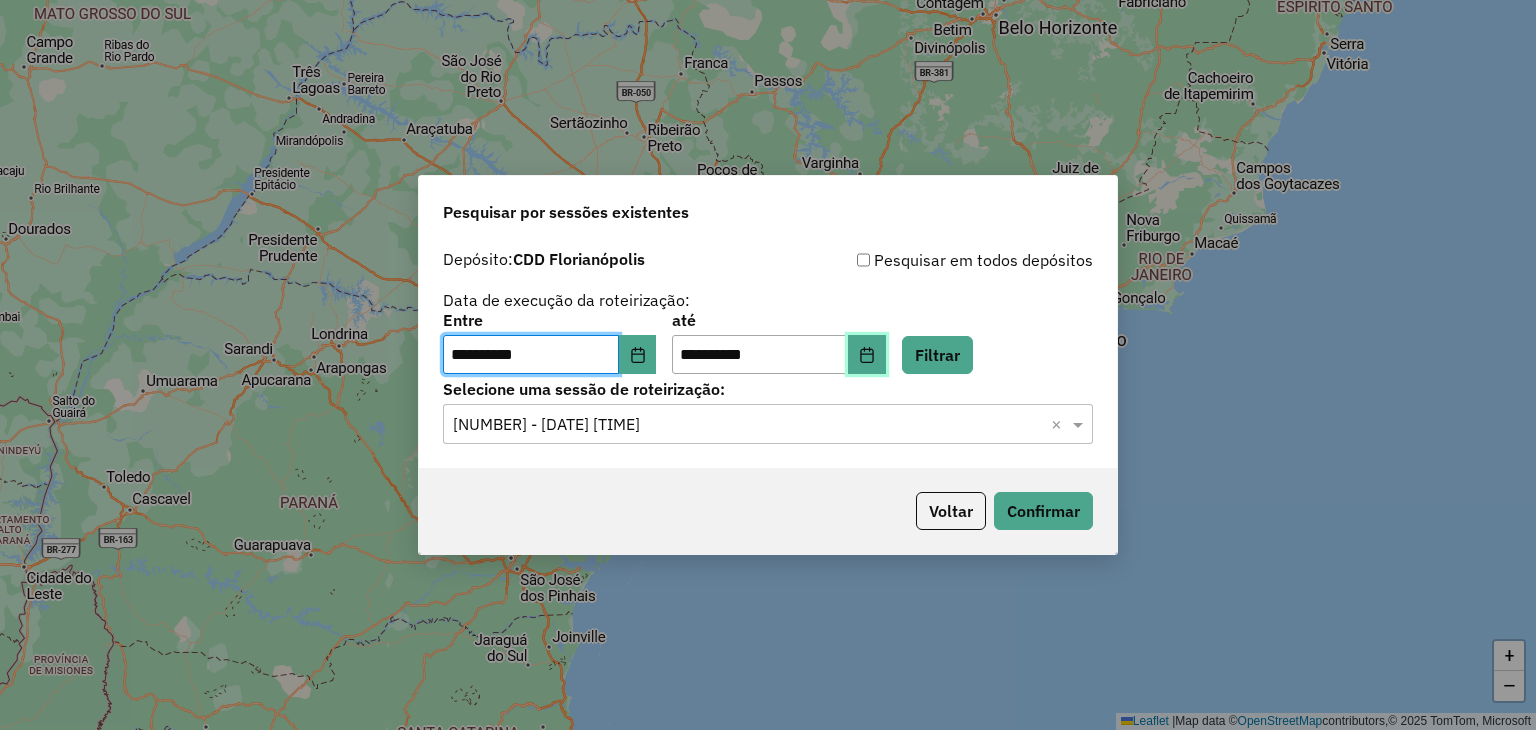 click at bounding box center [867, 355] 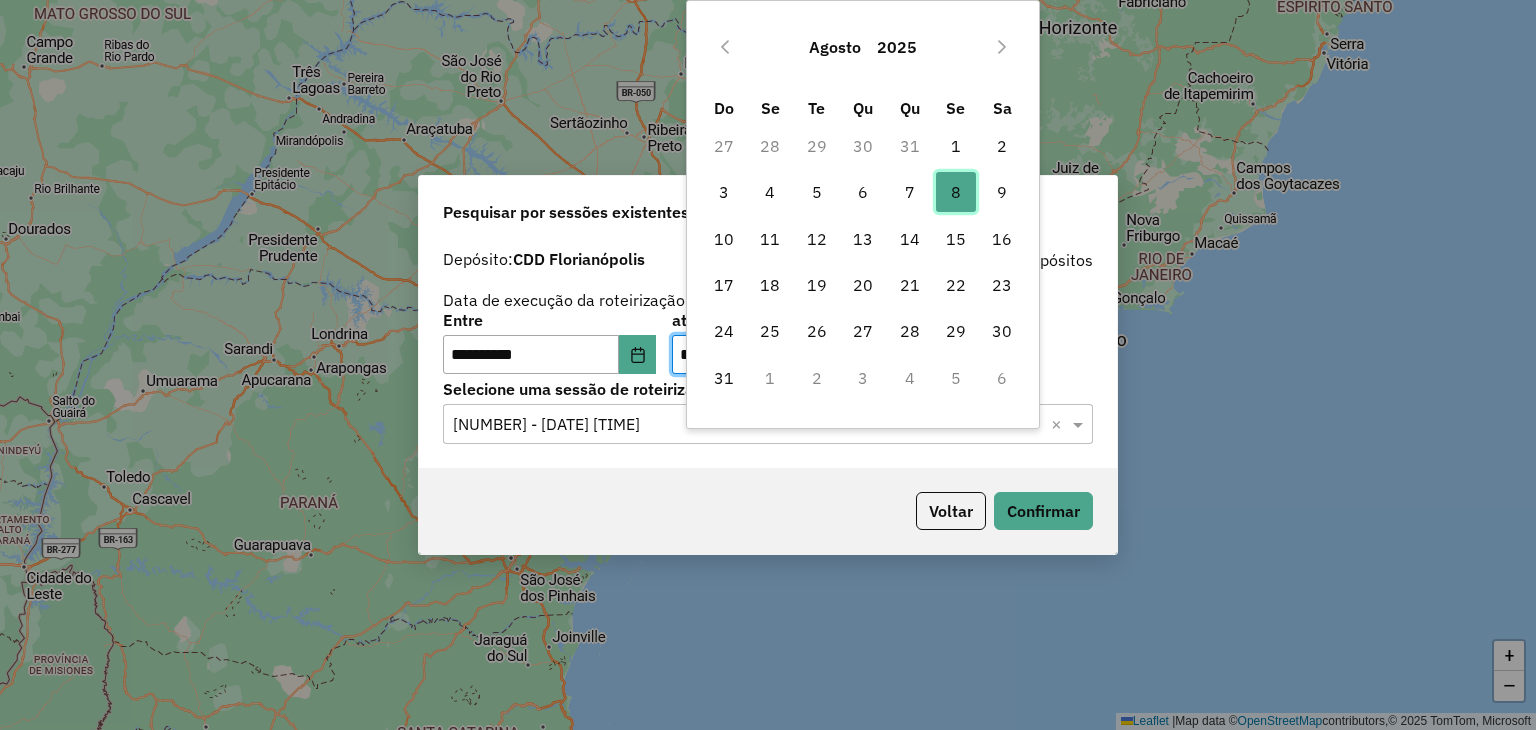 click on "8" at bounding box center [956, 192] 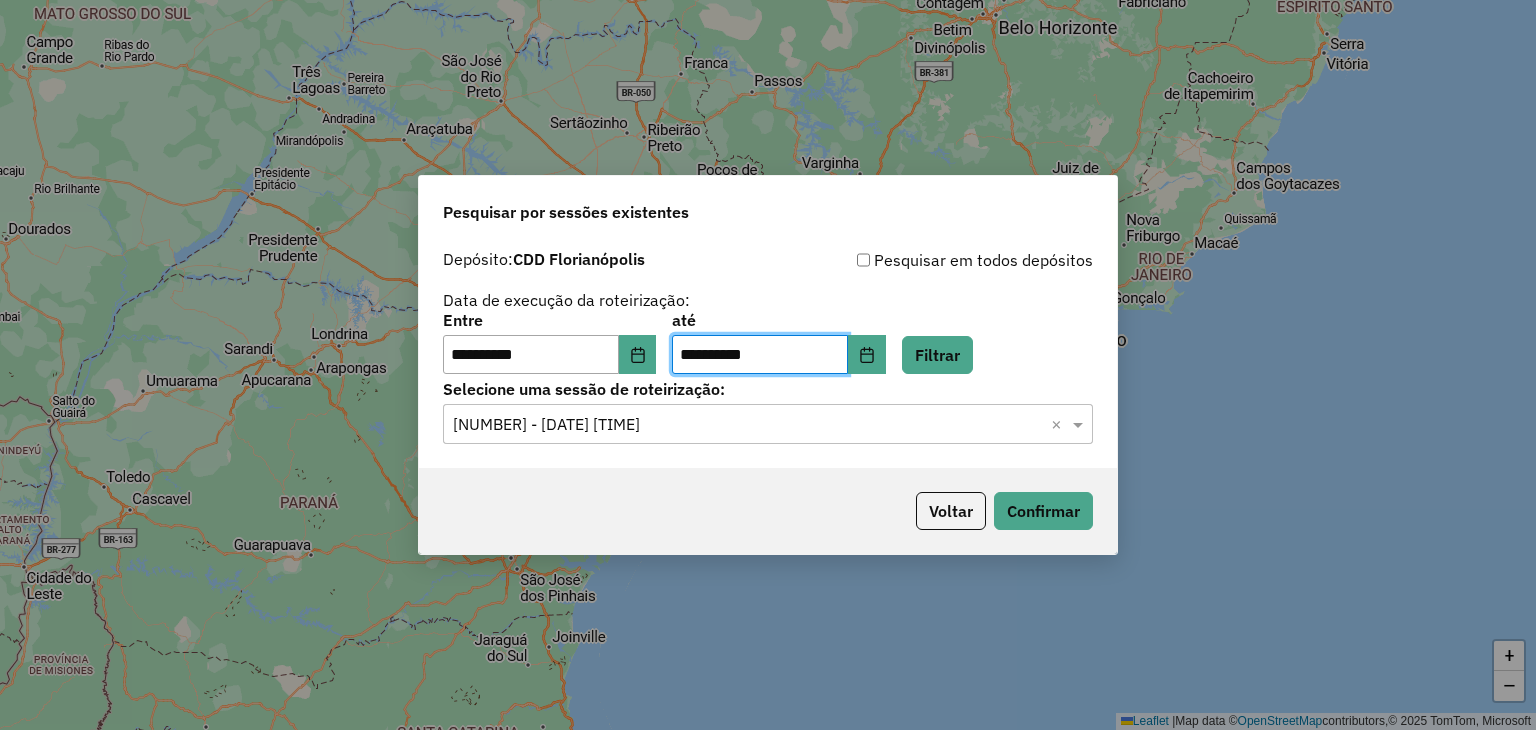 click 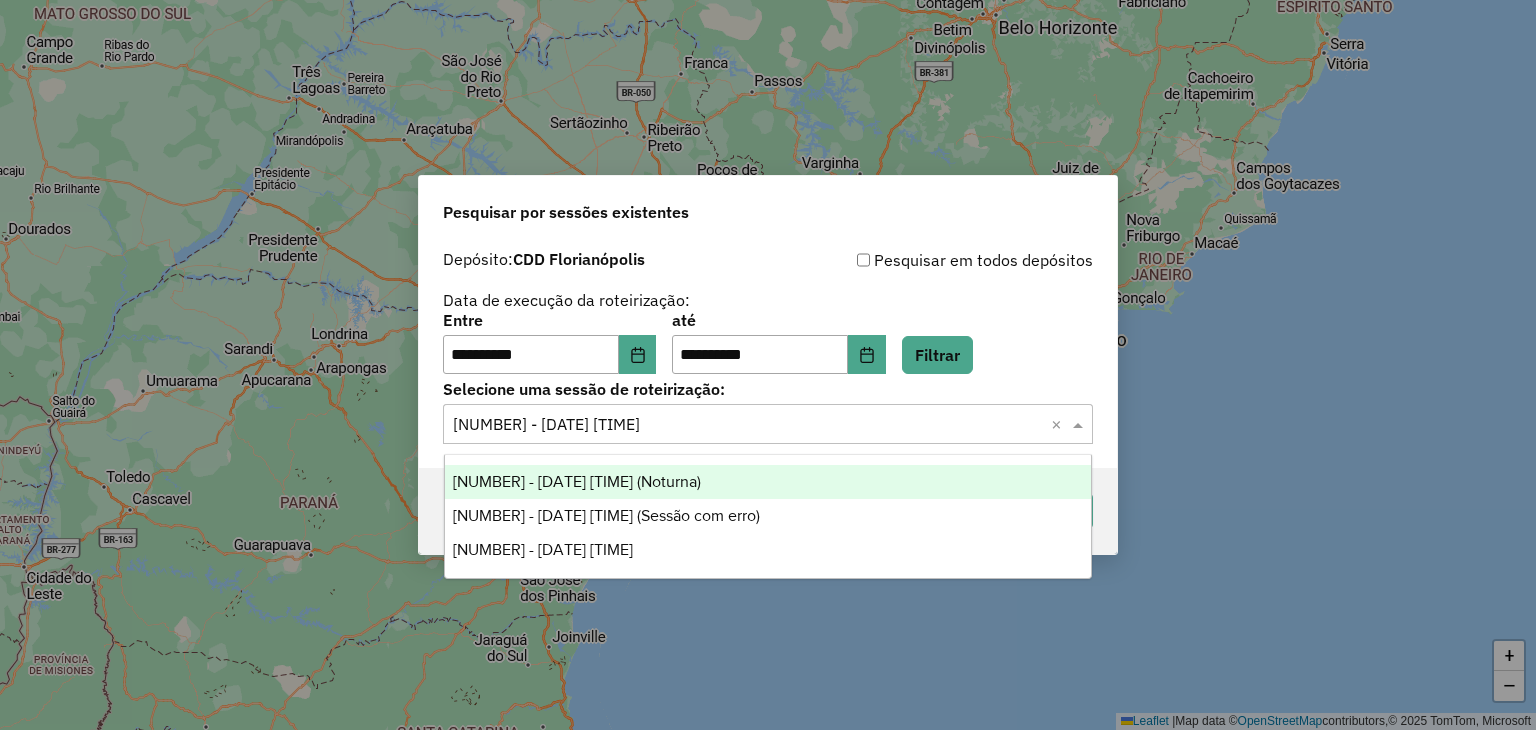 drag, startPoint x: 757, startPoint y: 241, endPoint x: 875, endPoint y: 193, distance: 127.38917 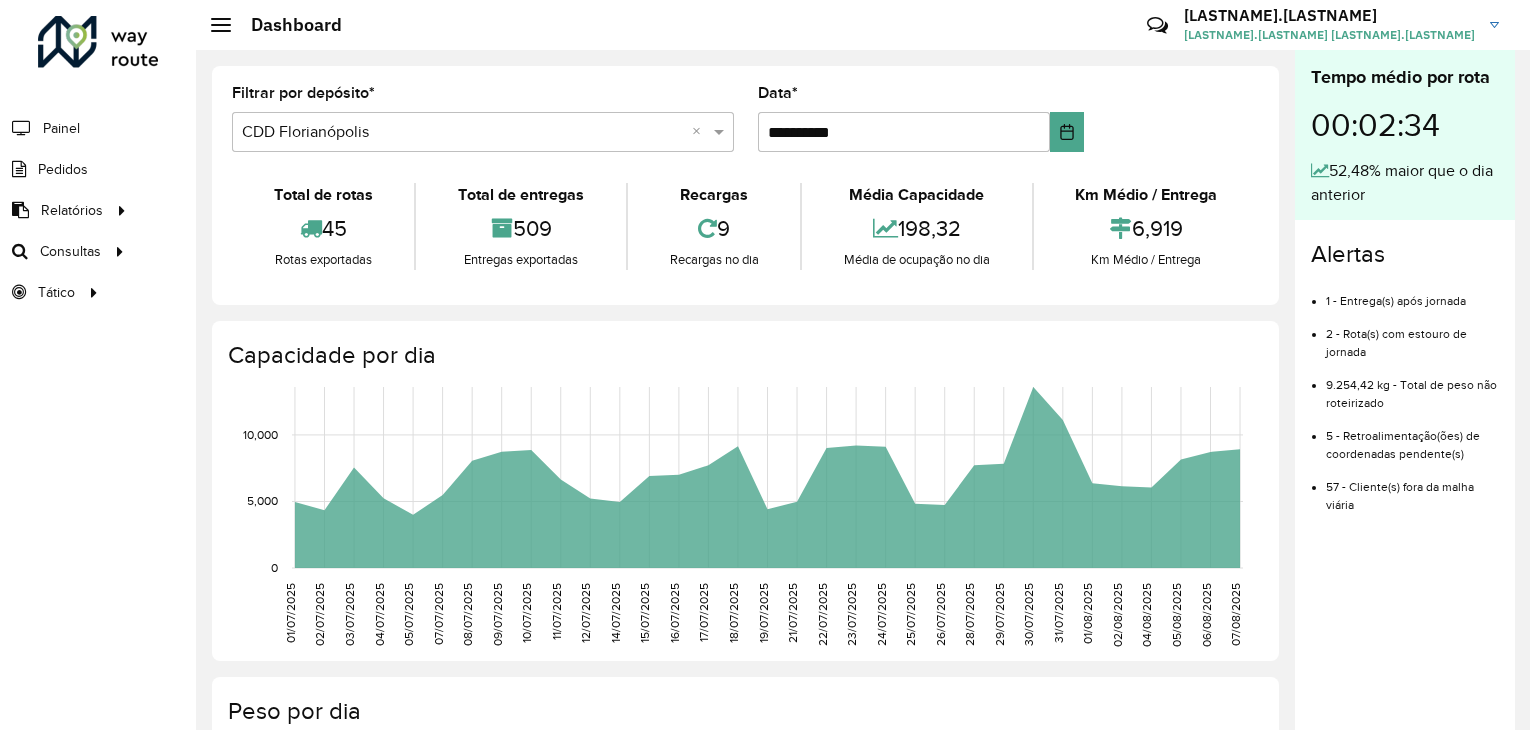 scroll, scrollTop: 0, scrollLeft: 0, axis: both 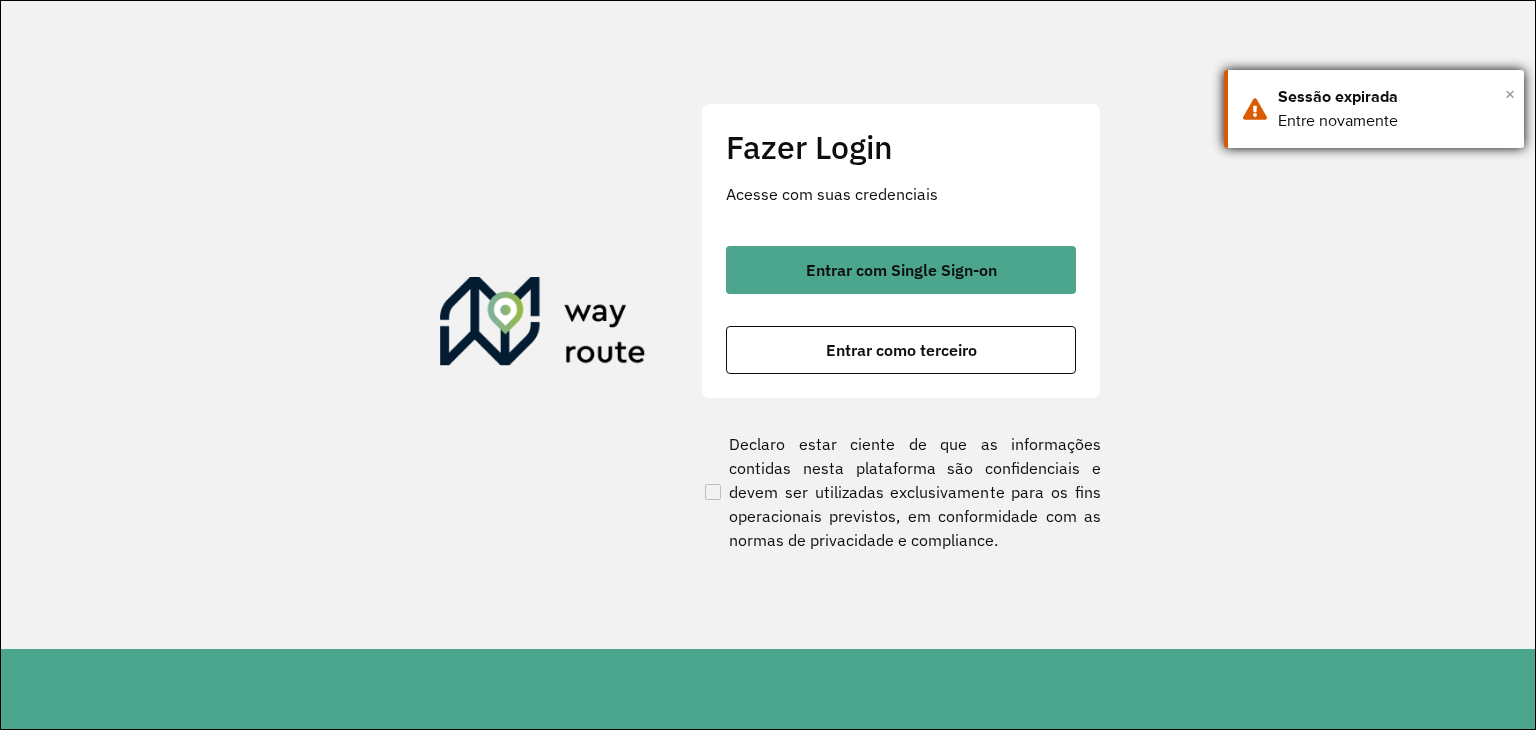 click on "×" at bounding box center (1510, 94) 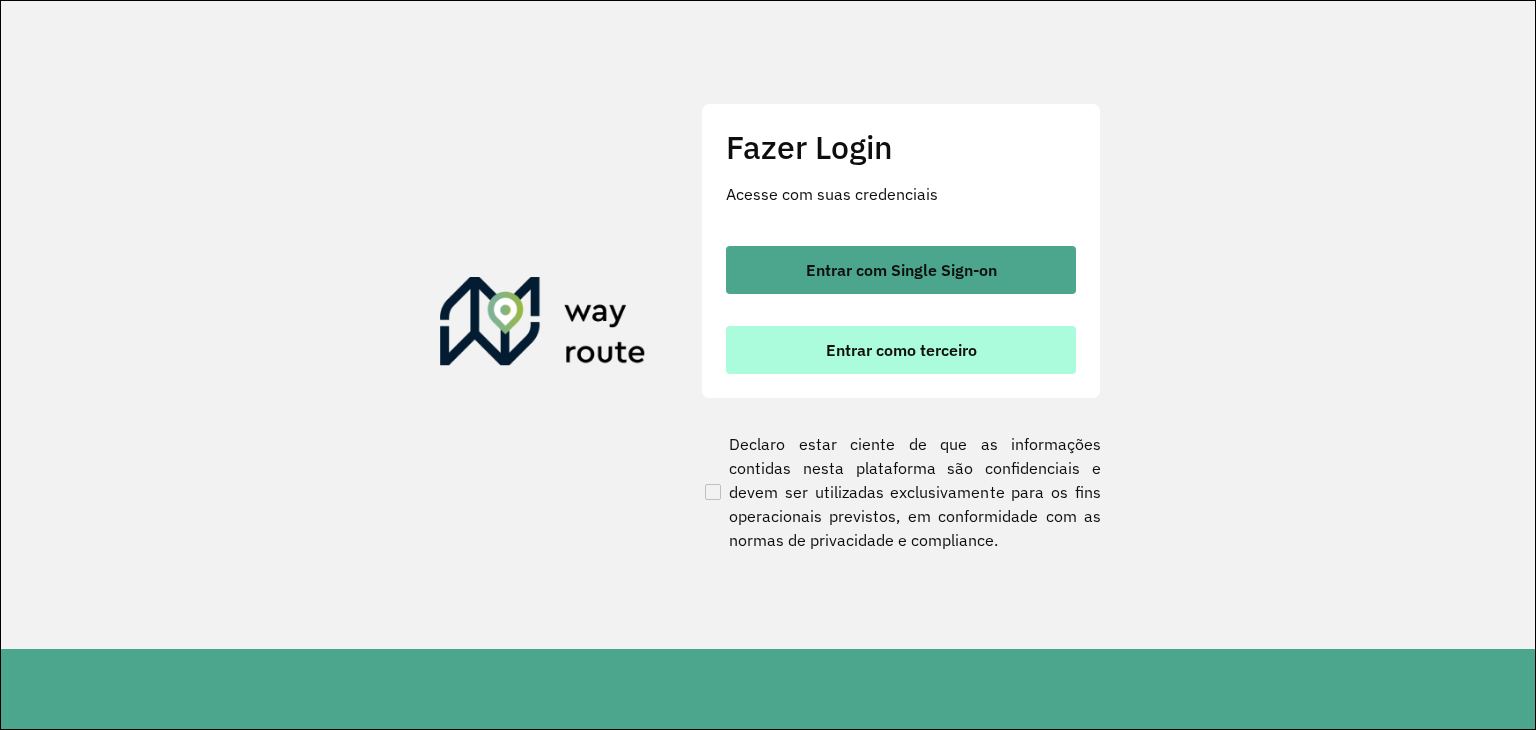 click on "Entrar como terceiro" at bounding box center (901, 350) 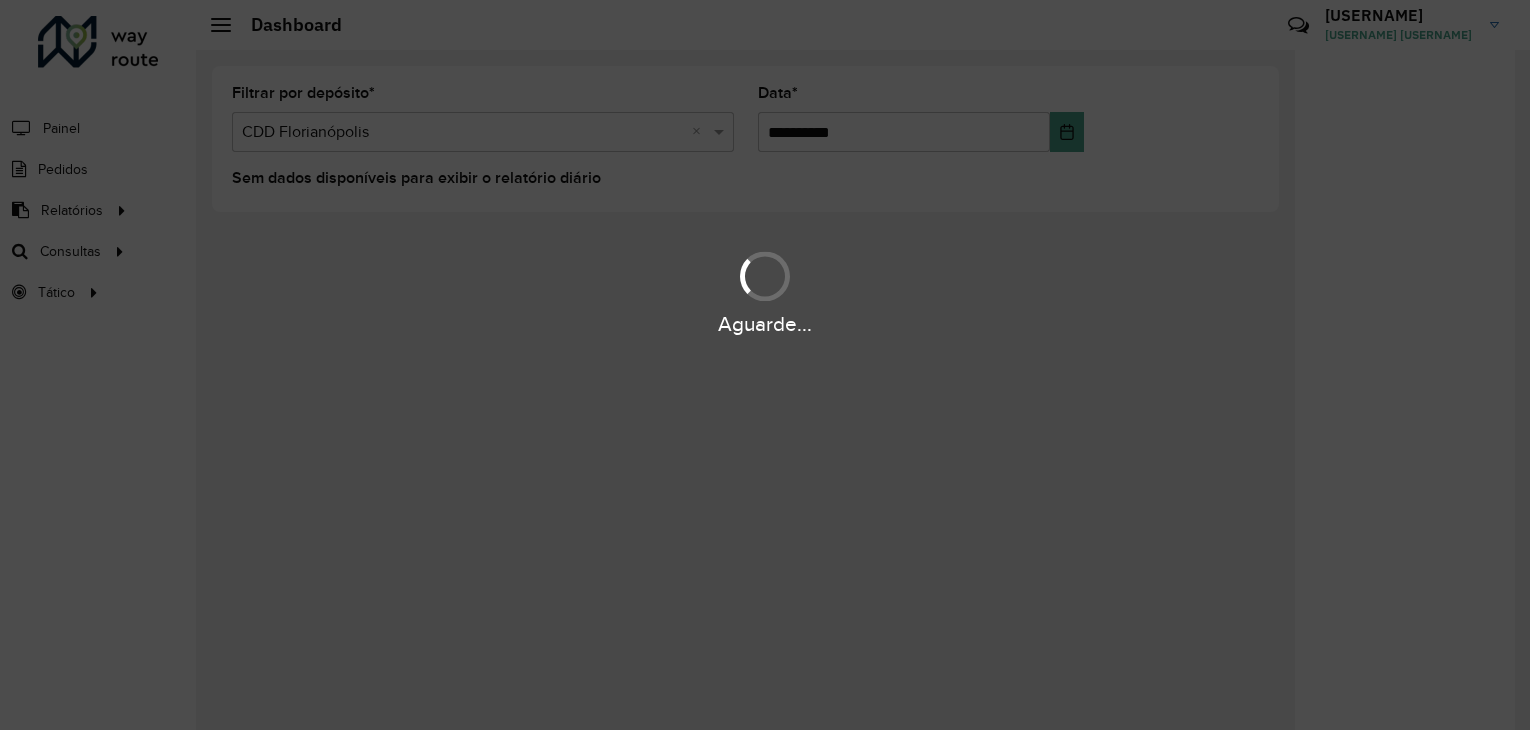 scroll, scrollTop: 0, scrollLeft: 0, axis: both 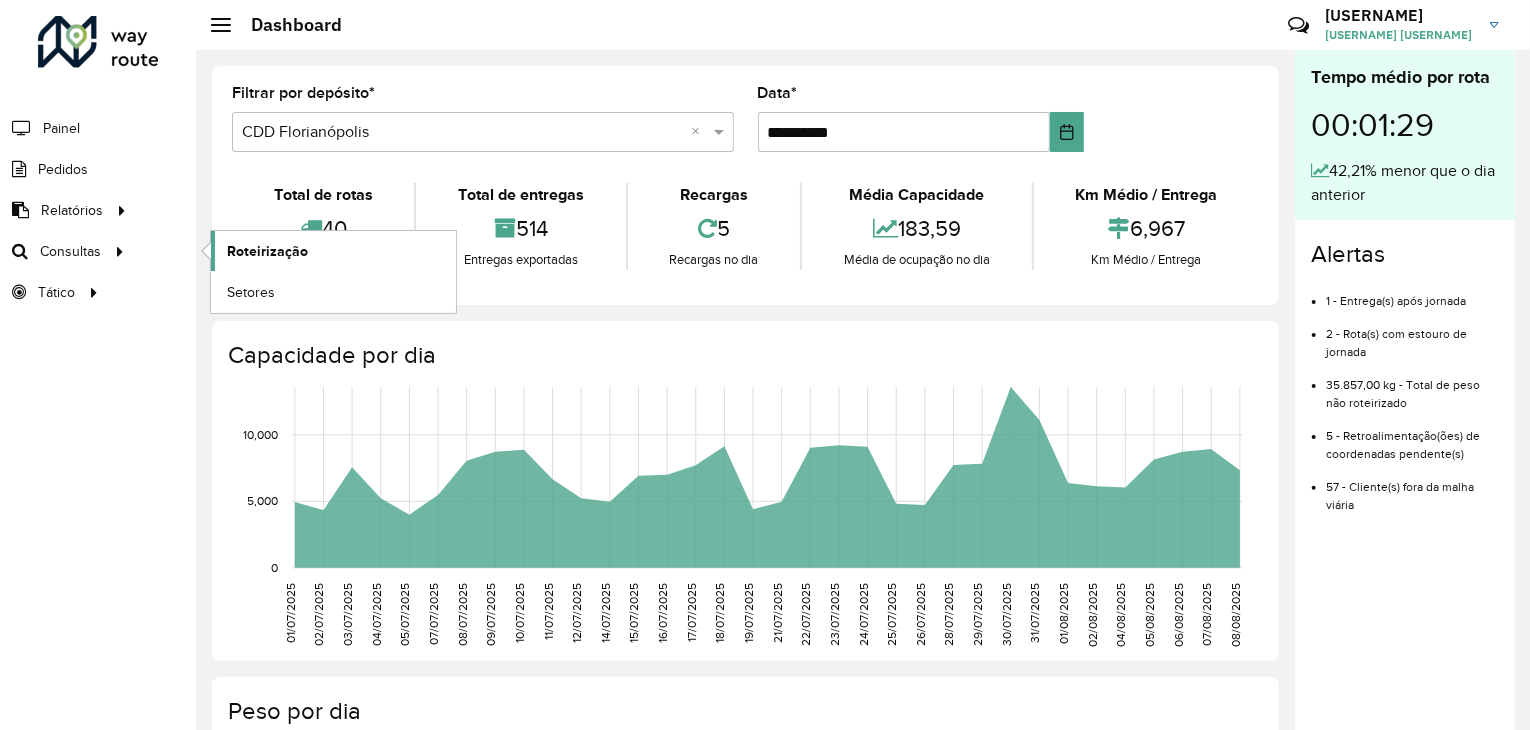 click on "Roteirização" 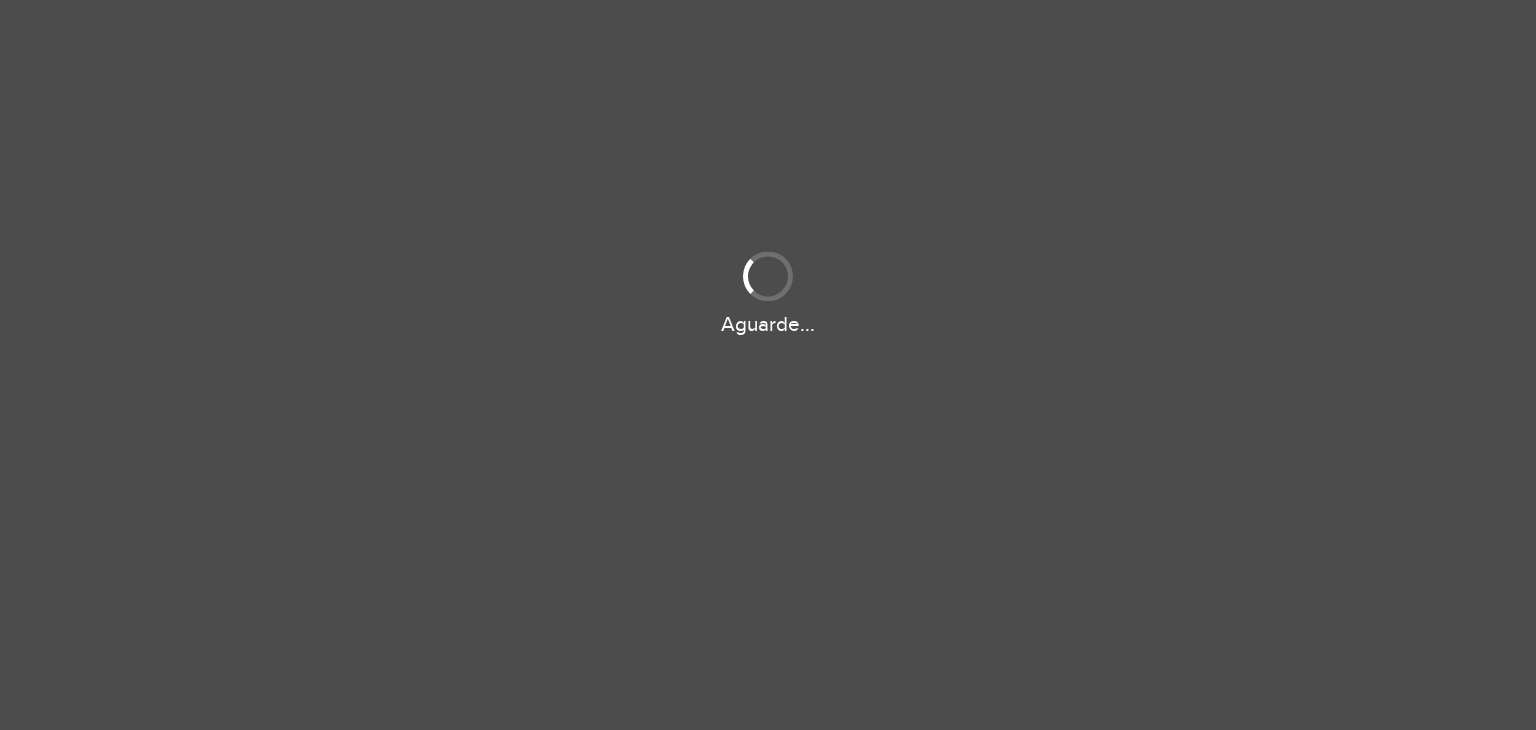 scroll, scrollTop: 0, scrollLeft: 0, axis: both 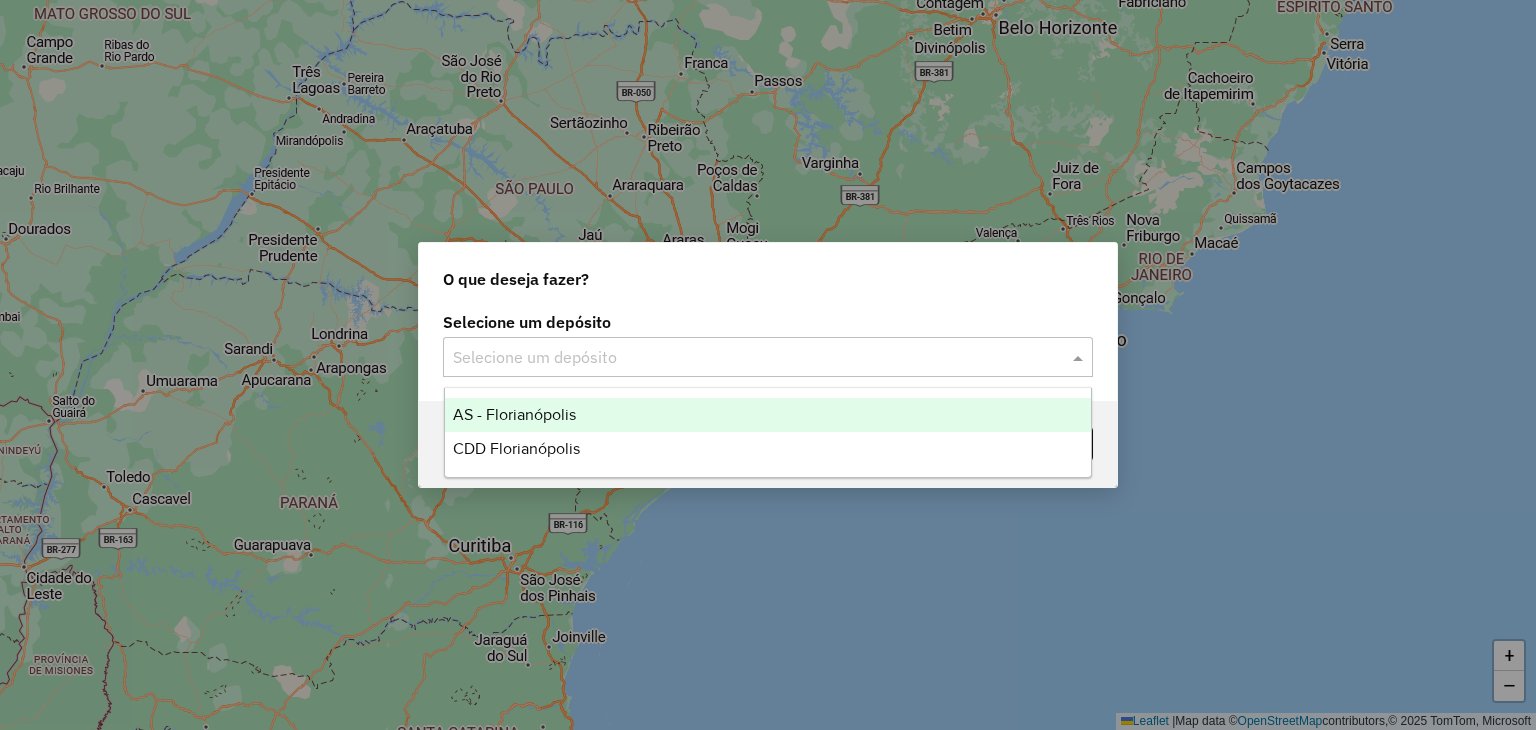 click on "Selecione um depósito" 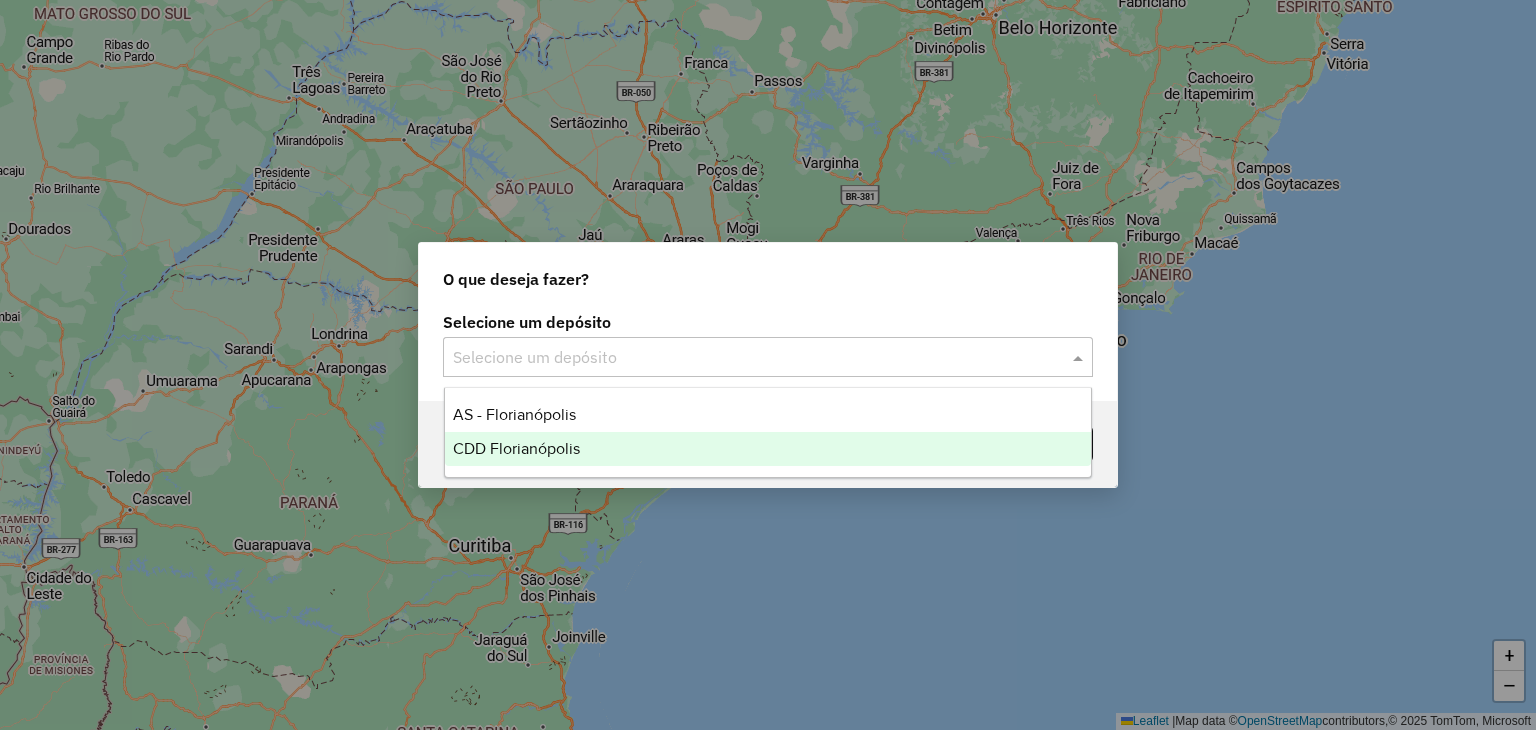 click on "CDD Florianópolis" at bounding box center [768, 449] 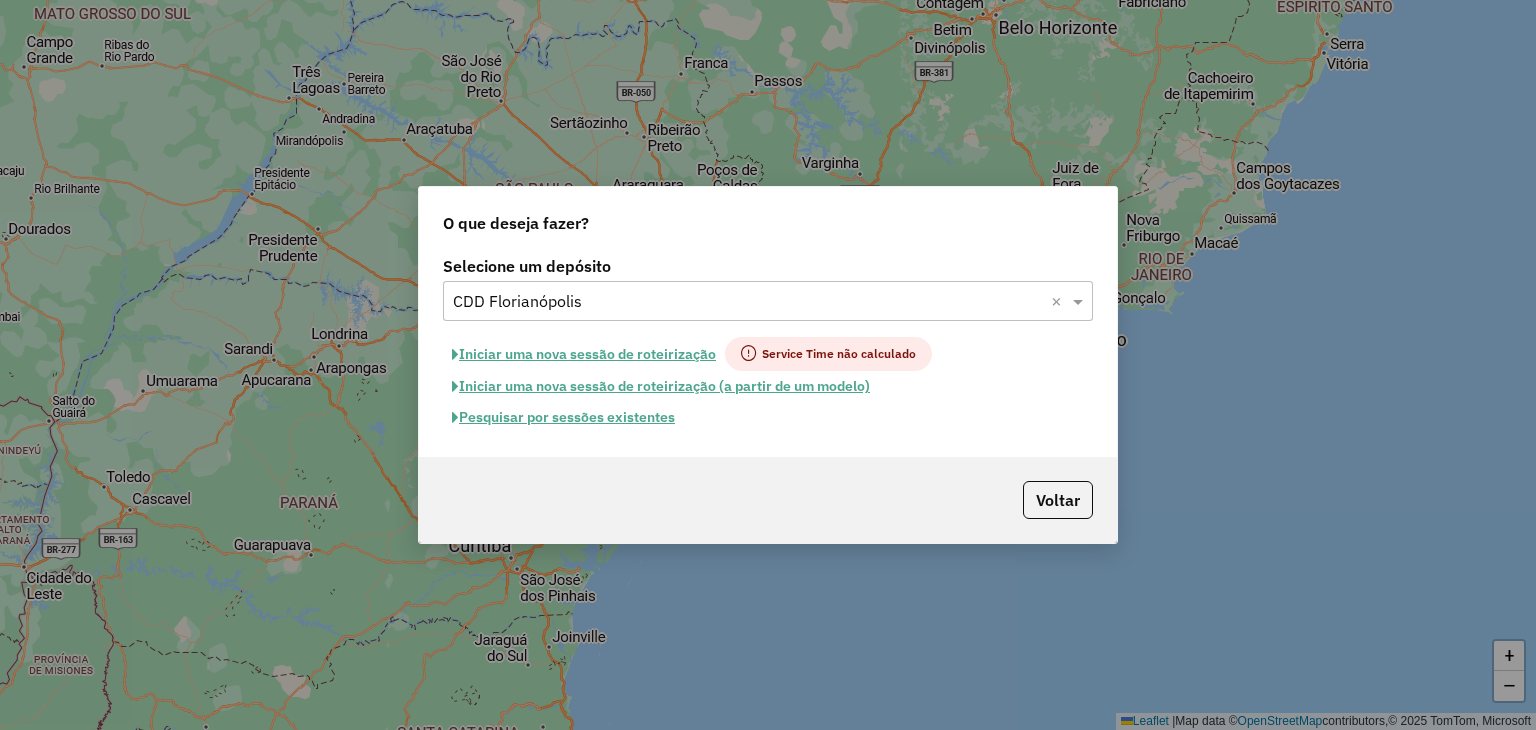 click on "Pesquisar por sessões existentes" 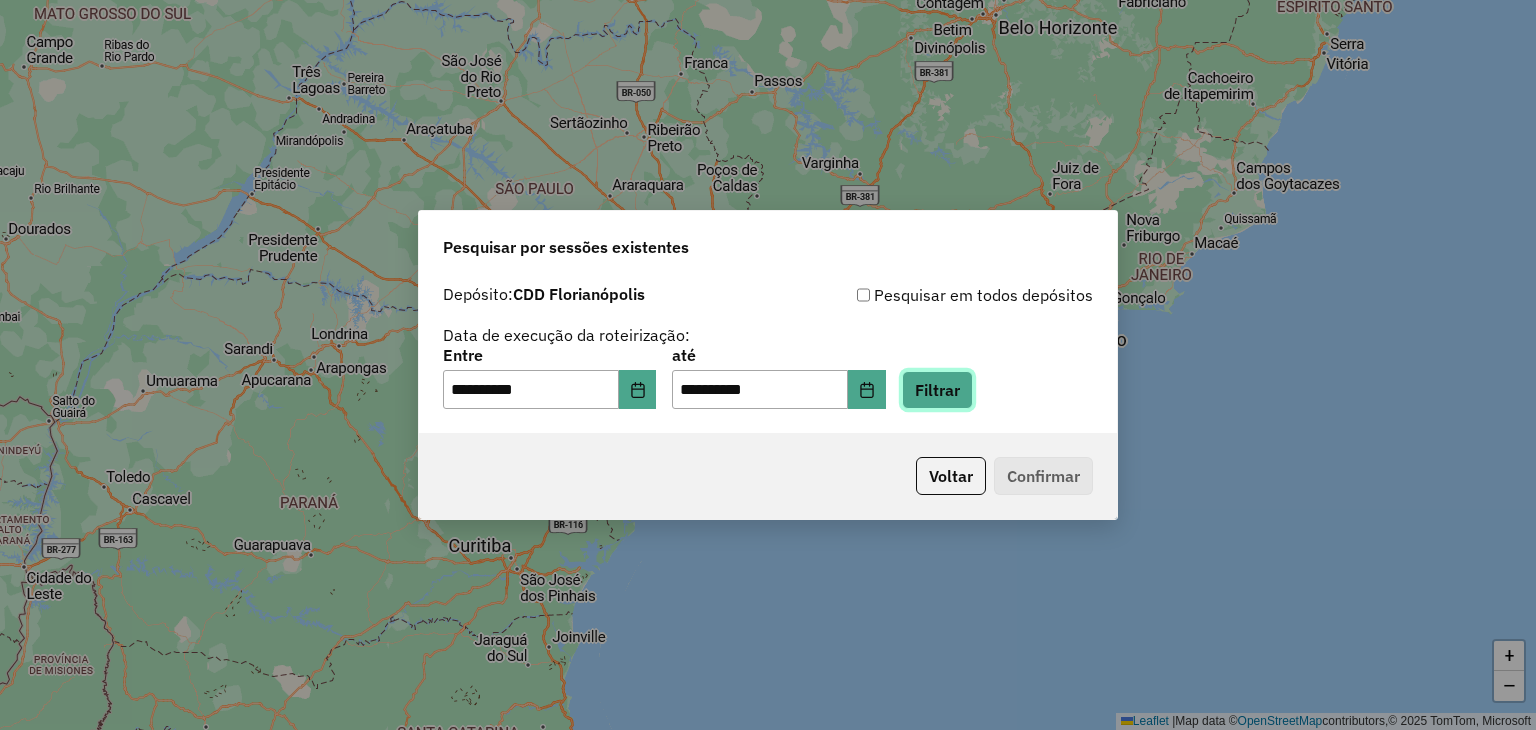 click on "Filtrar" 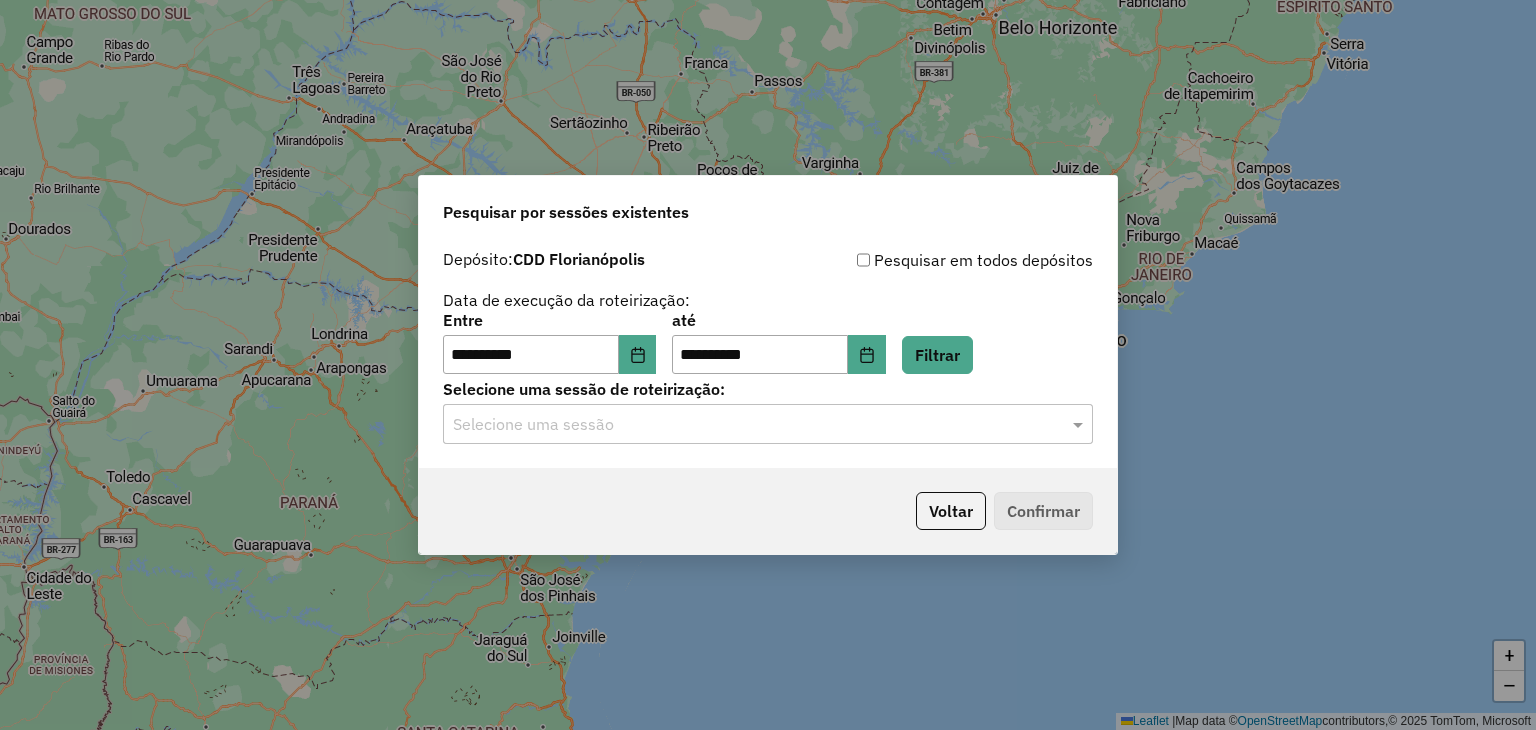 drag, startPoint x: 686, startPoint y: 445, endPoint x: 688, endPoint y: 421, distance: 24.083189 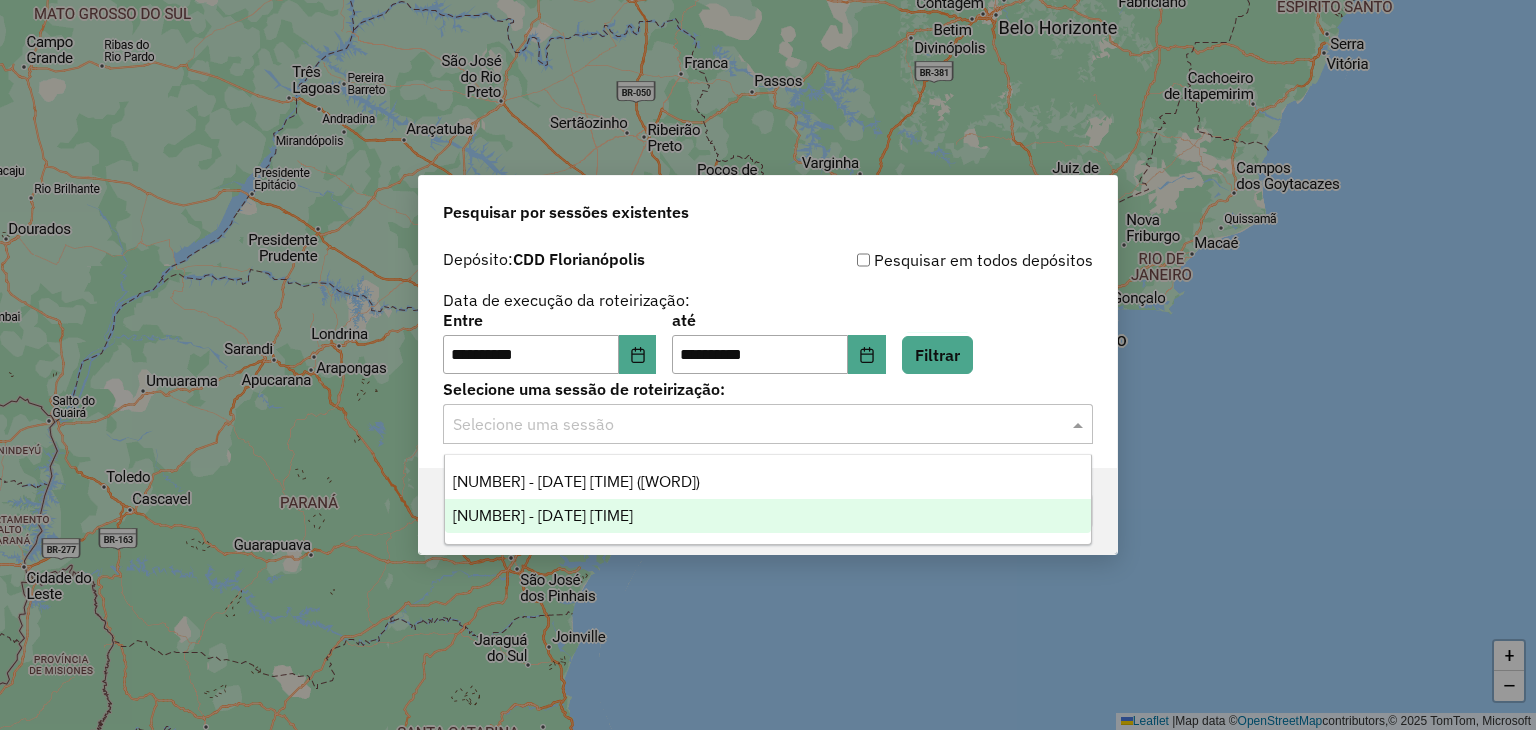 click on "1226174 - 08/08/2025 18:46" at bounding box center (768, 516) 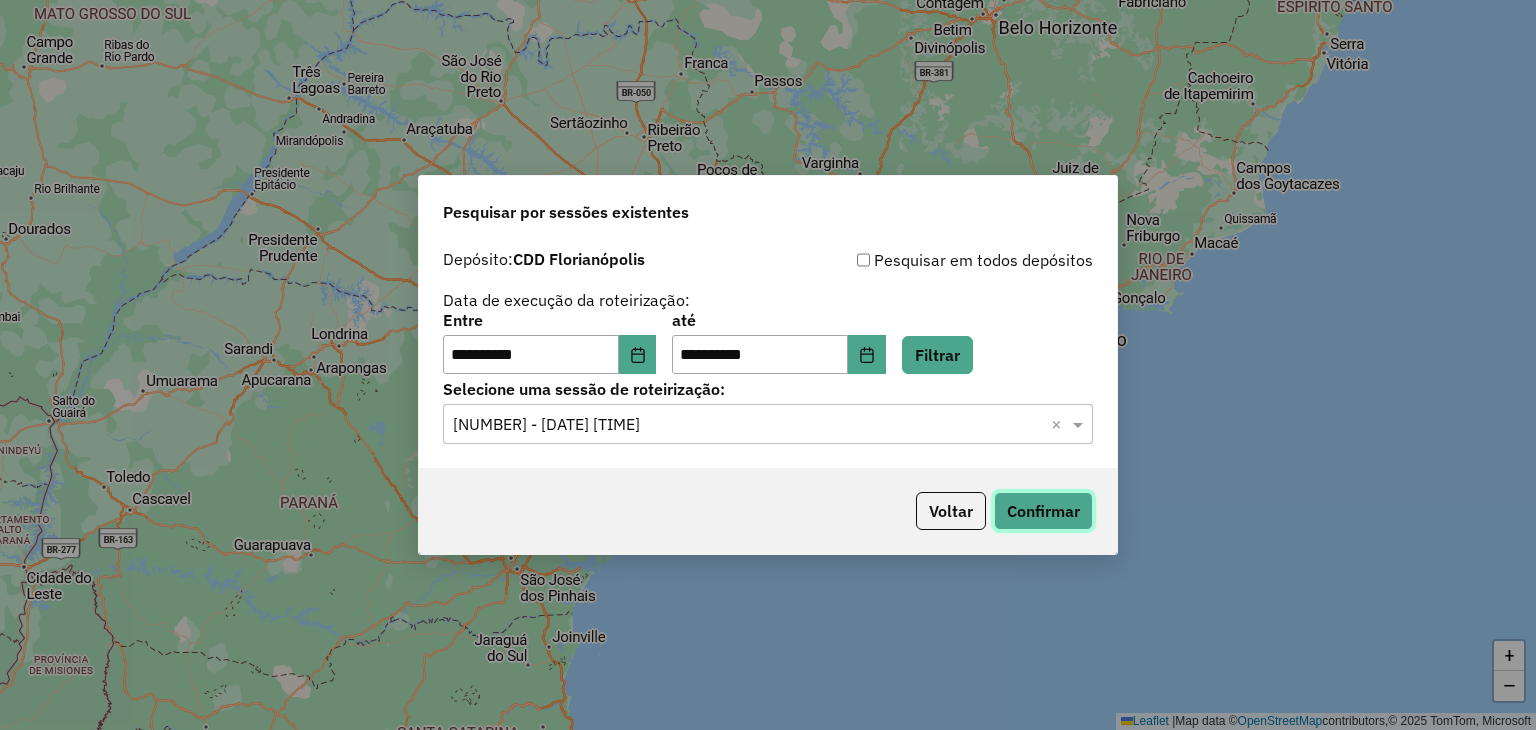 click on "Confirmar" 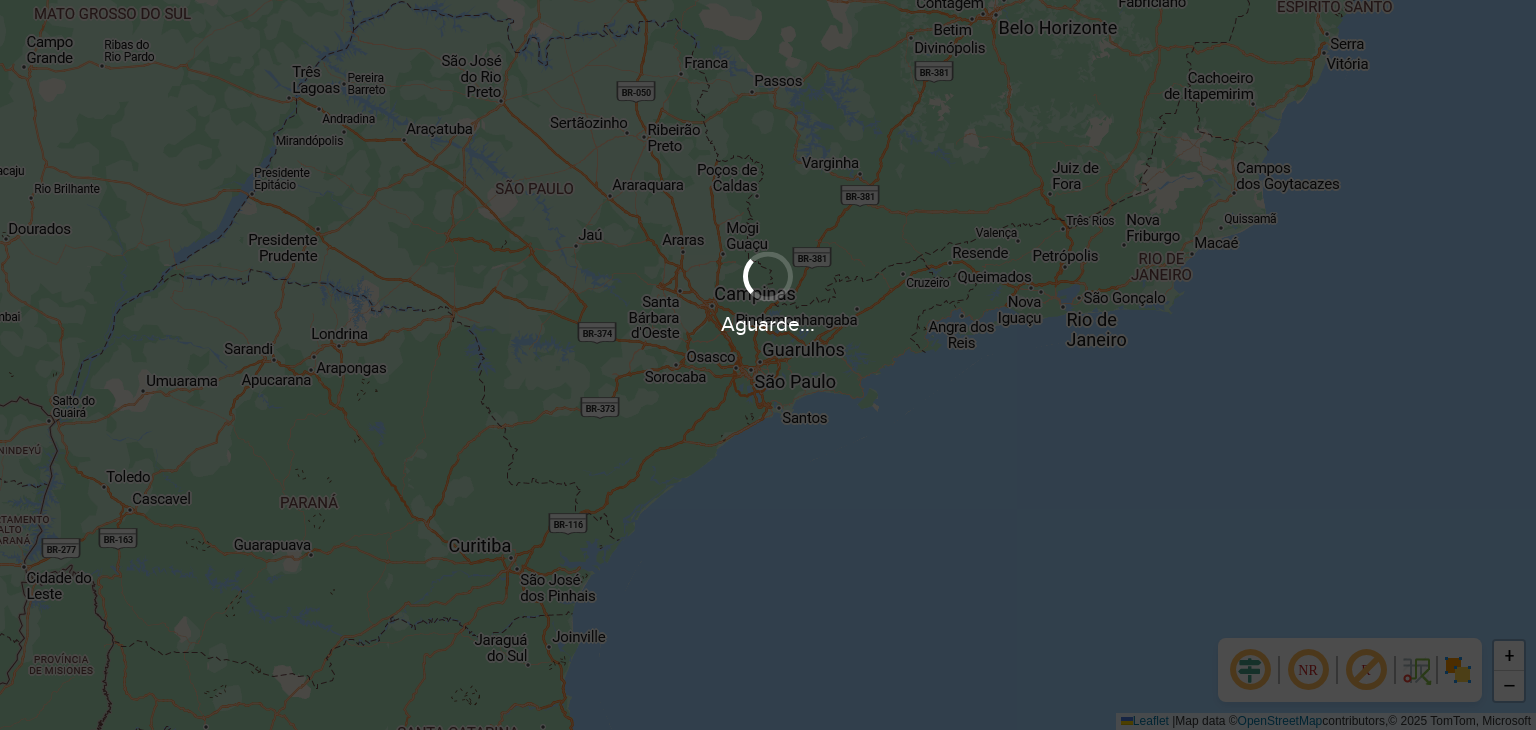 scroll, scrollTop: 0, scrollLeft: 0, axis: both 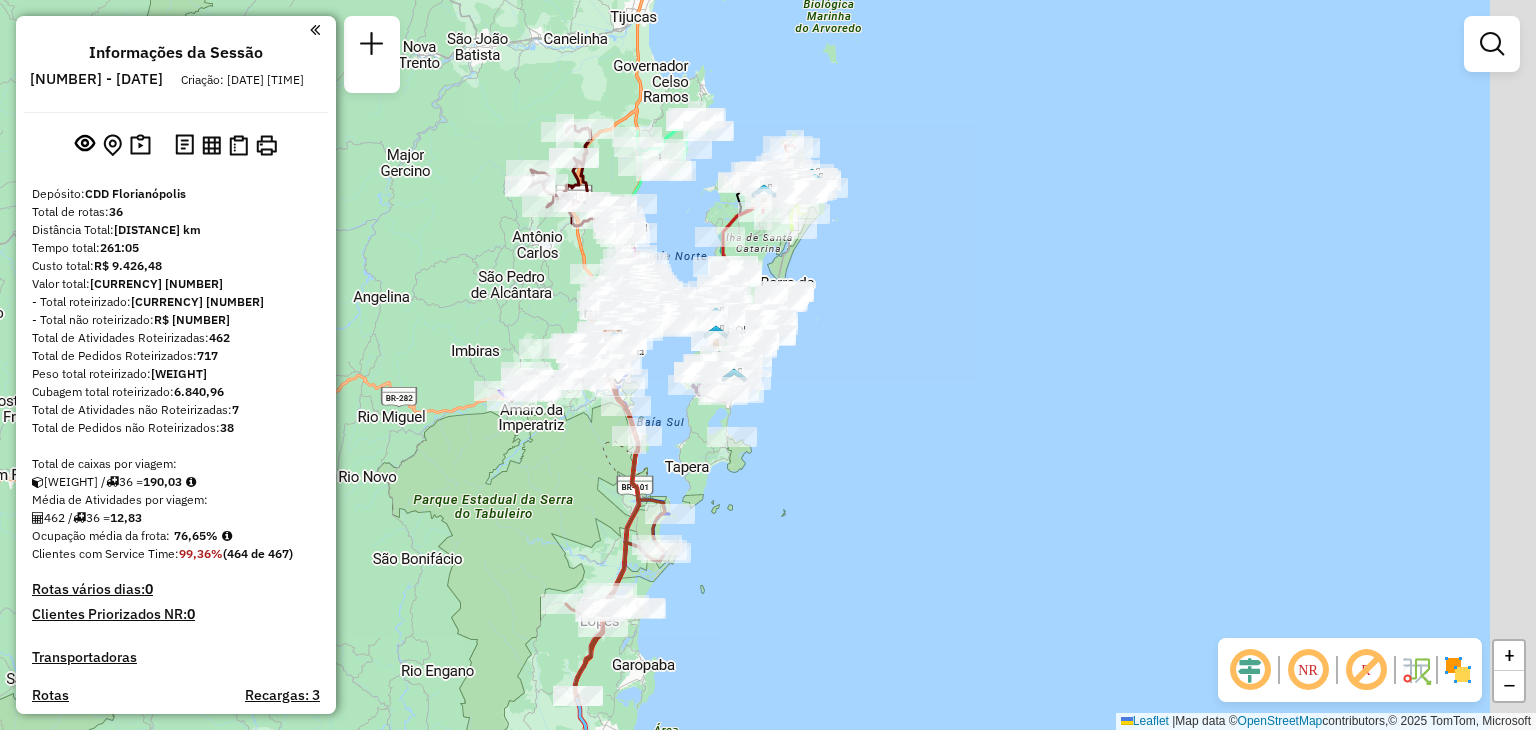 drag, startPoint x: 1159, startPoint y: 336, endPoint x: 996, endPoint y: 316, distance: 164.22241 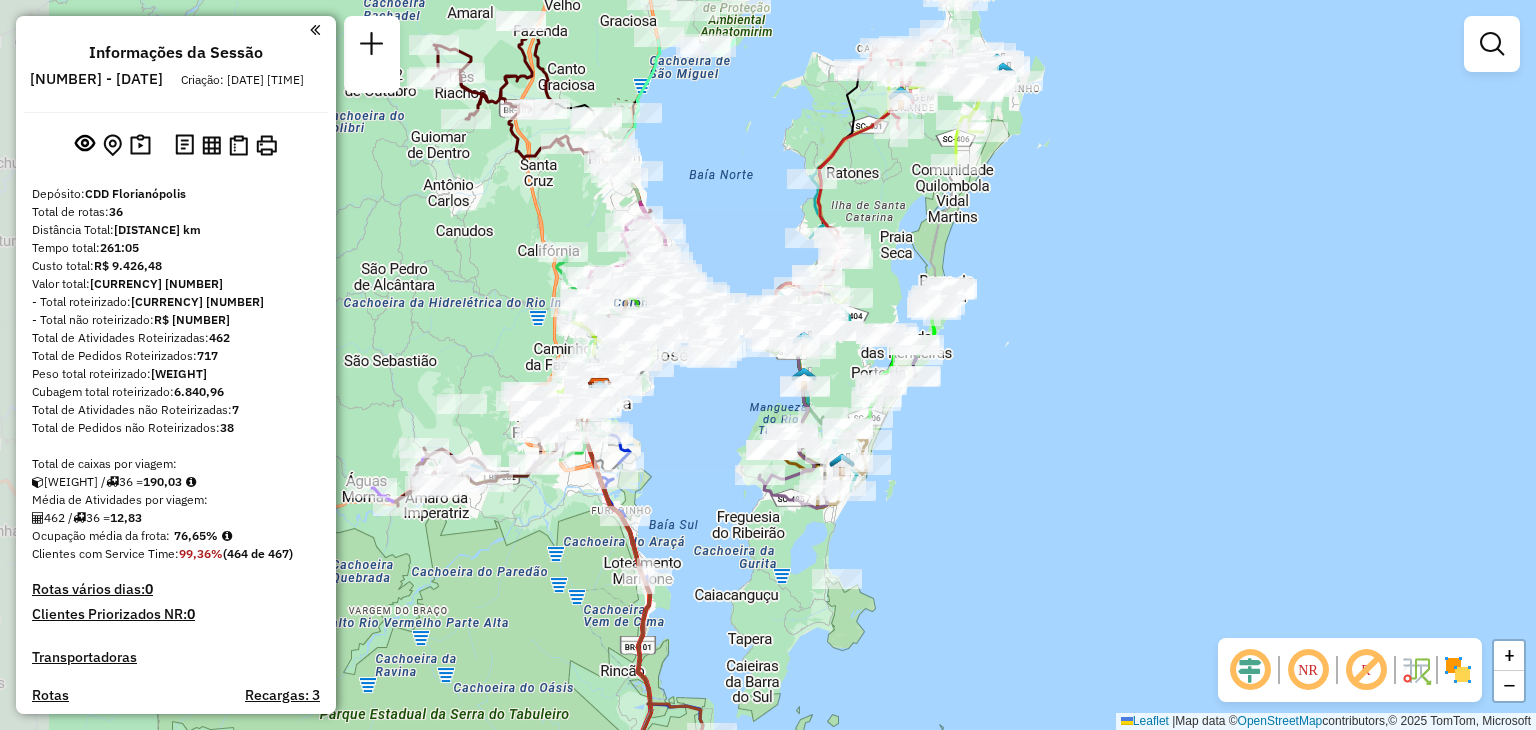 drag, startPoint x: 786, startPoint y: 358, endPoint x: 916, endPoint y: 450, distance: 159.26079 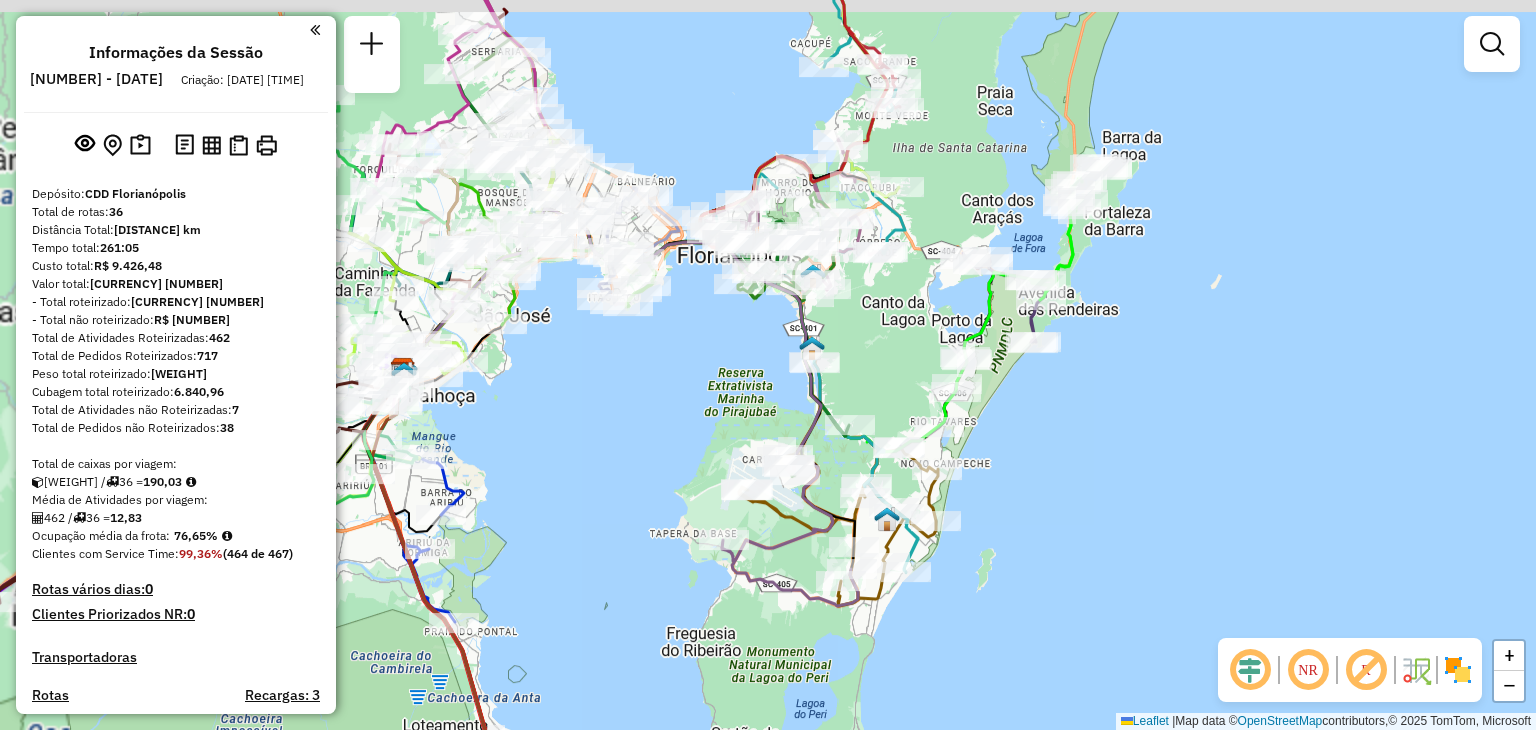 drag, startPoint x: 939, startPoint y: 447, endPoint x: 1018, endPoint y: 460, distance: 80.06248 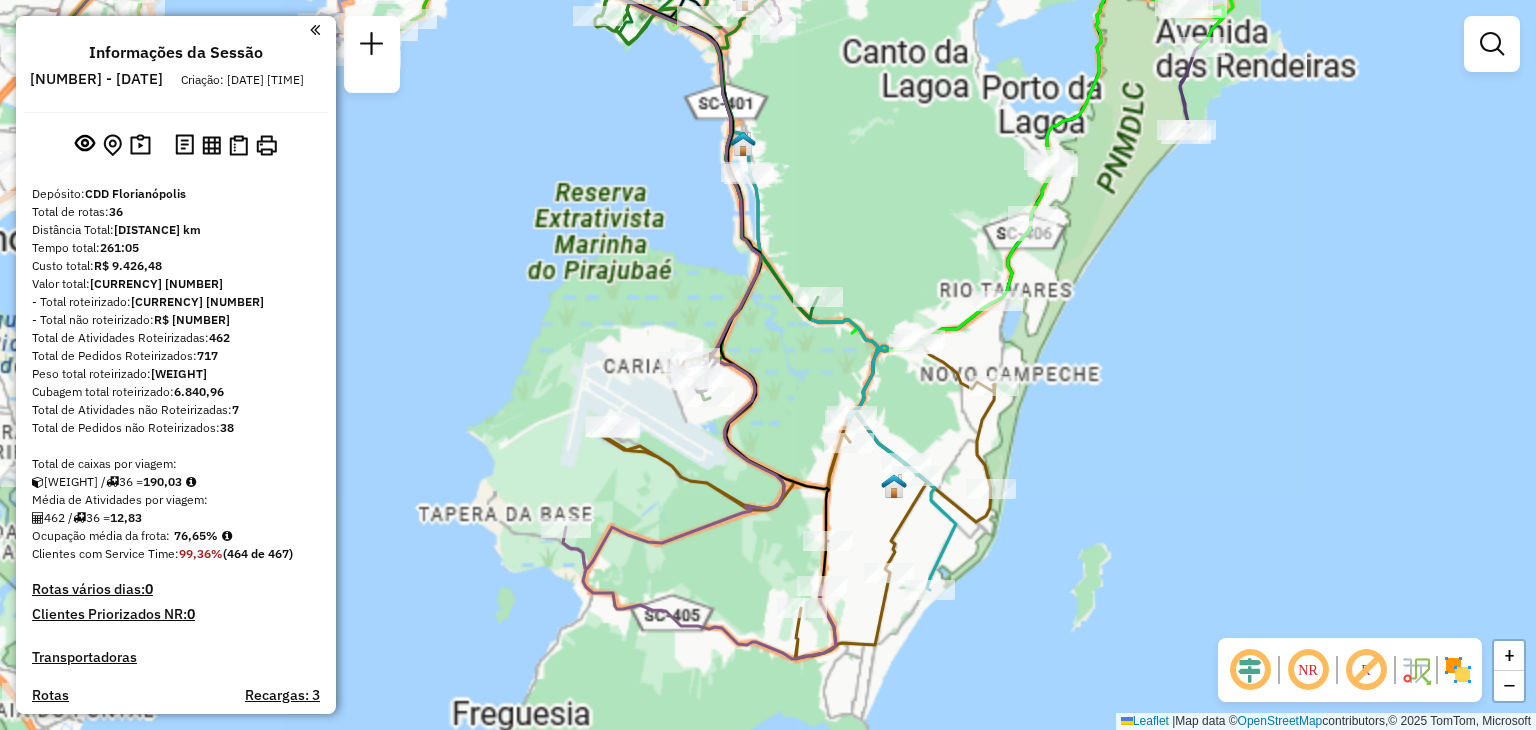 drag, startPoint x: 905, startPoint y: 515, endPoint x: 1112, endPoint y: 418, distance: 228.60008 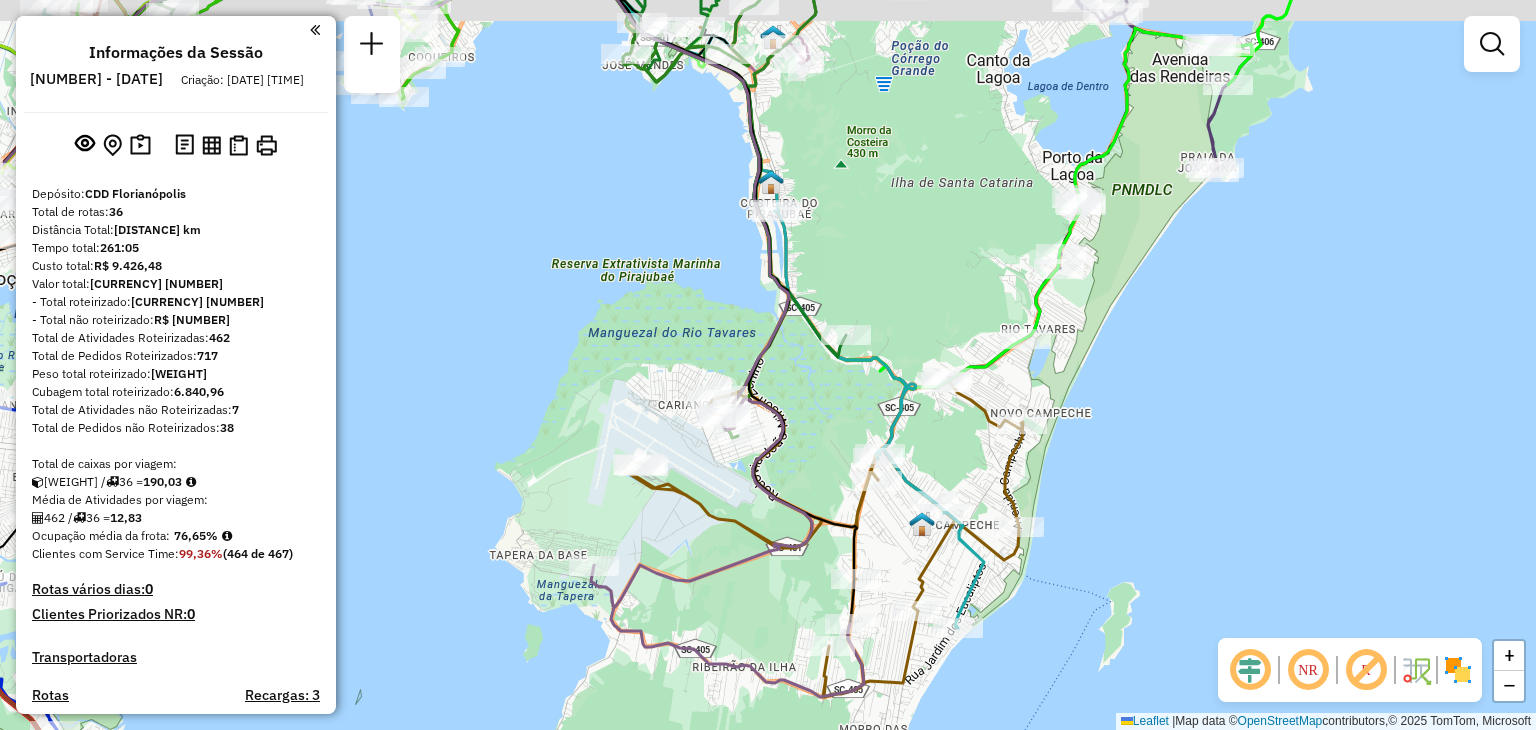drag, startPoint x: 1156, startPoint y: 377, endPoint x: 1182, endPoint y: 416, distance: 46.872166 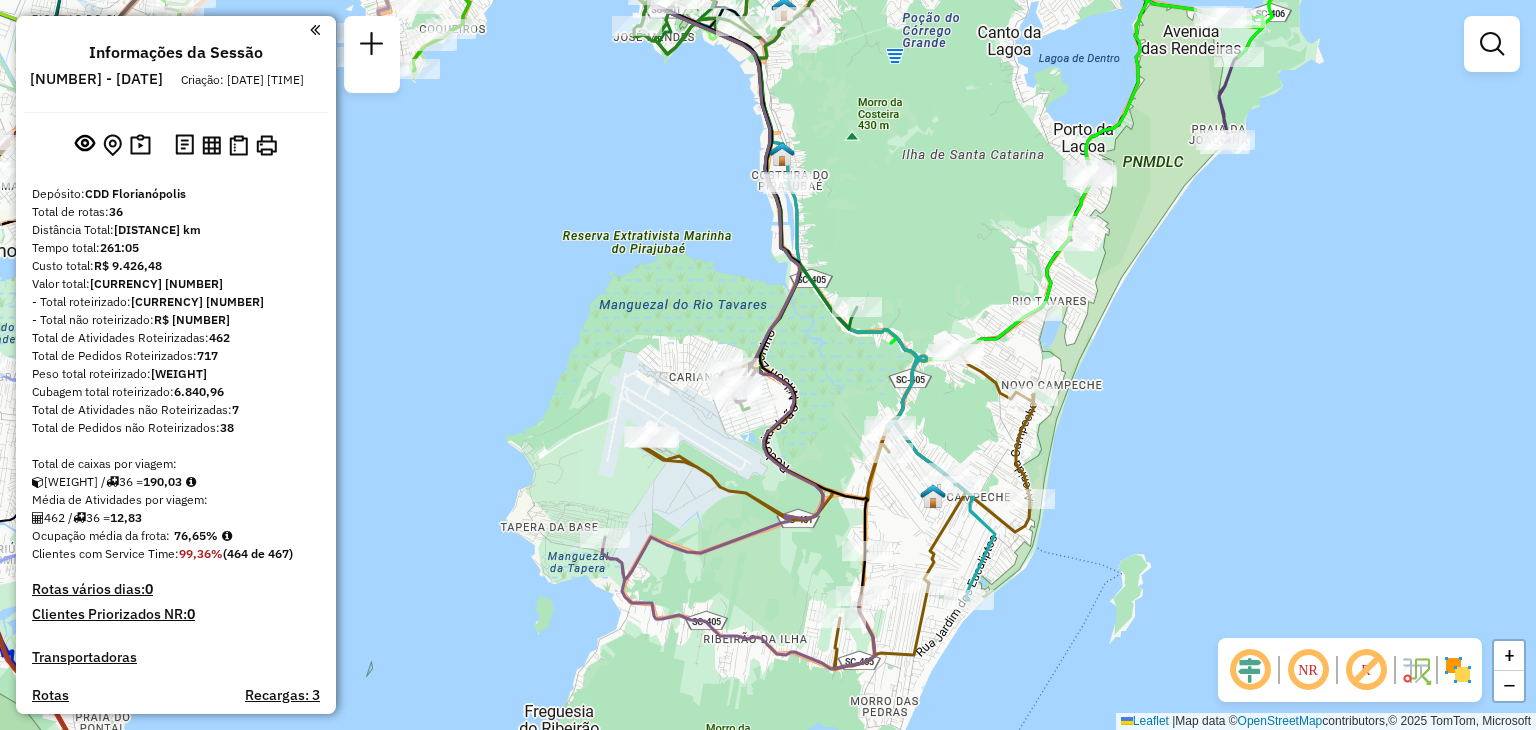 drag, startPoint x: 1132, startPoint y: 413, endPoint x: 1152, endPoint y: 400, distance: 23.853722 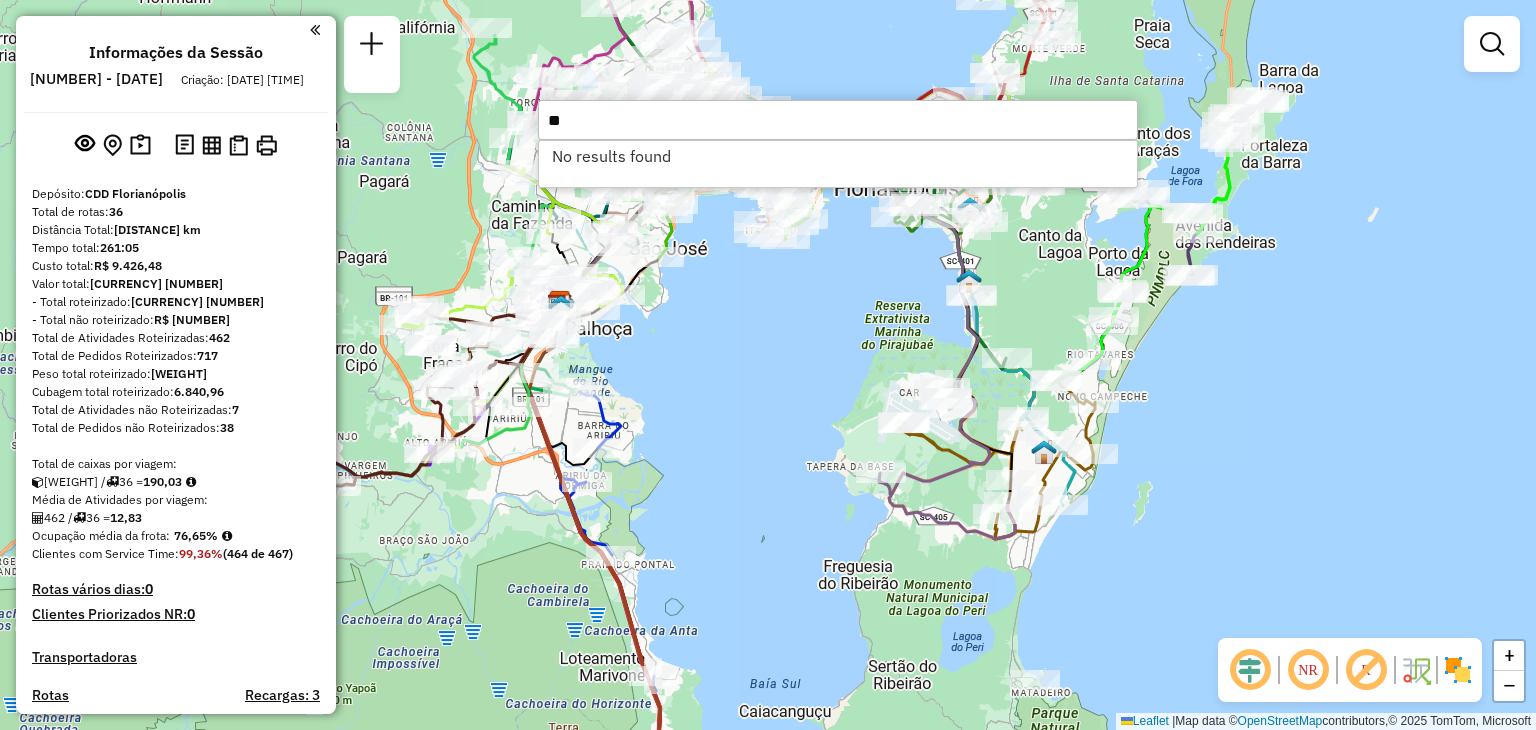 type on "*" 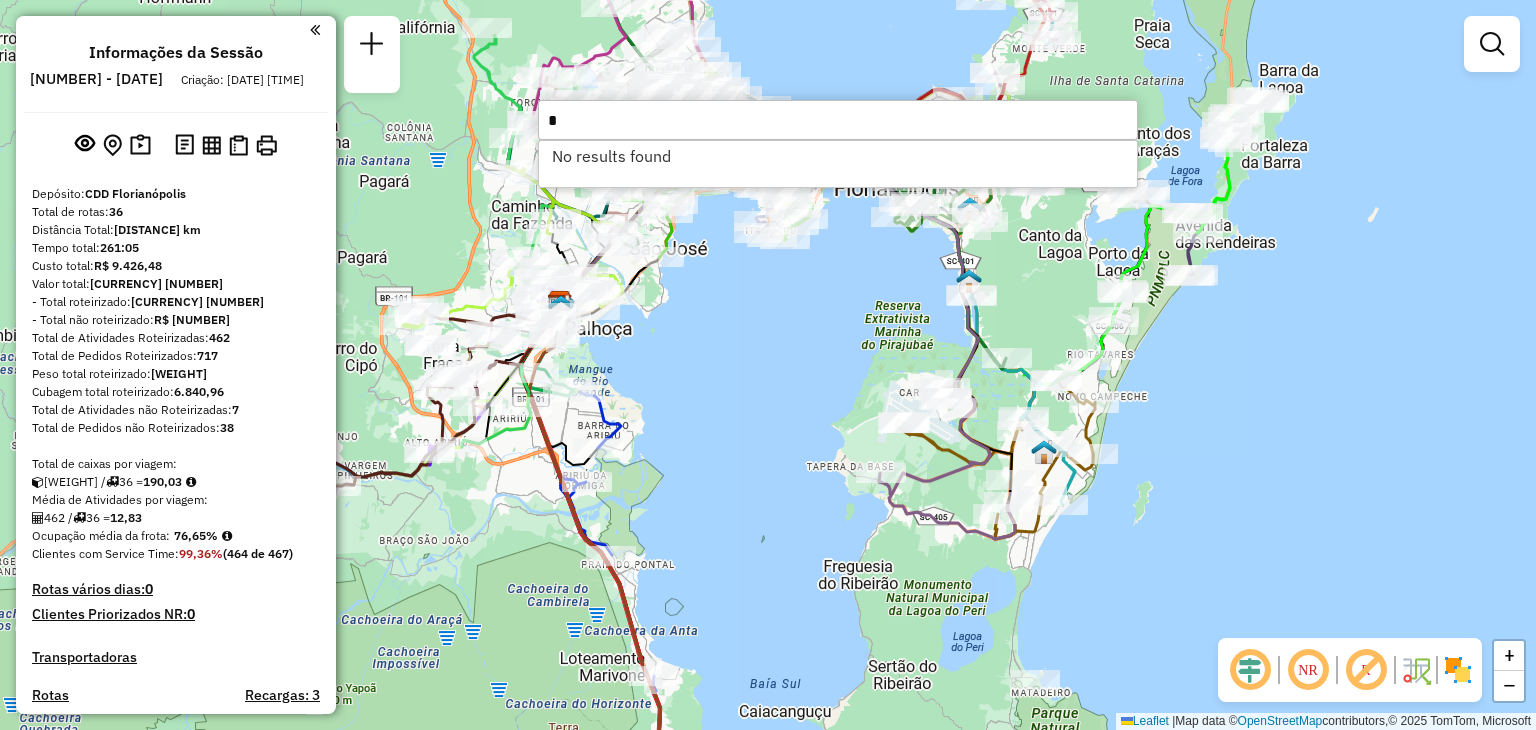 type 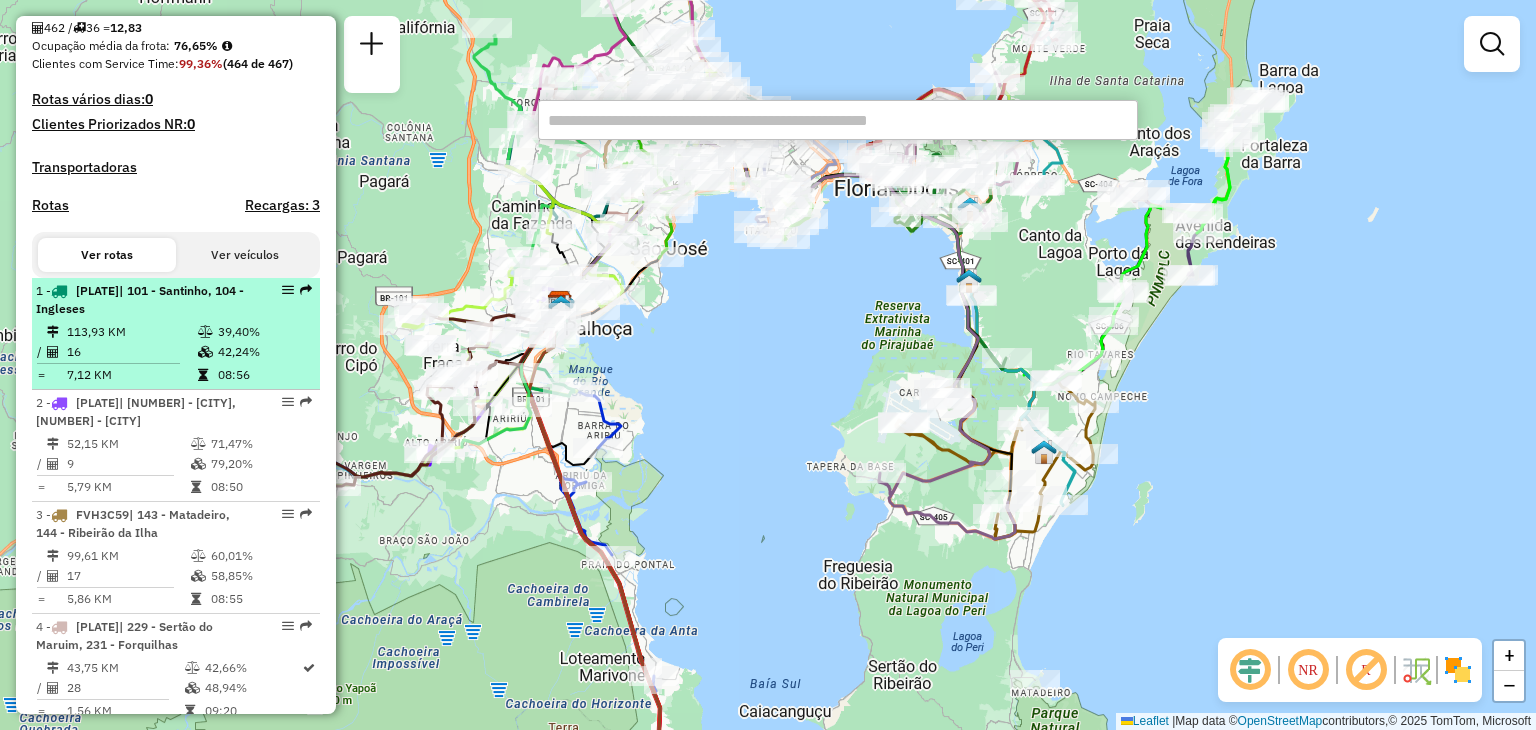 scroll, scrollTop: 500, scrollLeft: 0, axis: vertical 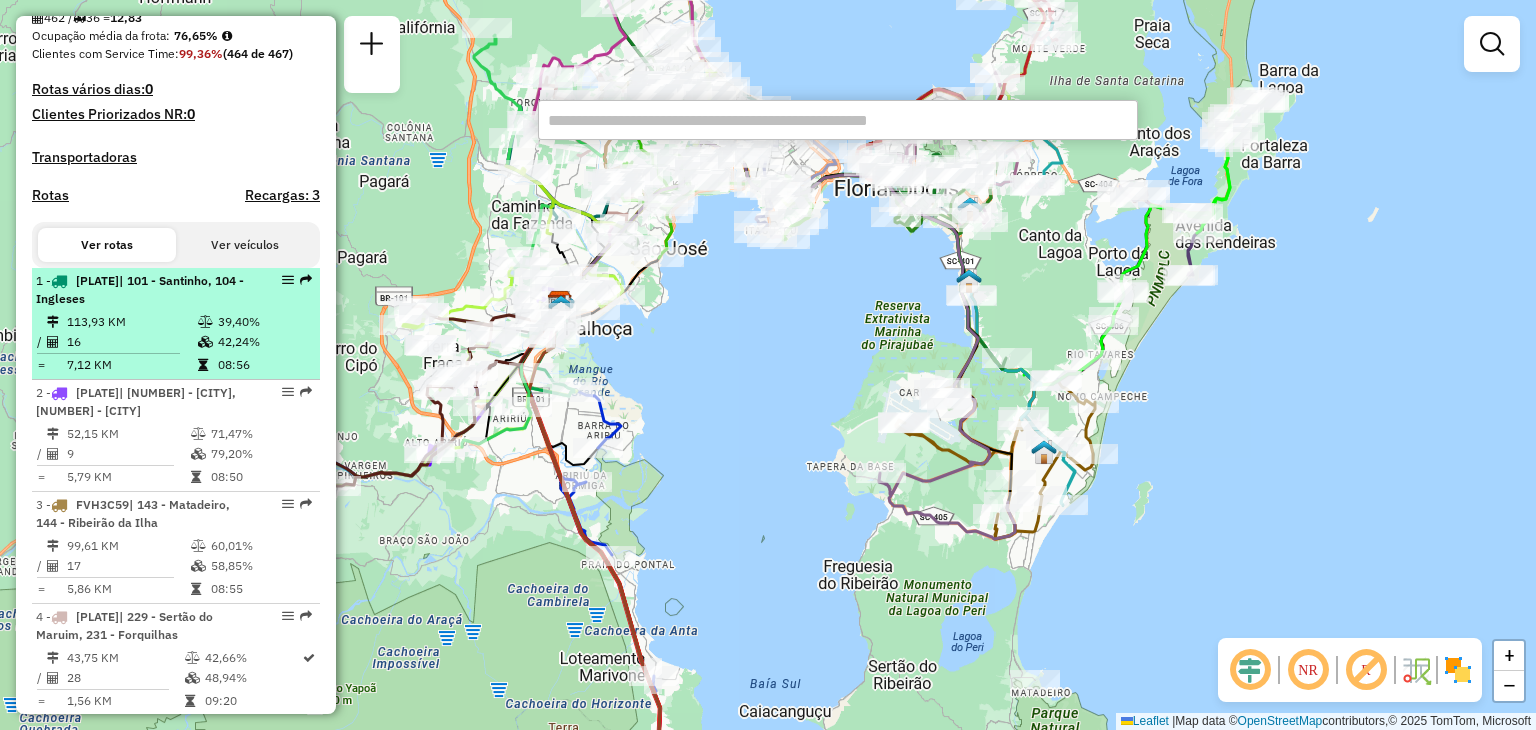 click at bounding box center [288, 280] 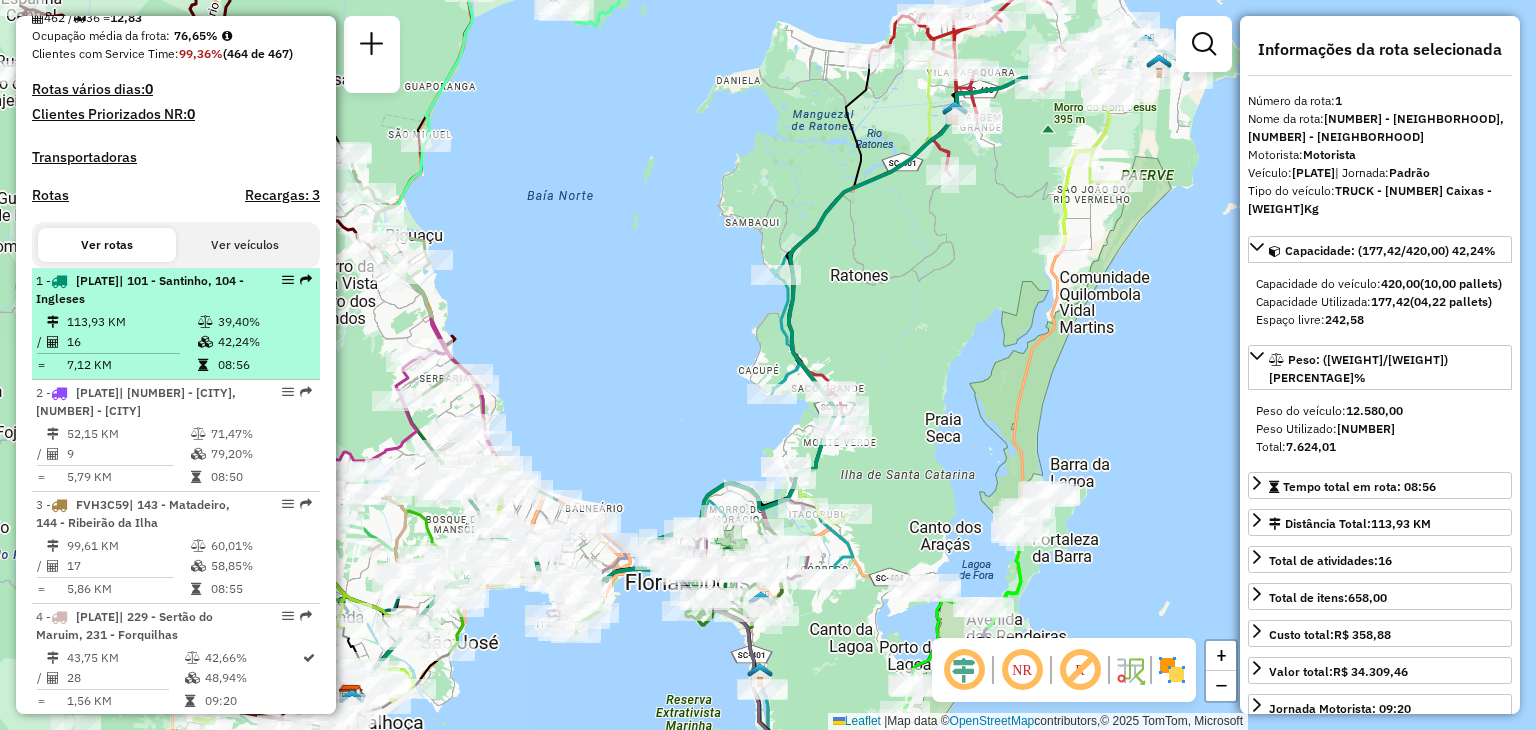 click at bounding box center [288, 280] 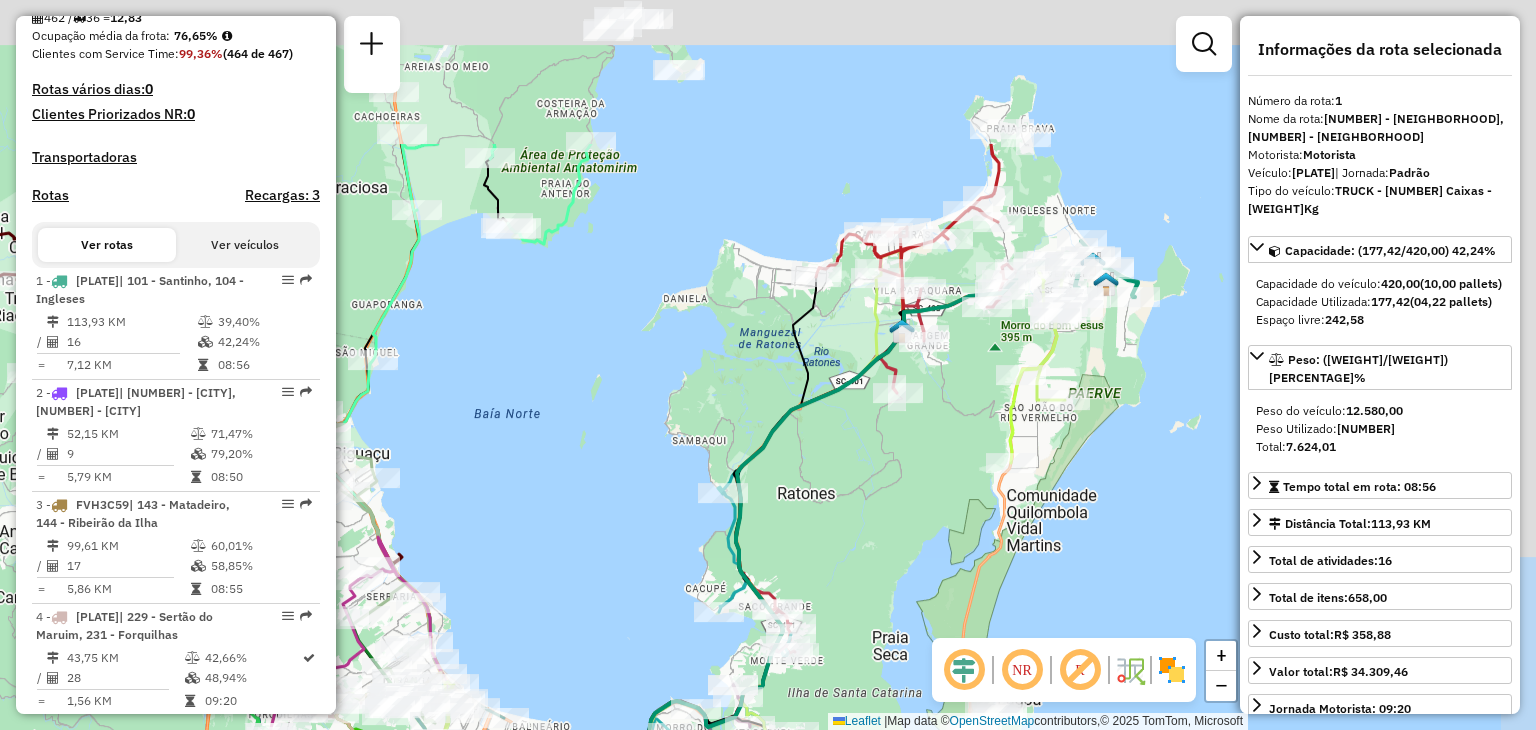 drag, startPoint x: 925, startPoint y: 245, endPoint x: 607, endPoint y: 442, distance: 374.0762 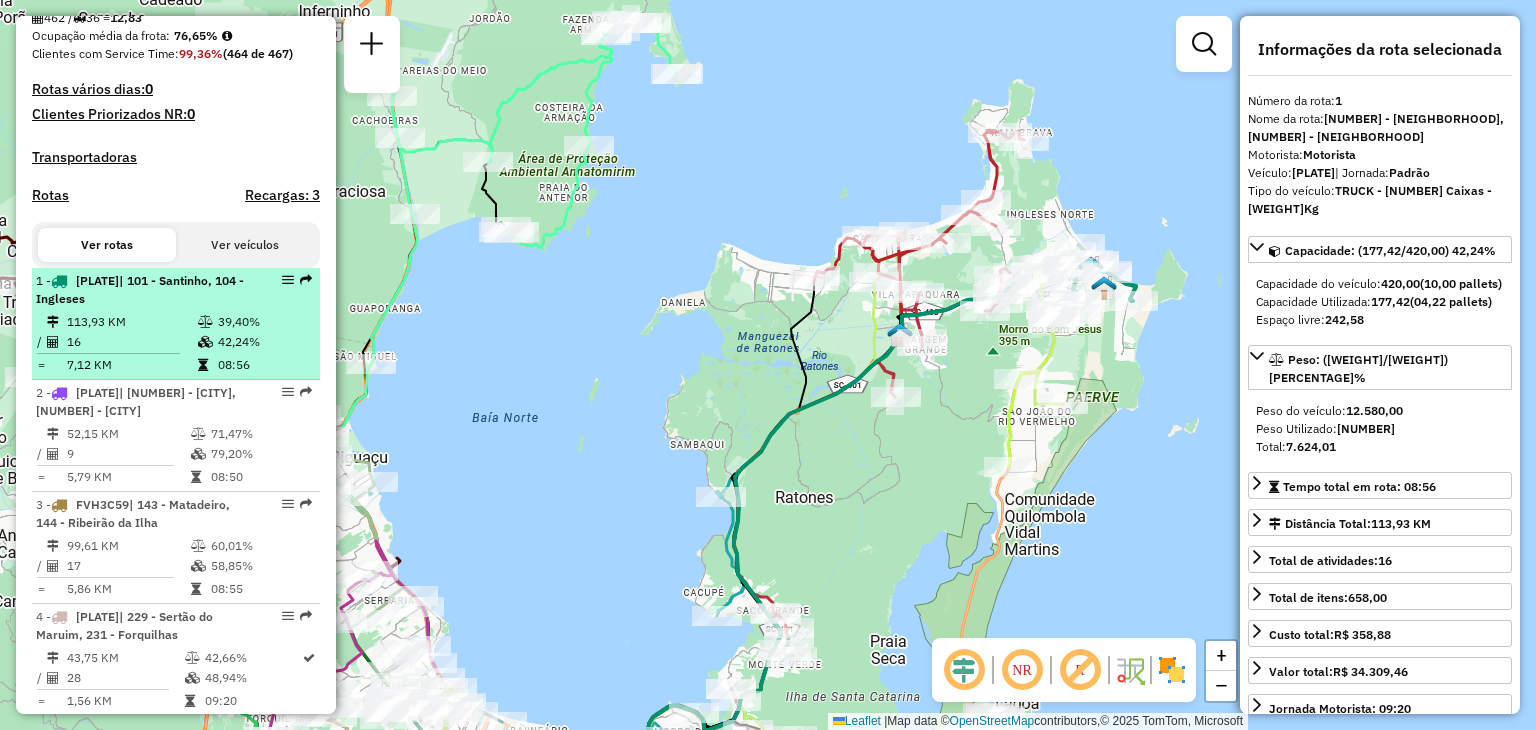 click at bounding box center (288, 280) 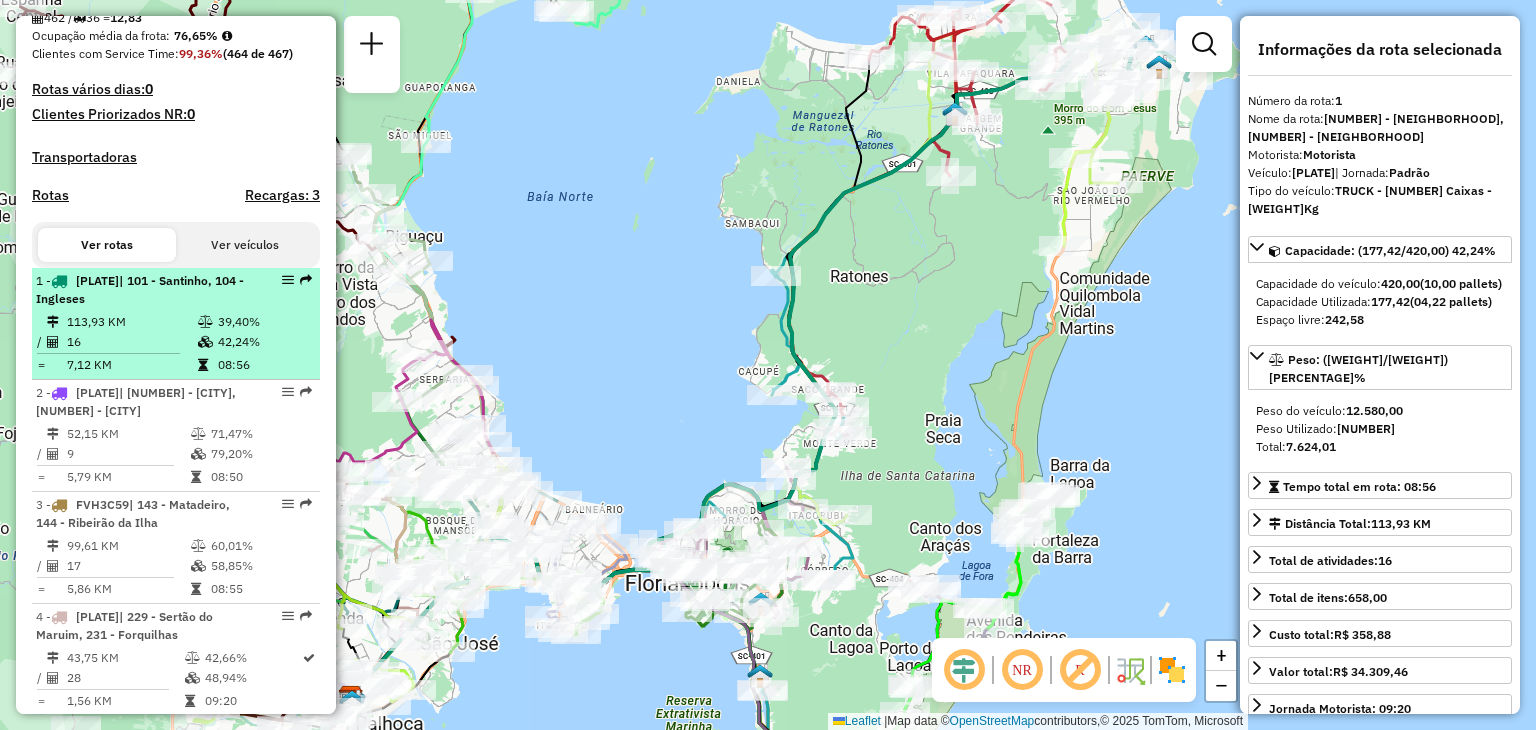 click at bounding box center (288, 280) 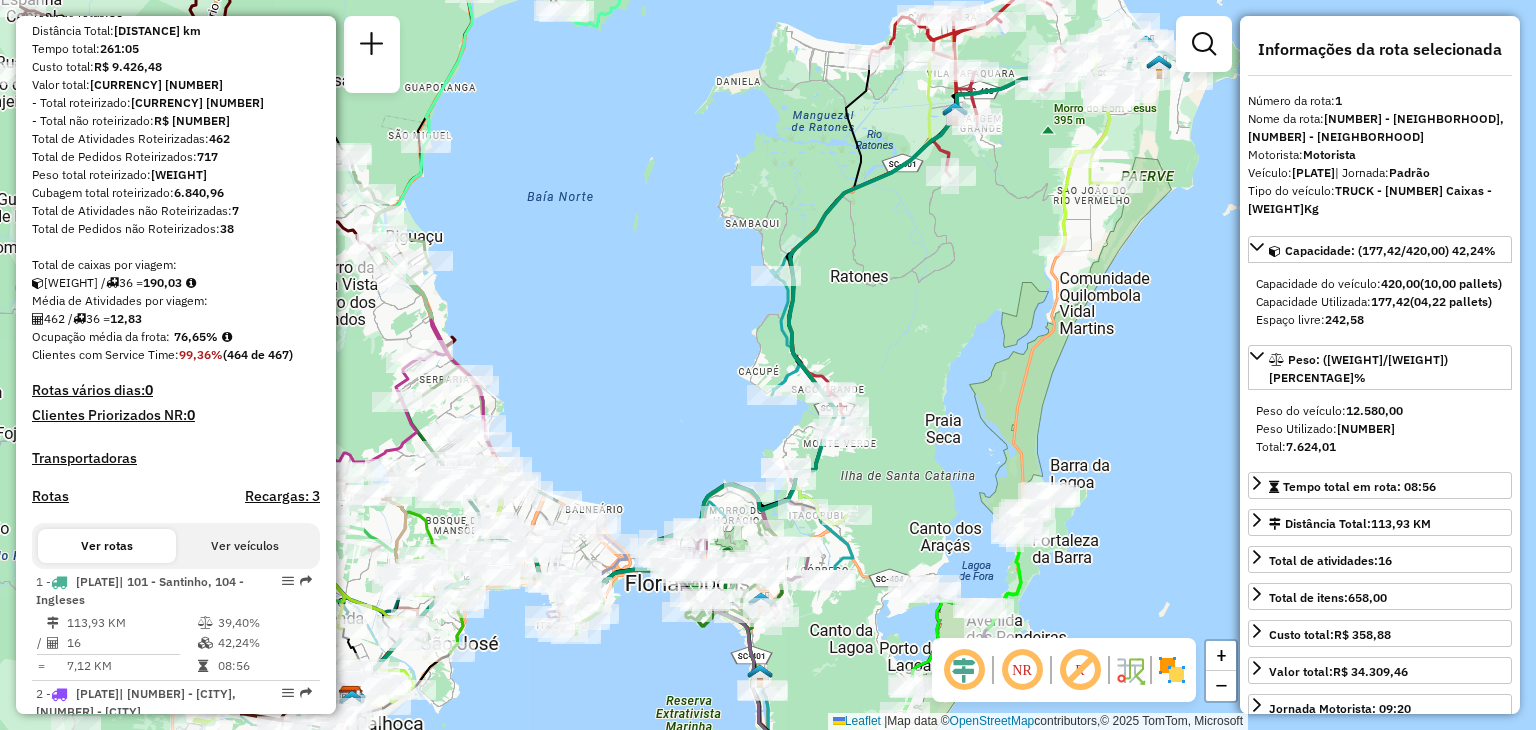 scroll, scrollTop: 400, scrollLeft: 0, axis: vertical 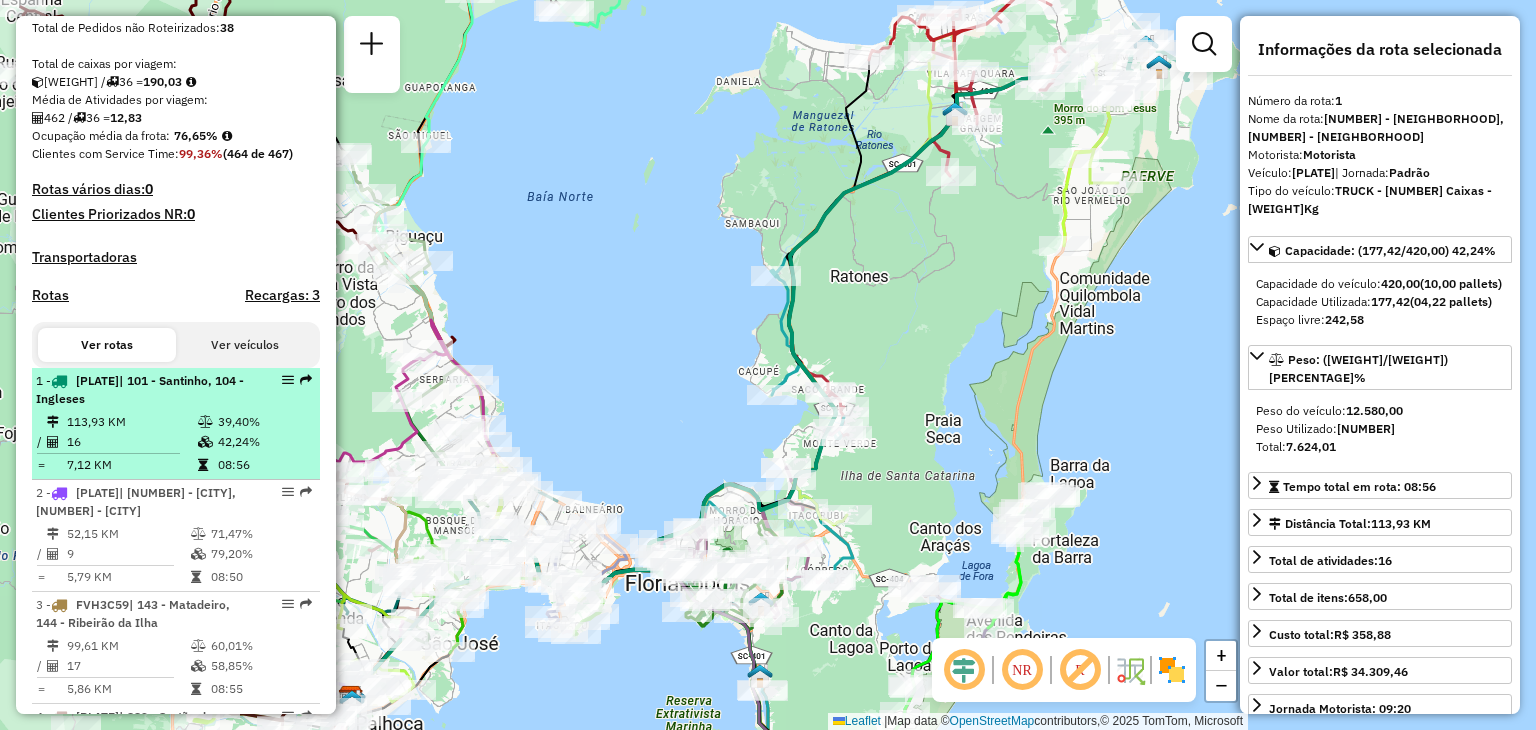 click at bounding box center [288, 380] 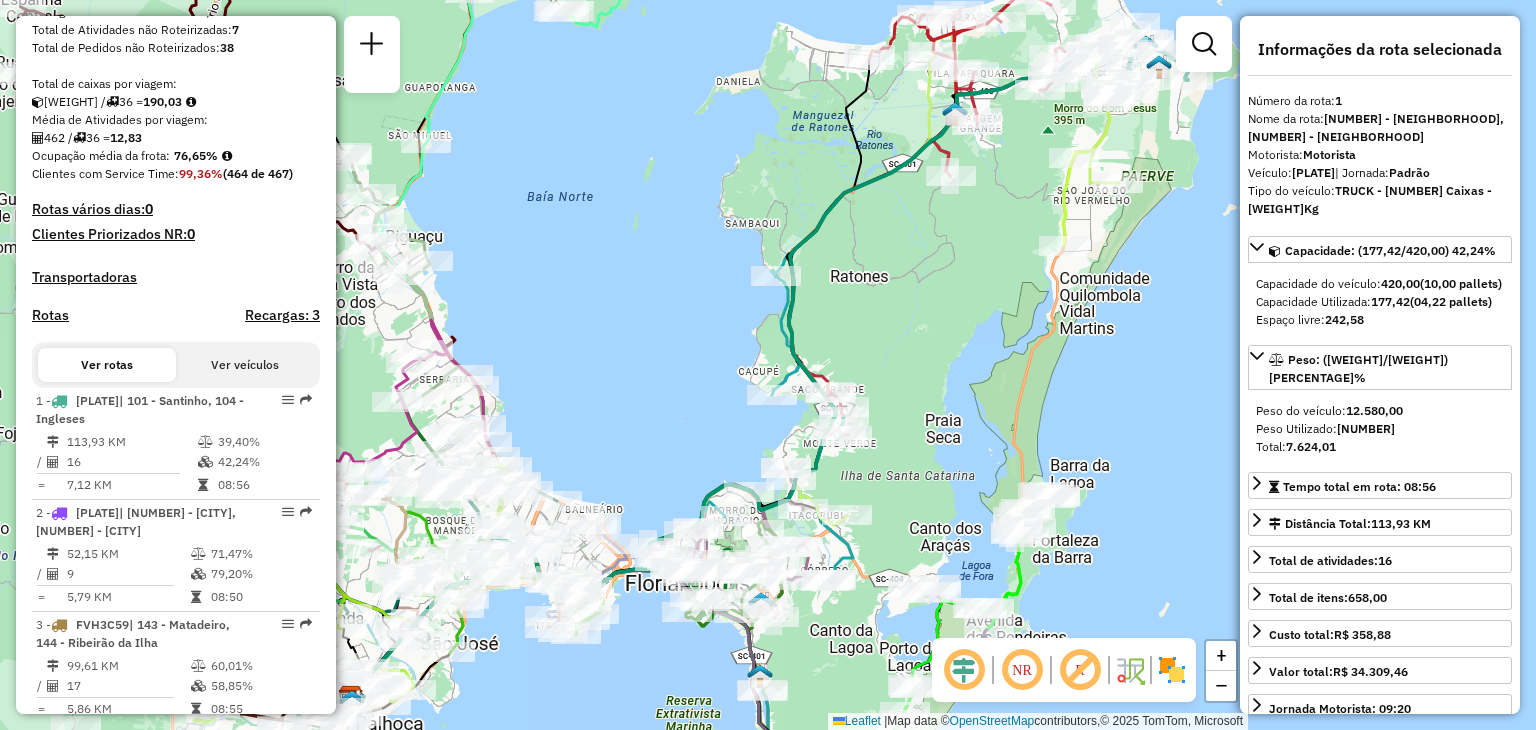scroll, scrollTop: 300, scrollLeft: 0, axis: vertical 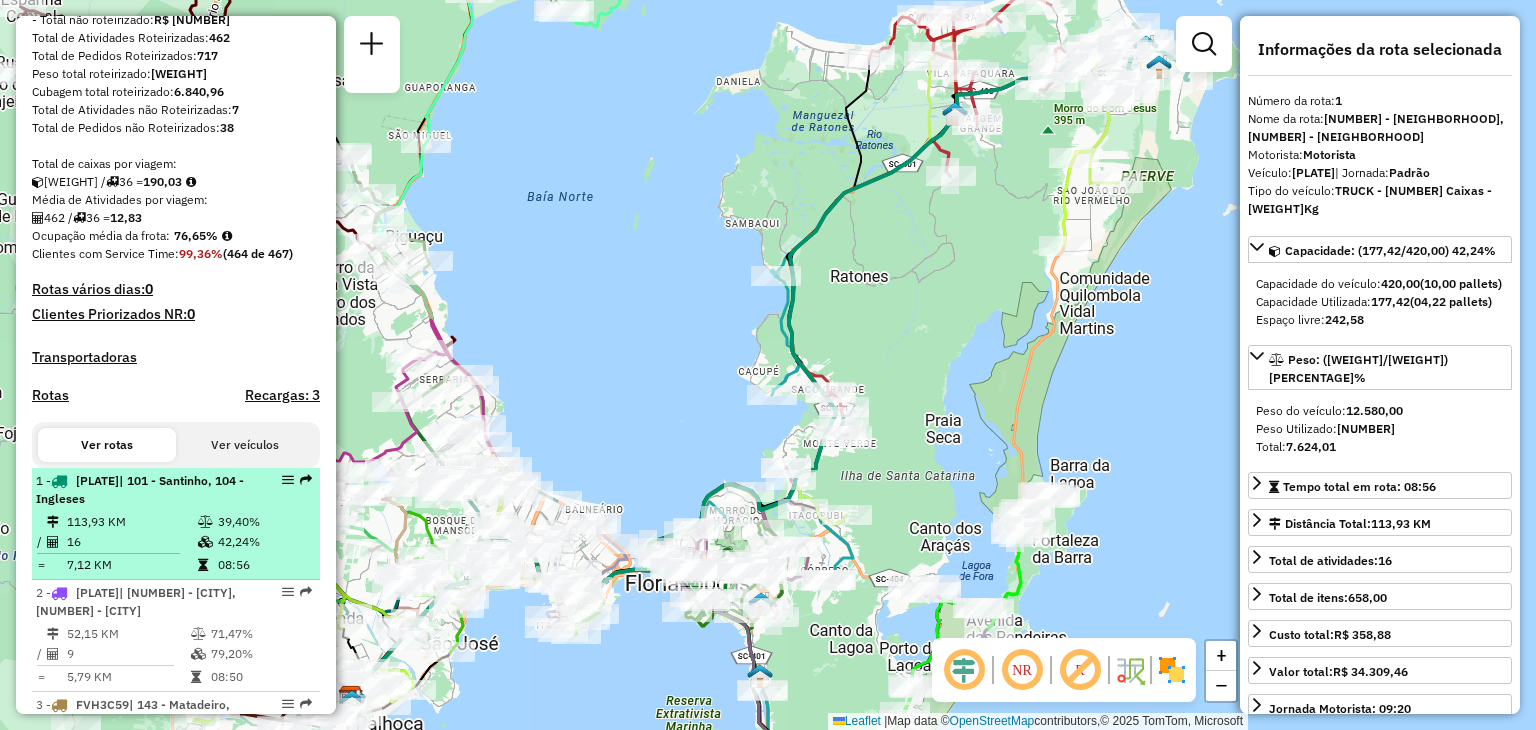 click at bounding box center [288, 480] 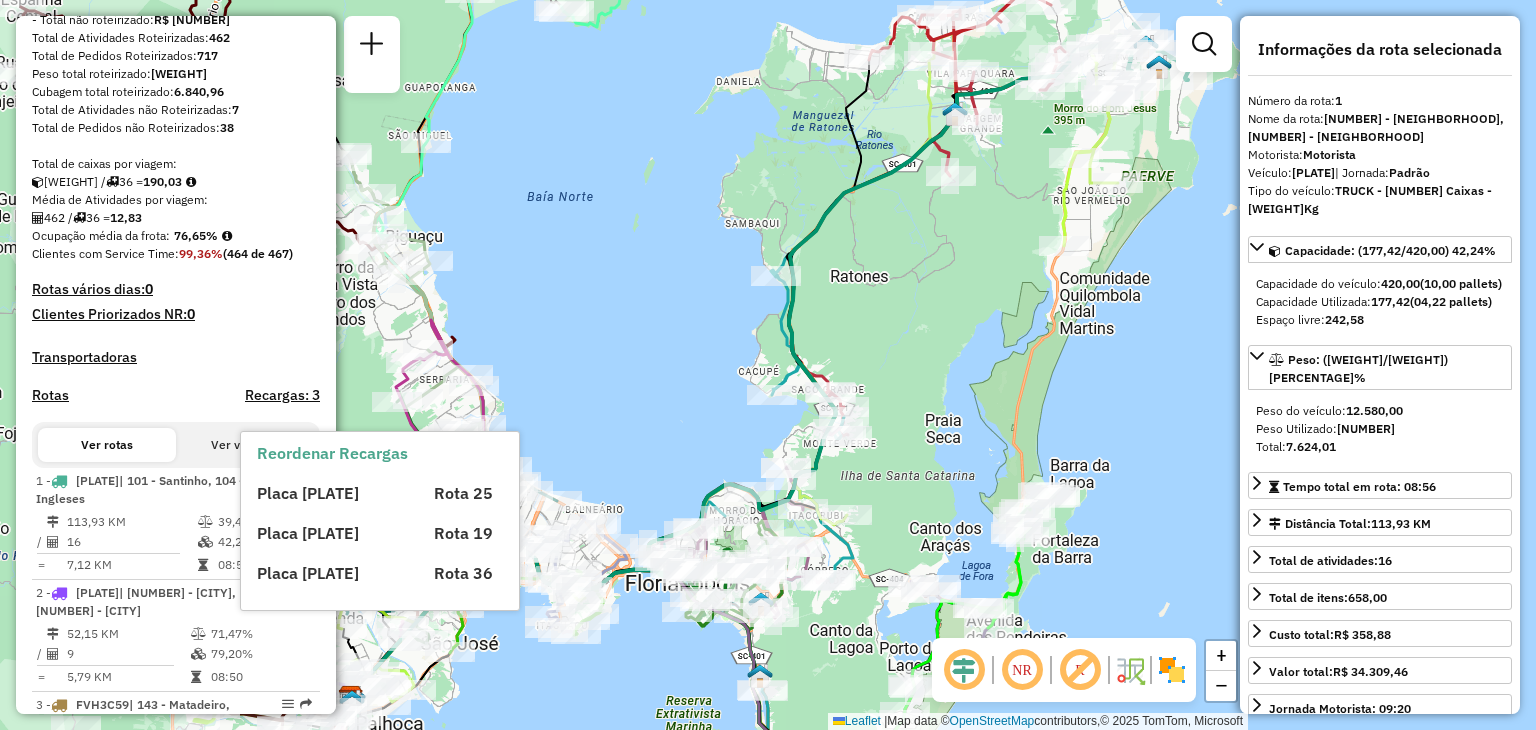 click on "Ver veículos" at bounding box center [245, 445] 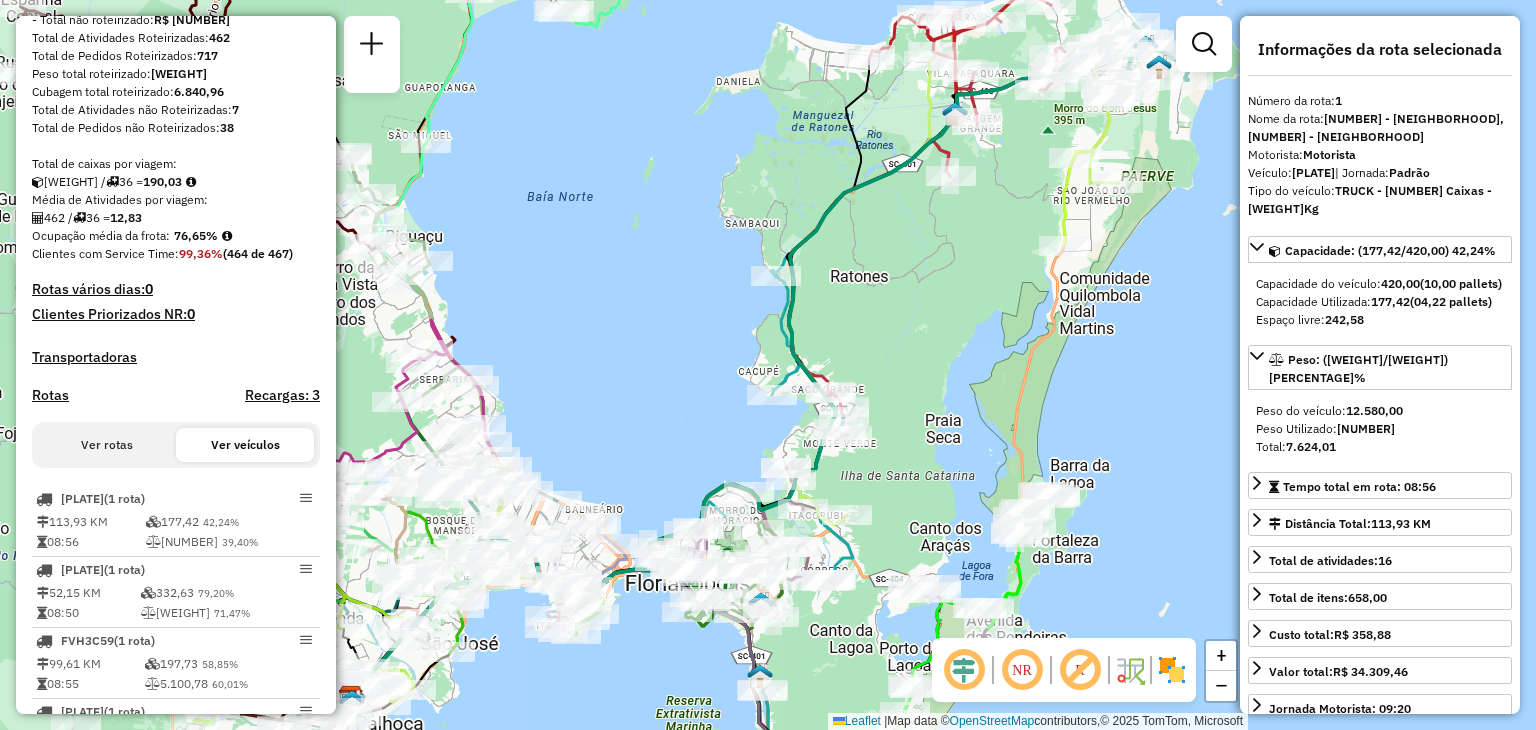click on "Ver rotas" at bounding box center [107, 445] 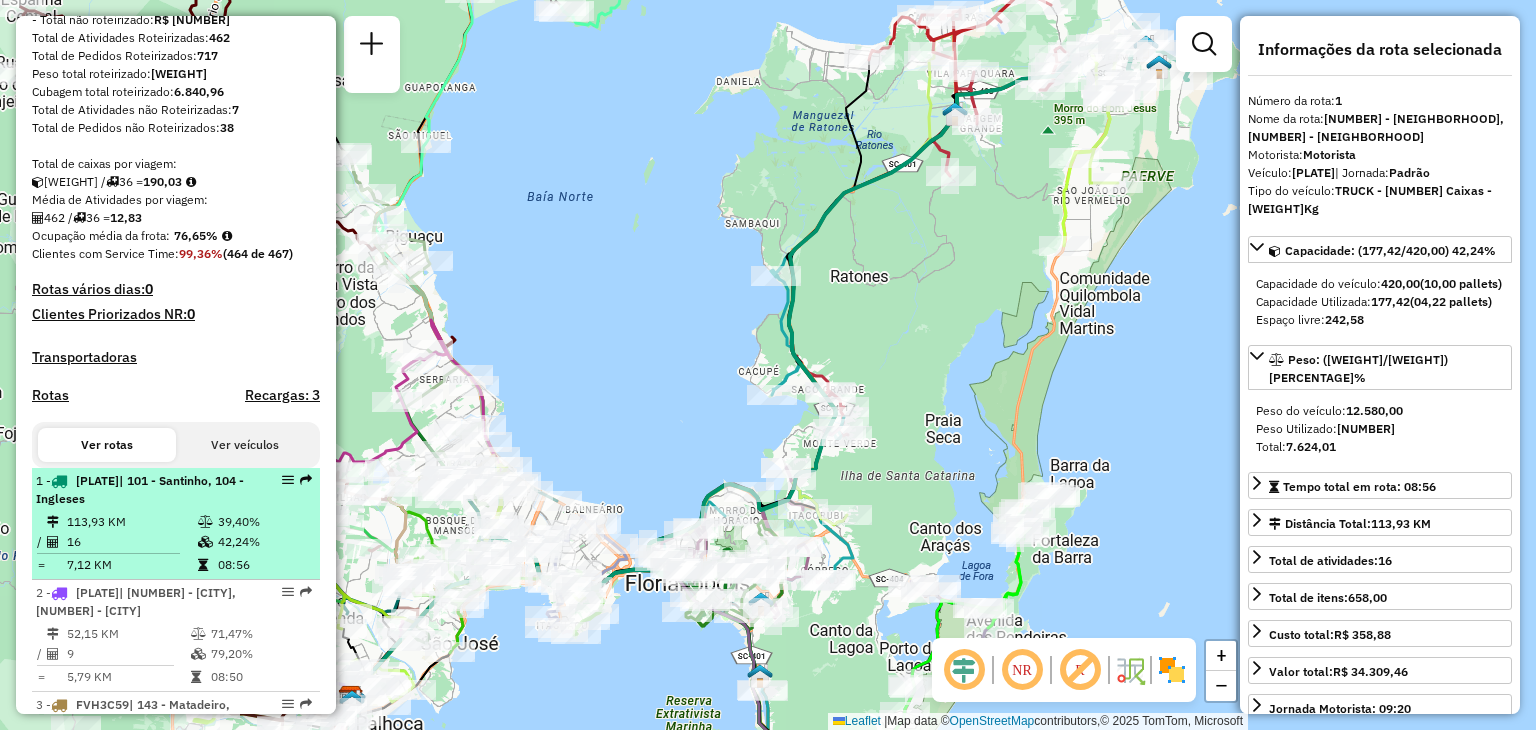 click at bounding box center (288, 480) 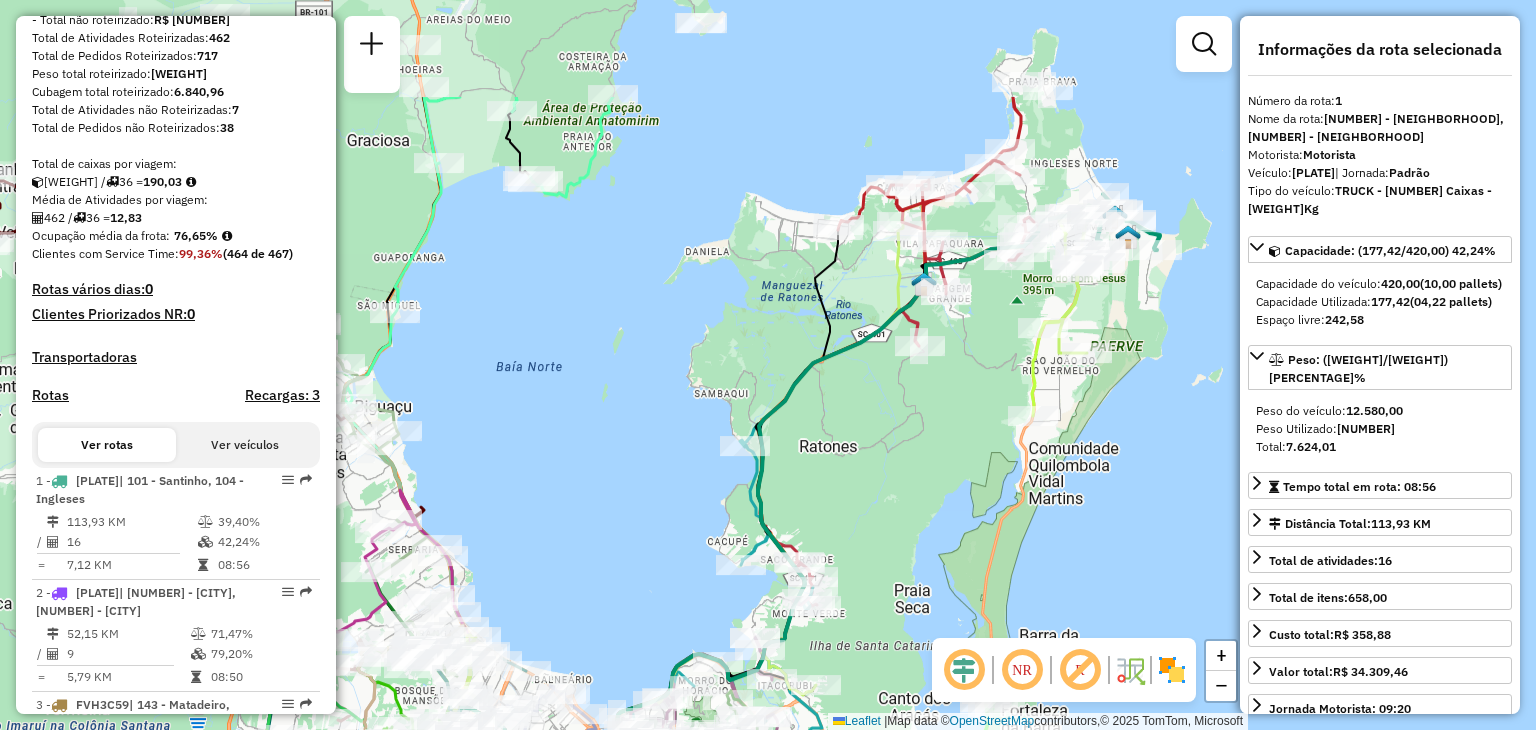 drag, startPoint x: 997, startPoint y: 267, endPoint x: 974, endPoint y: 453, distance: 187.41664 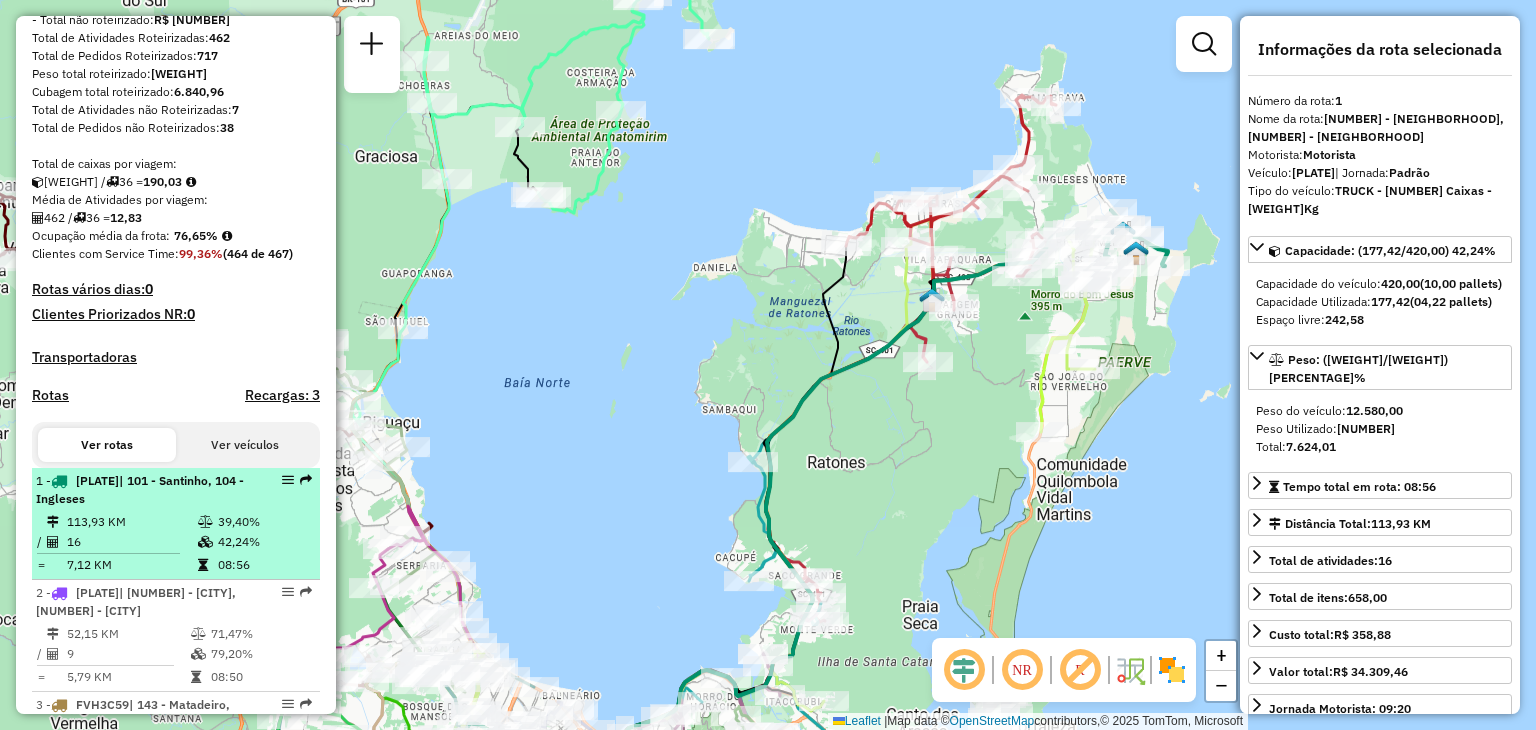 click on "1       [PLATE]   | [NUMBER] - [NEIGHBORHOOD], [NUMBER] - [NEIGHBORHOOD]" at bounding box center (142, 490) 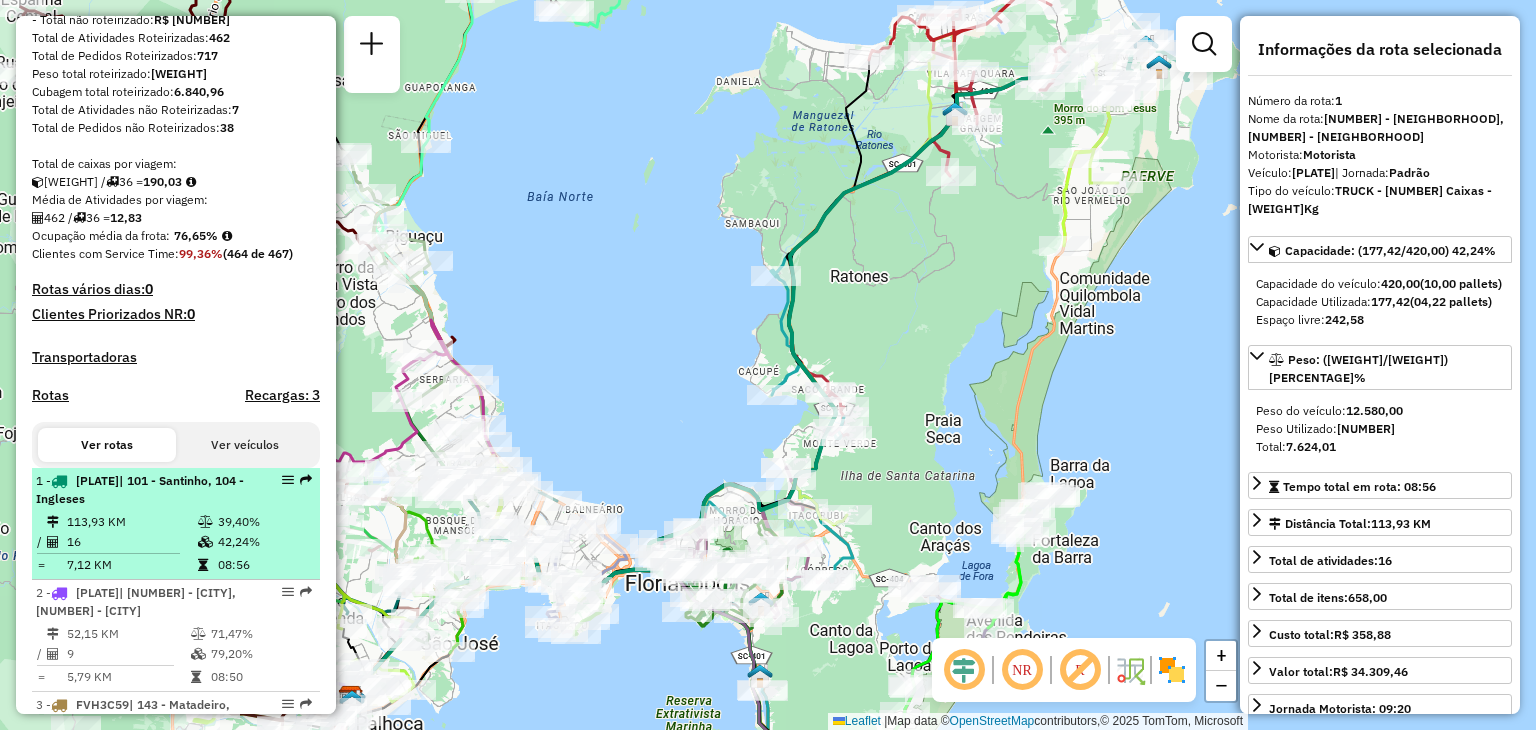 click on "1       [PLATE]   | [NUMBER] - [NEIGHBORHOOD], [NUMBER] - [NEIGHBORHOOD]" at bounding box center [142, 490] 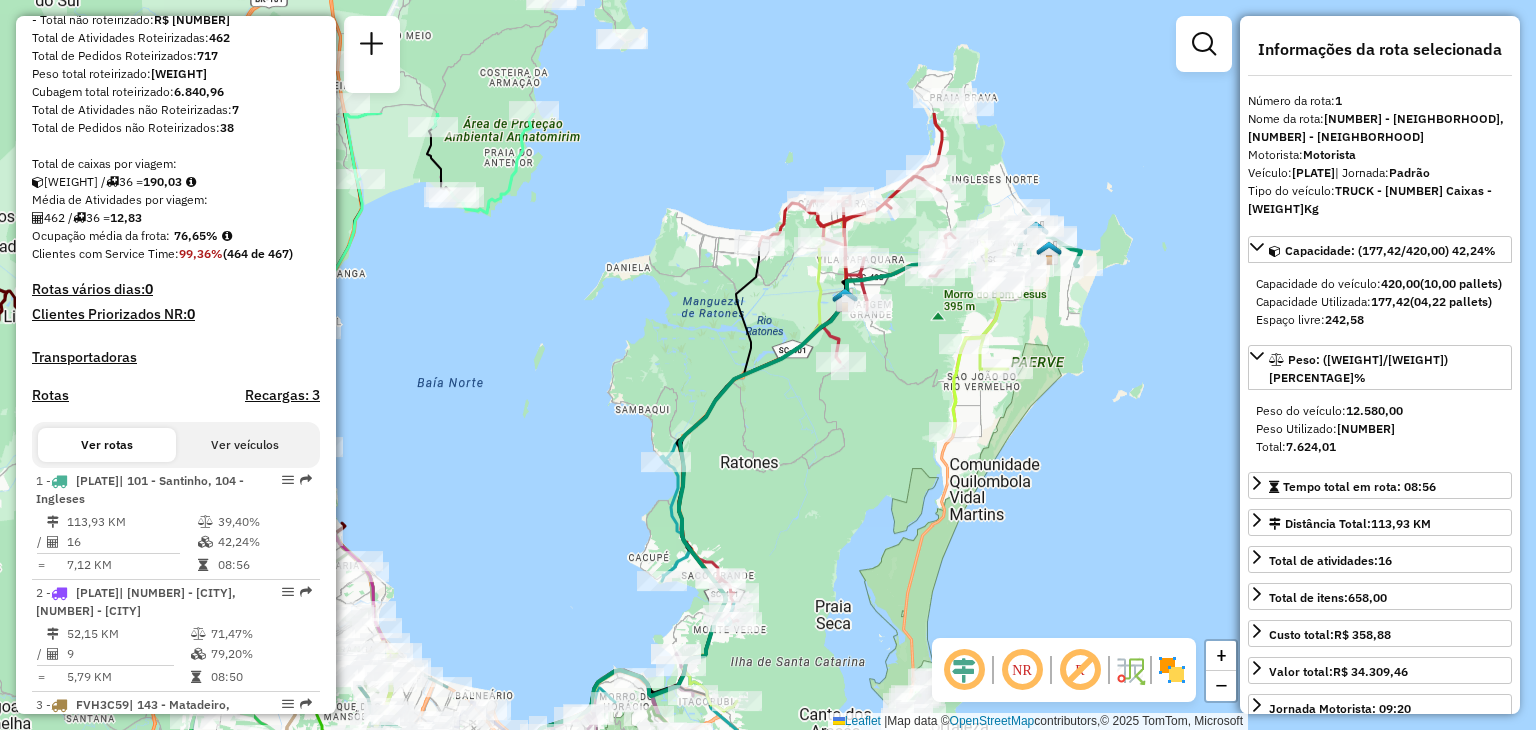 drag, startPoint x: 1054, startPoint y: 306, endPoint x: 995, endPoint y: 445, distance: 151.00331 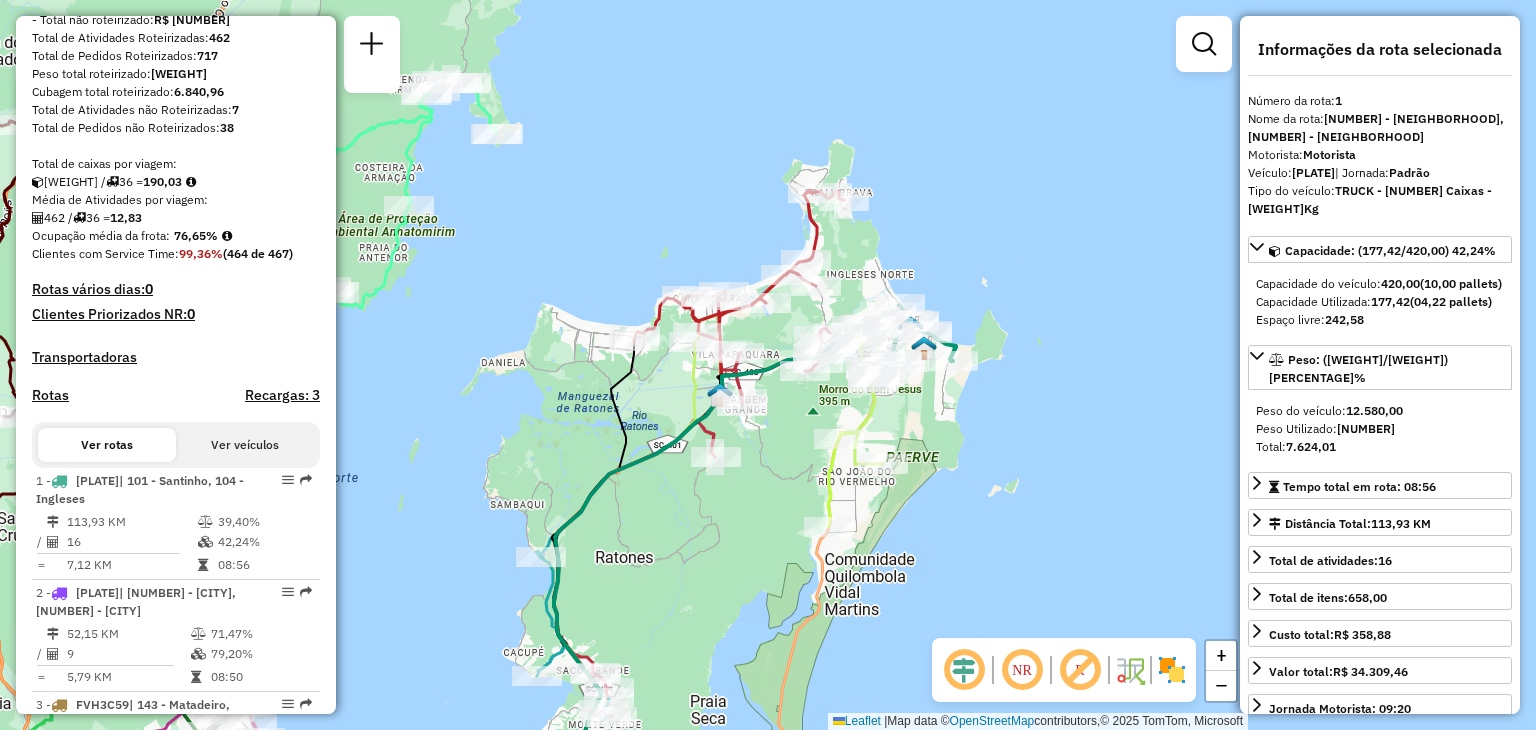 drag, startPoint x: 943, startPoint y: 491, endPoint x: 933, endPoint y: 506, distance: 18.027756 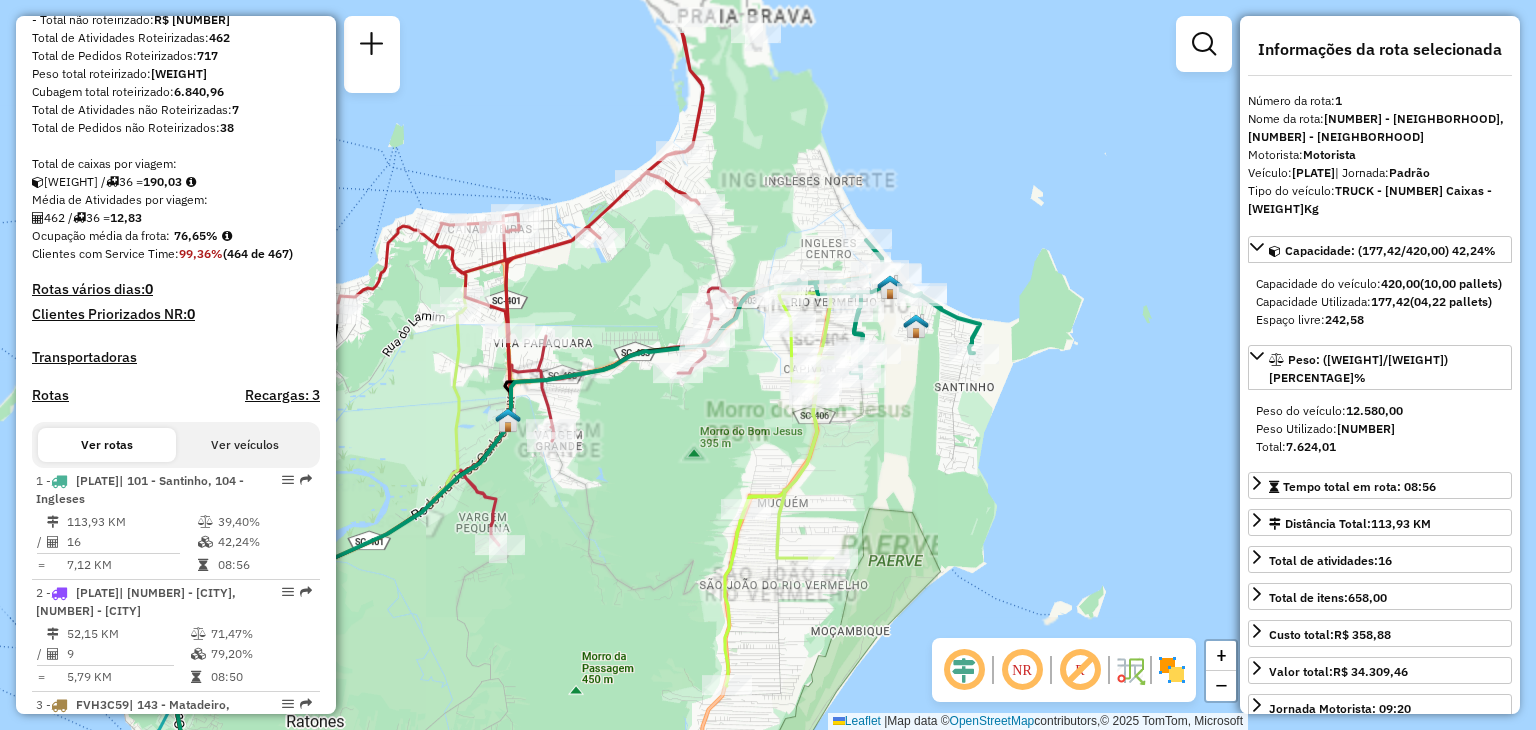 drag, startPoint x: 901, startPoint y: 451, endPoint x: 905, endPoint y: 469, distance: 18.439089 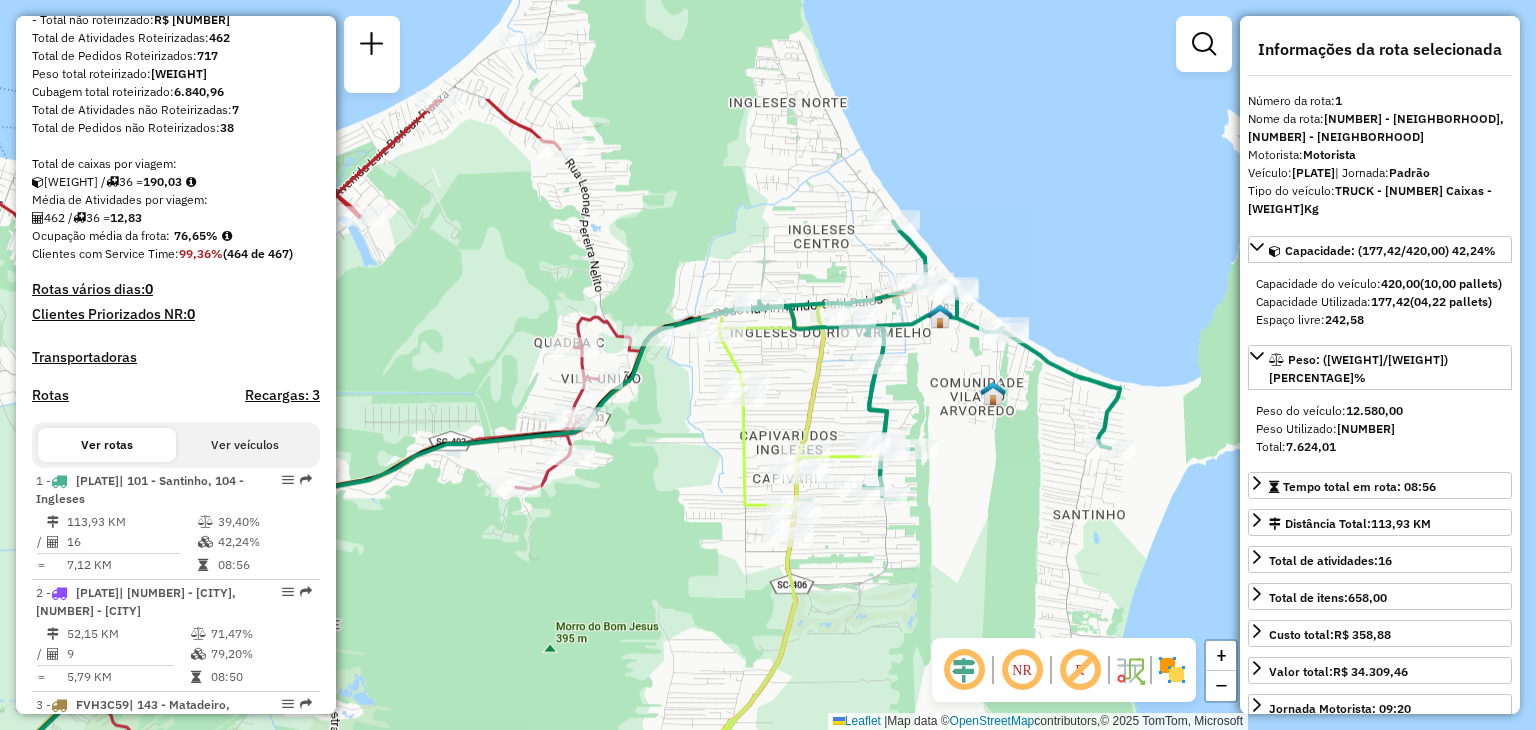 drag, startPoint x: 888, startPoint y: 397, endPoint x: 925, endPoint y: 530, distance: 138.05072 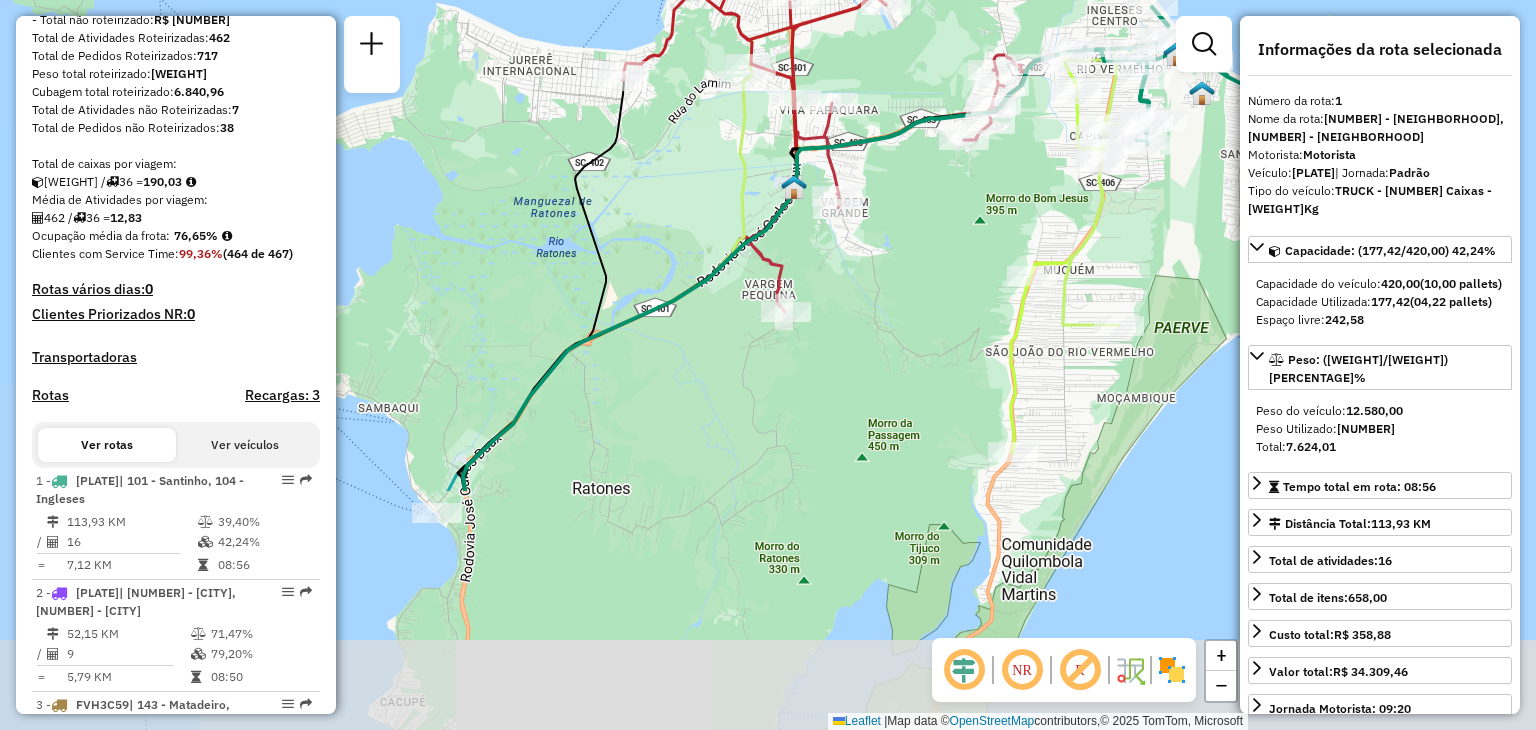 drag, startPoint x: 632, startPoint y: 519, endPoint x: 947, endPoint y: 215, distance: 437.7682 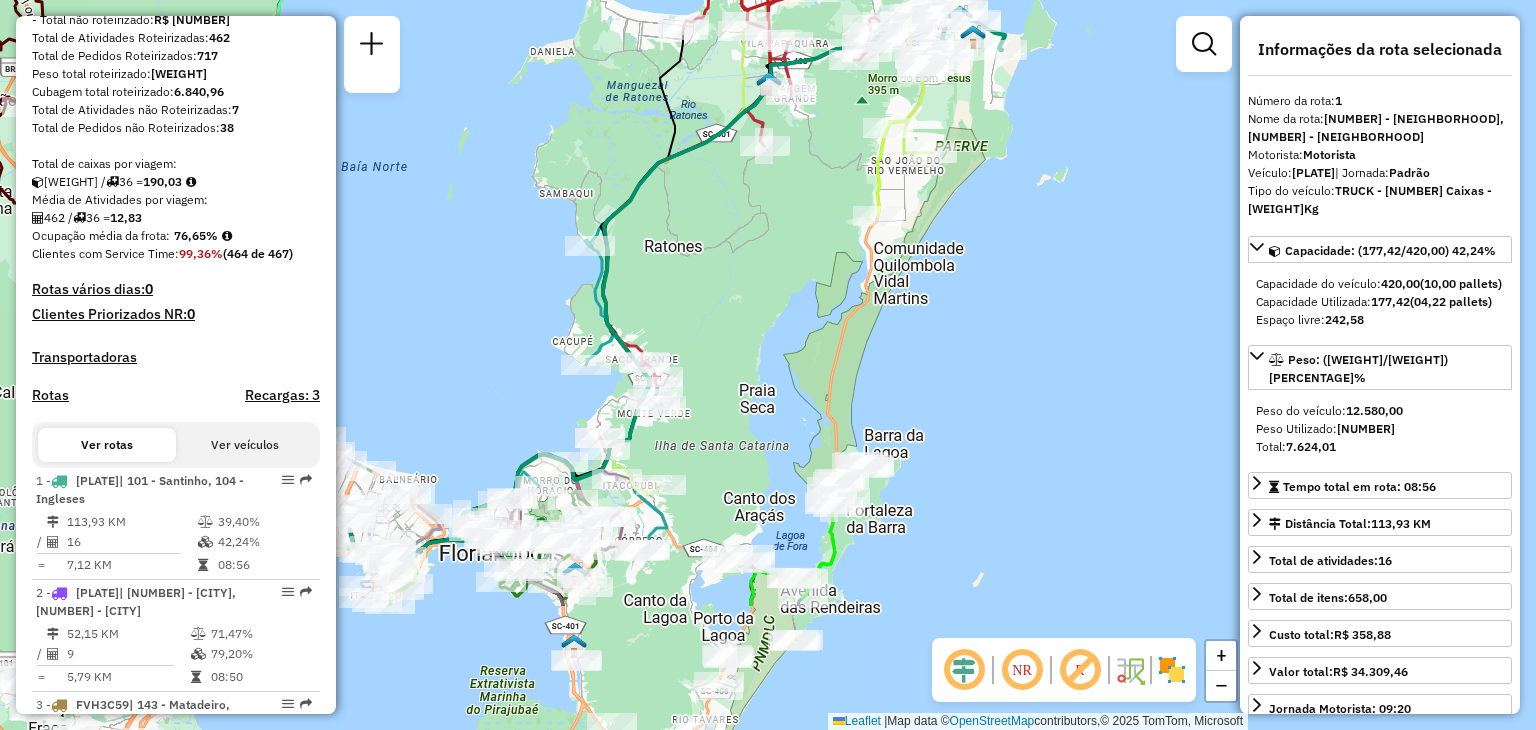 drag, startPoint x: 756, startPoint y: 513, endPoint x: 781, endPoint y: 337, distance: 177.76671 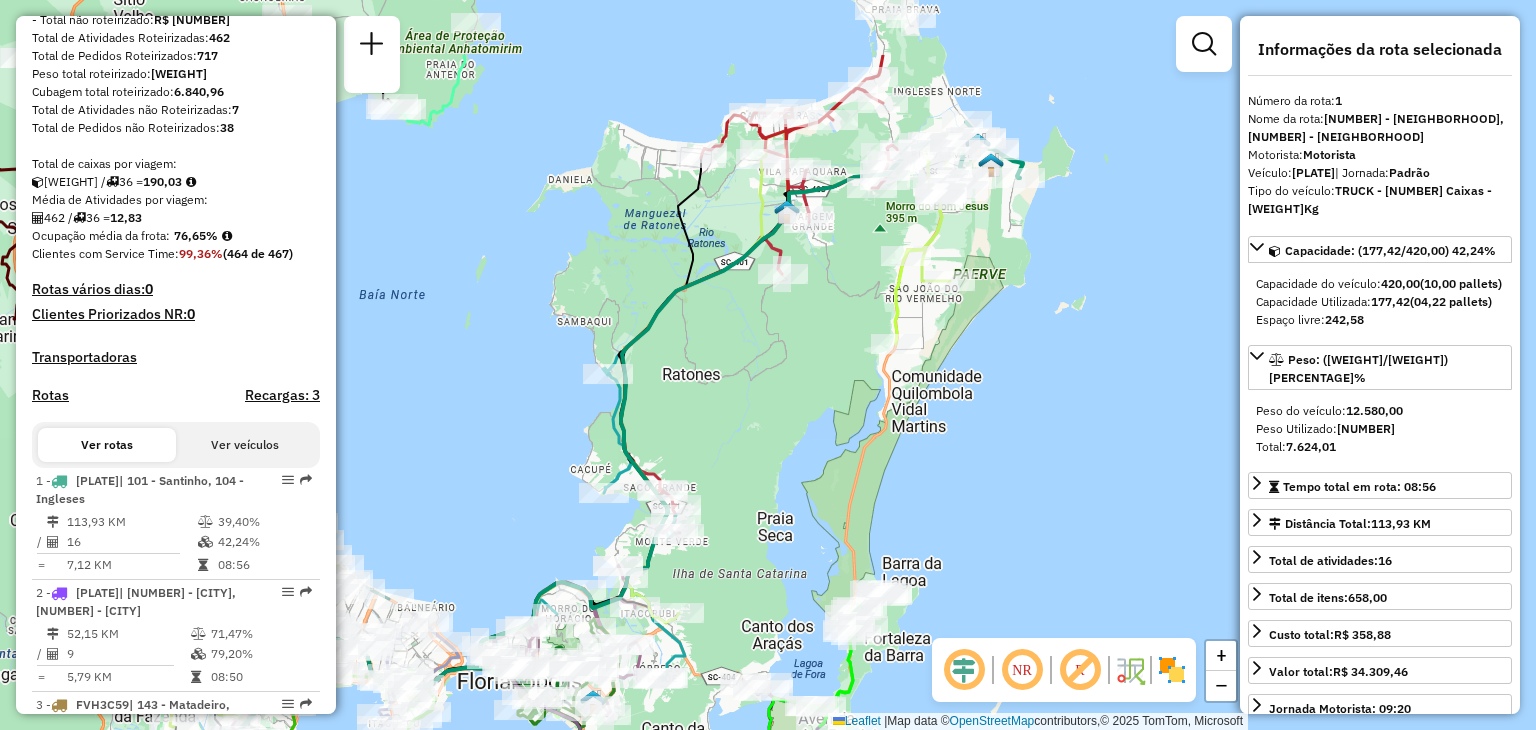 drag, startPoint x: 834, startPoint y: 203, endPoint x: 852, endPoint y: 331, distance: 129.25943 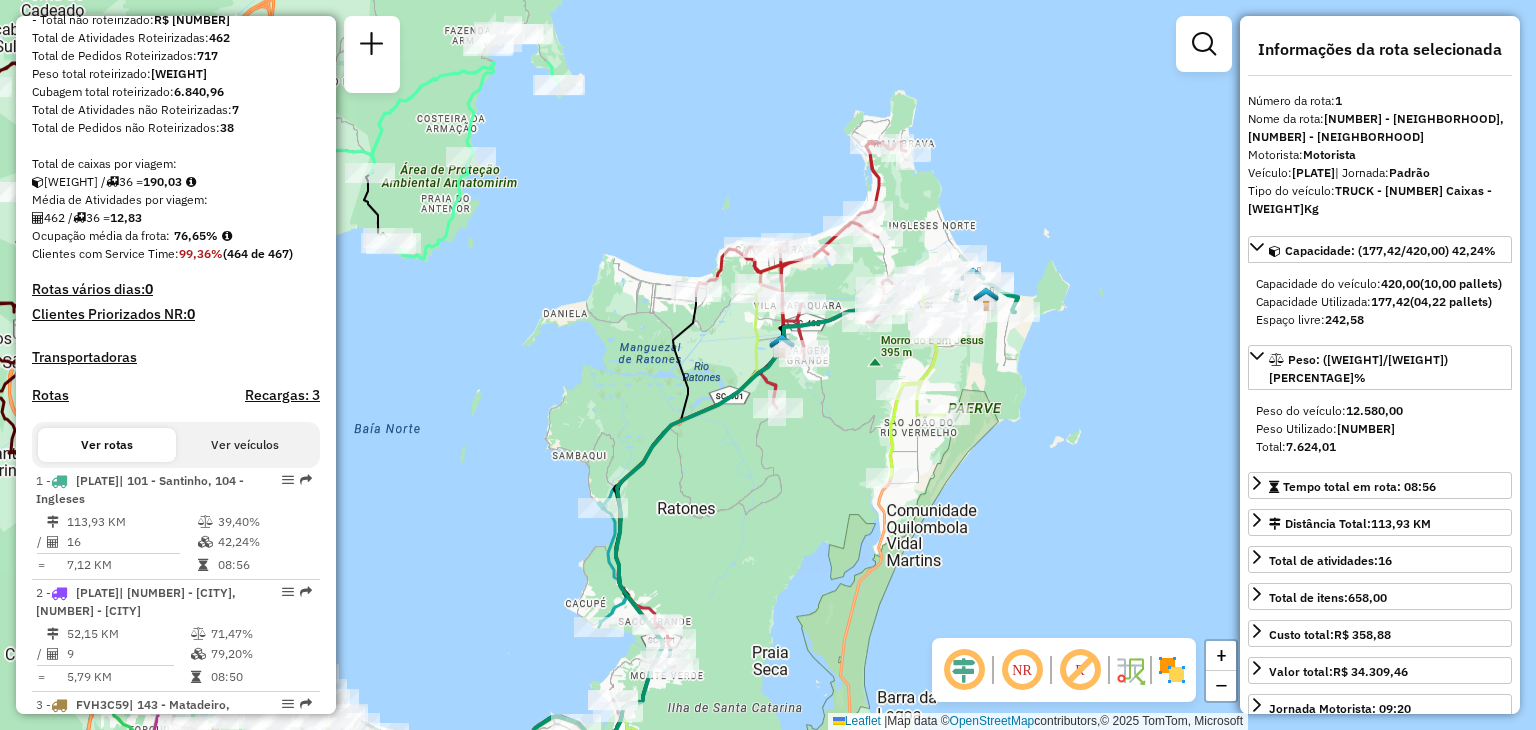 drag, startPoint x: 790, startPoint y: 371, endPoint x: 787, endPoint y: 509, distance: 138.03261 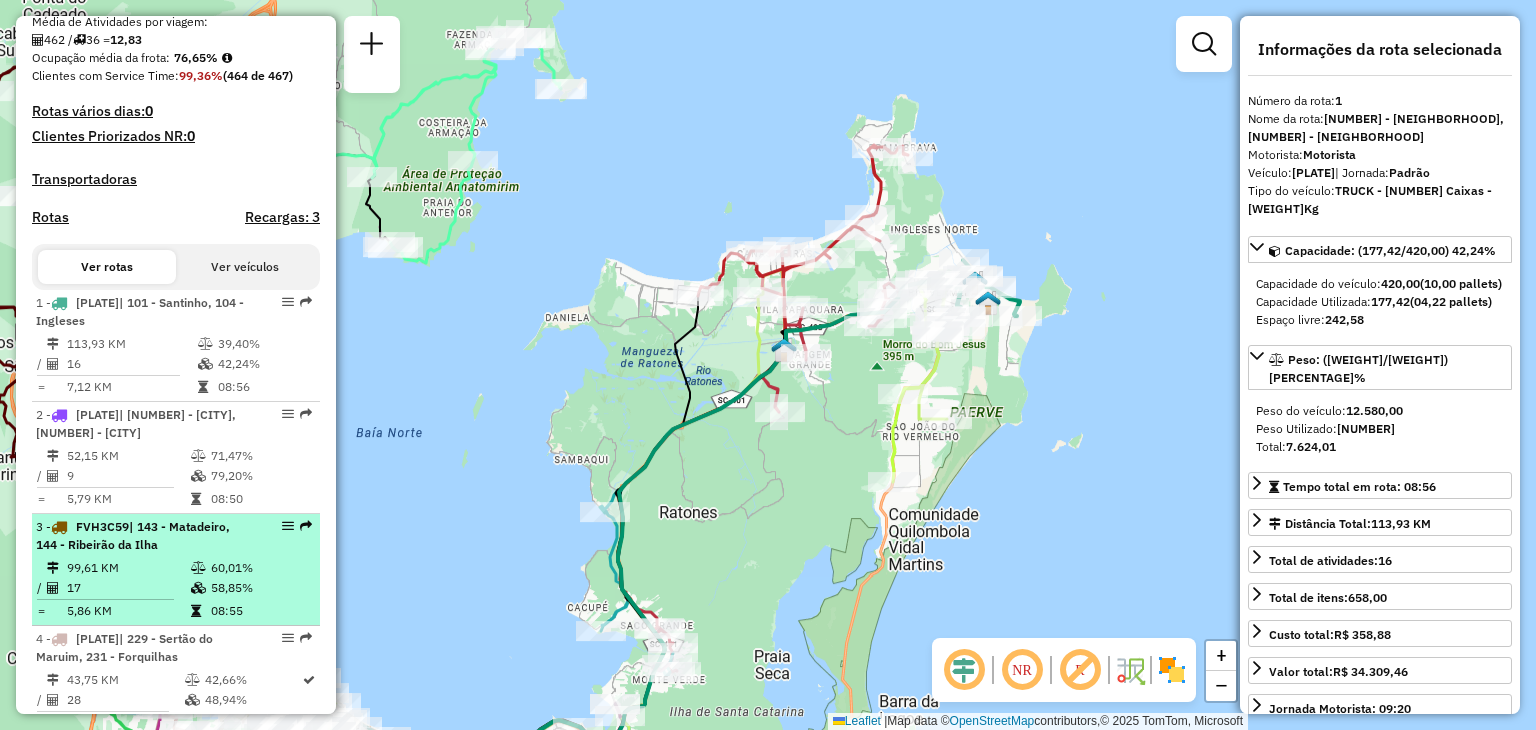 scroll, scrollTop: 500, scrollLeft: 0, axis: vertical 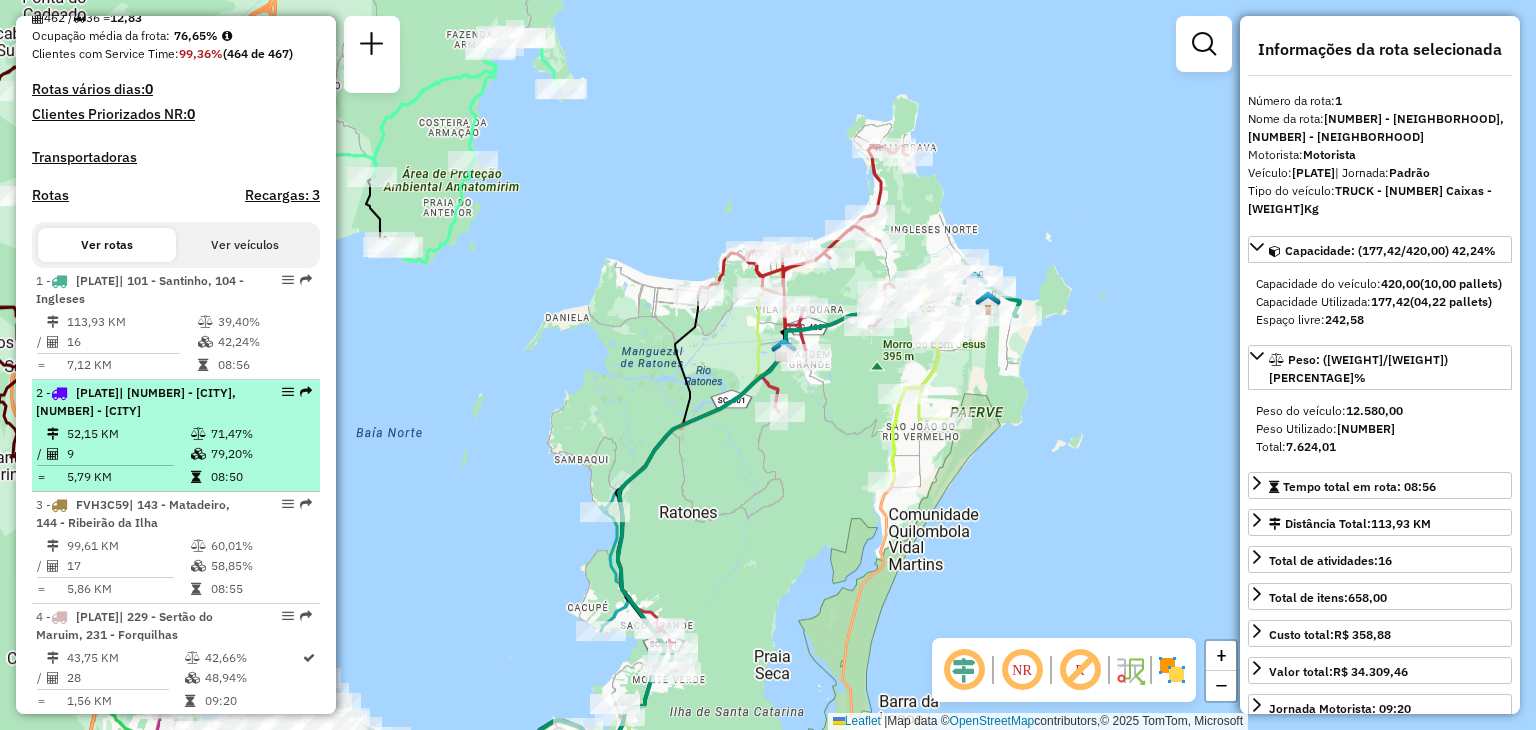 click at bounding box center [288, 392] 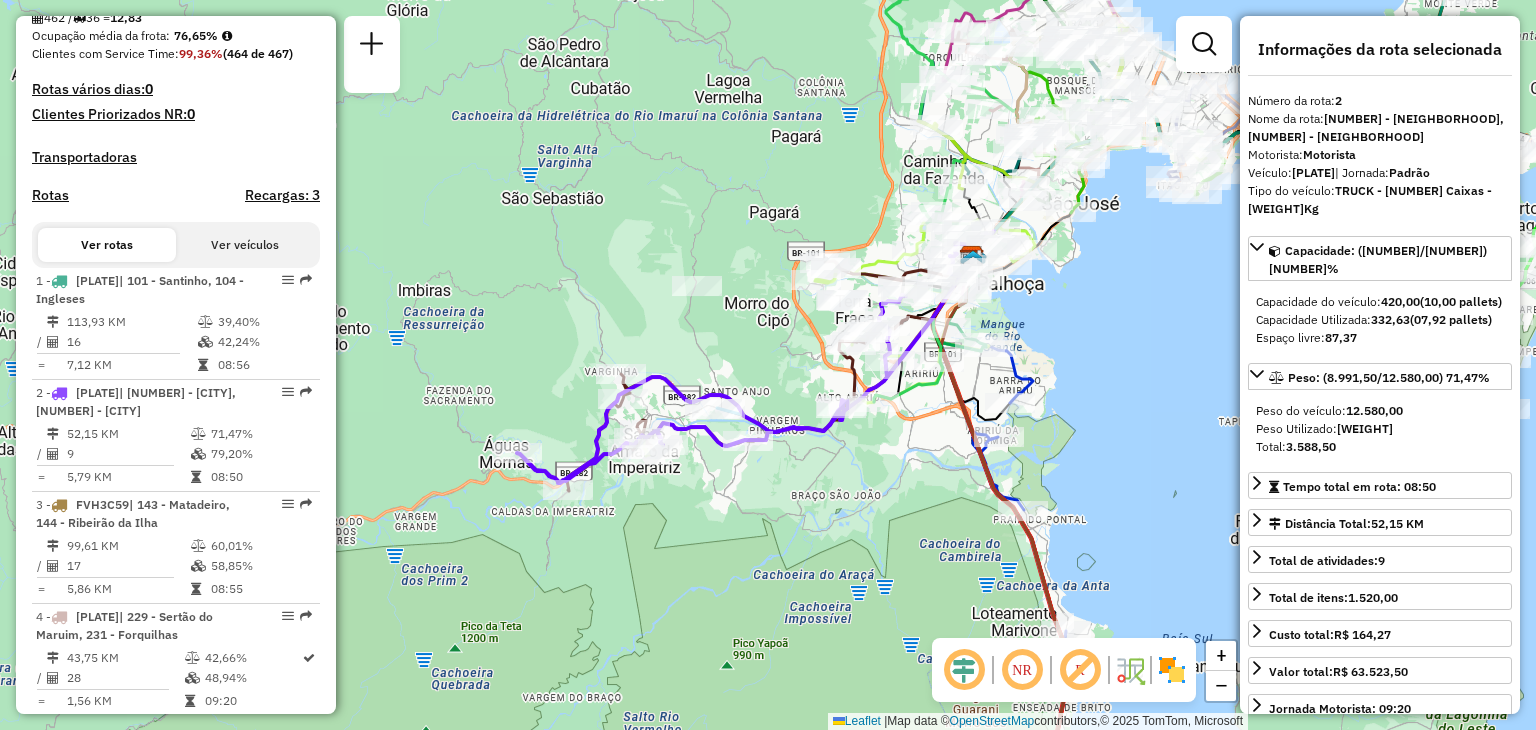drag, startPoint x: 835, startPoint y: 364, endPoint x: 786, endPoint y: 378, distance: 50.96077 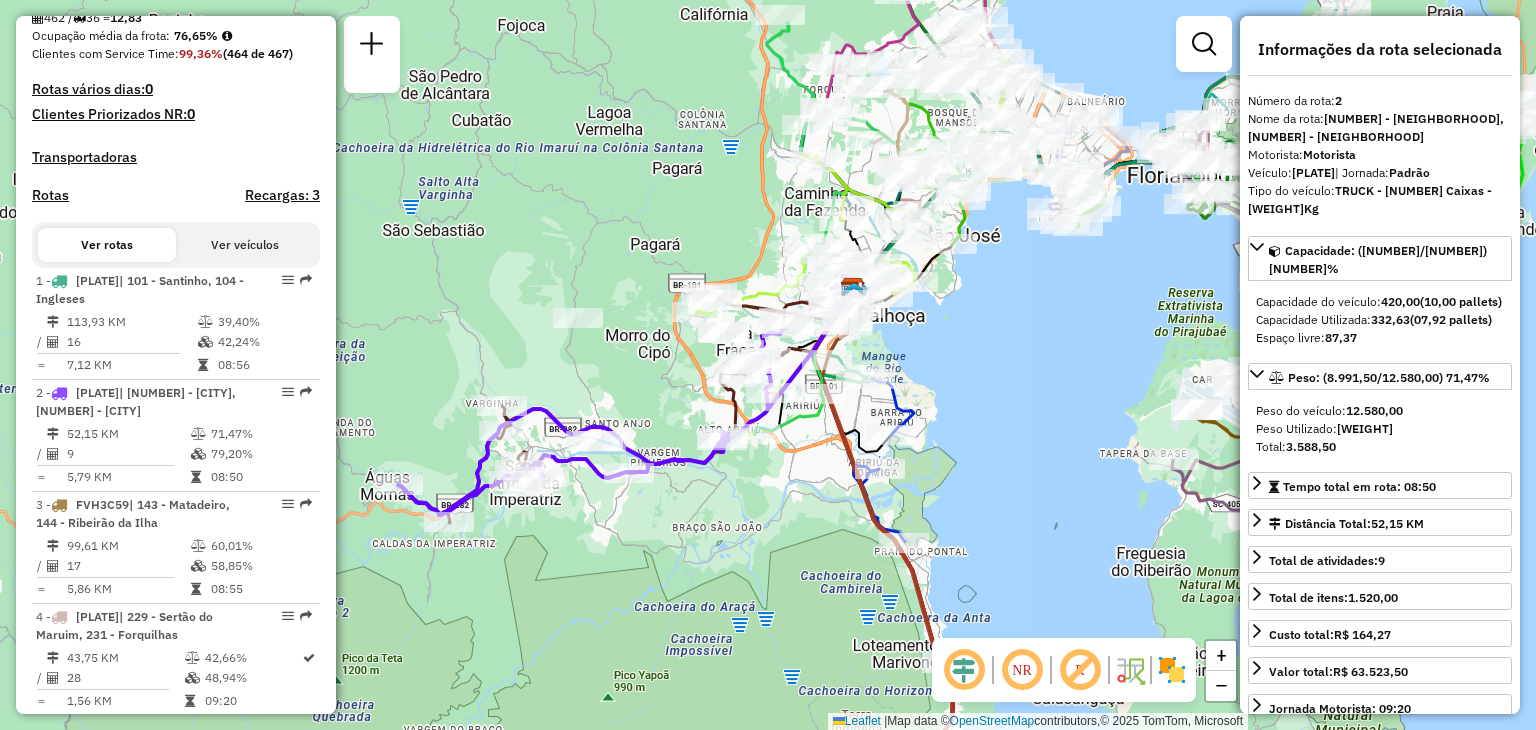 drag, startPoint x: 904, startPoint y: 460, endPoint x: 730, endPoint y: 498, distance: 178.10109 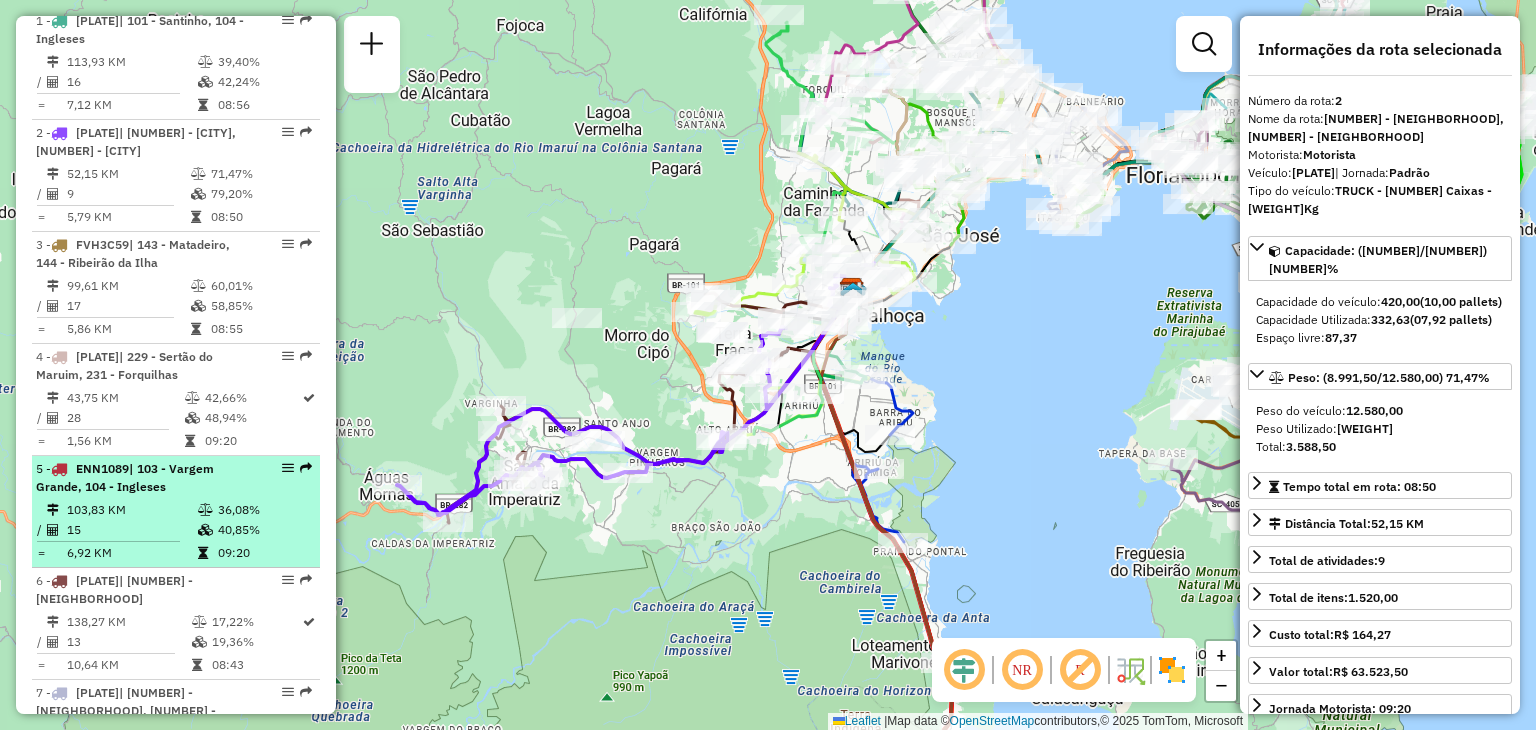 scroll, scrollTop: 800, scrollLeft: 0, axis: vertical 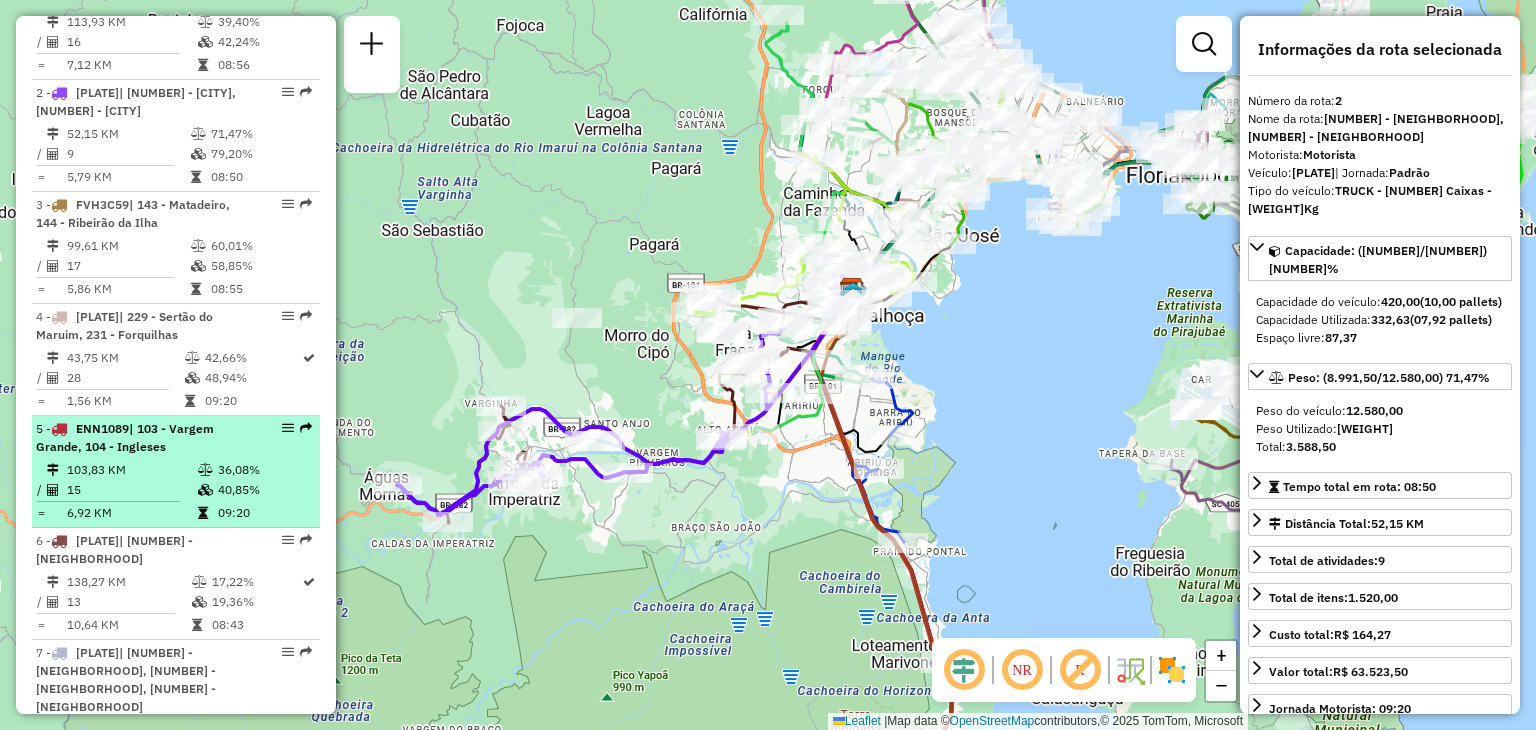 click at bounding box center (288, 428) 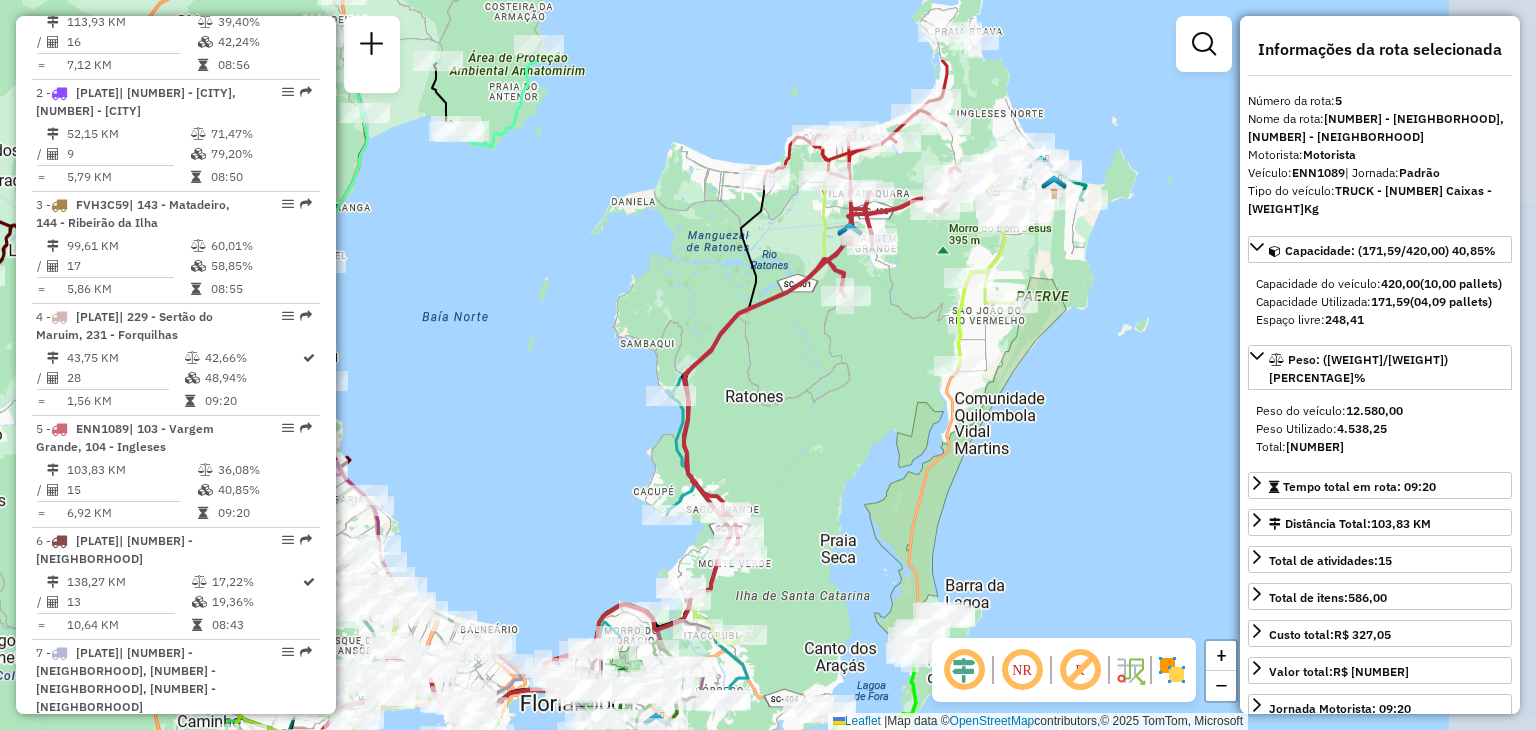 drag, startPoint x: 1142, startPoint y: 254, endPoint x: 980, endPoint y: 385, distance: 208.33867 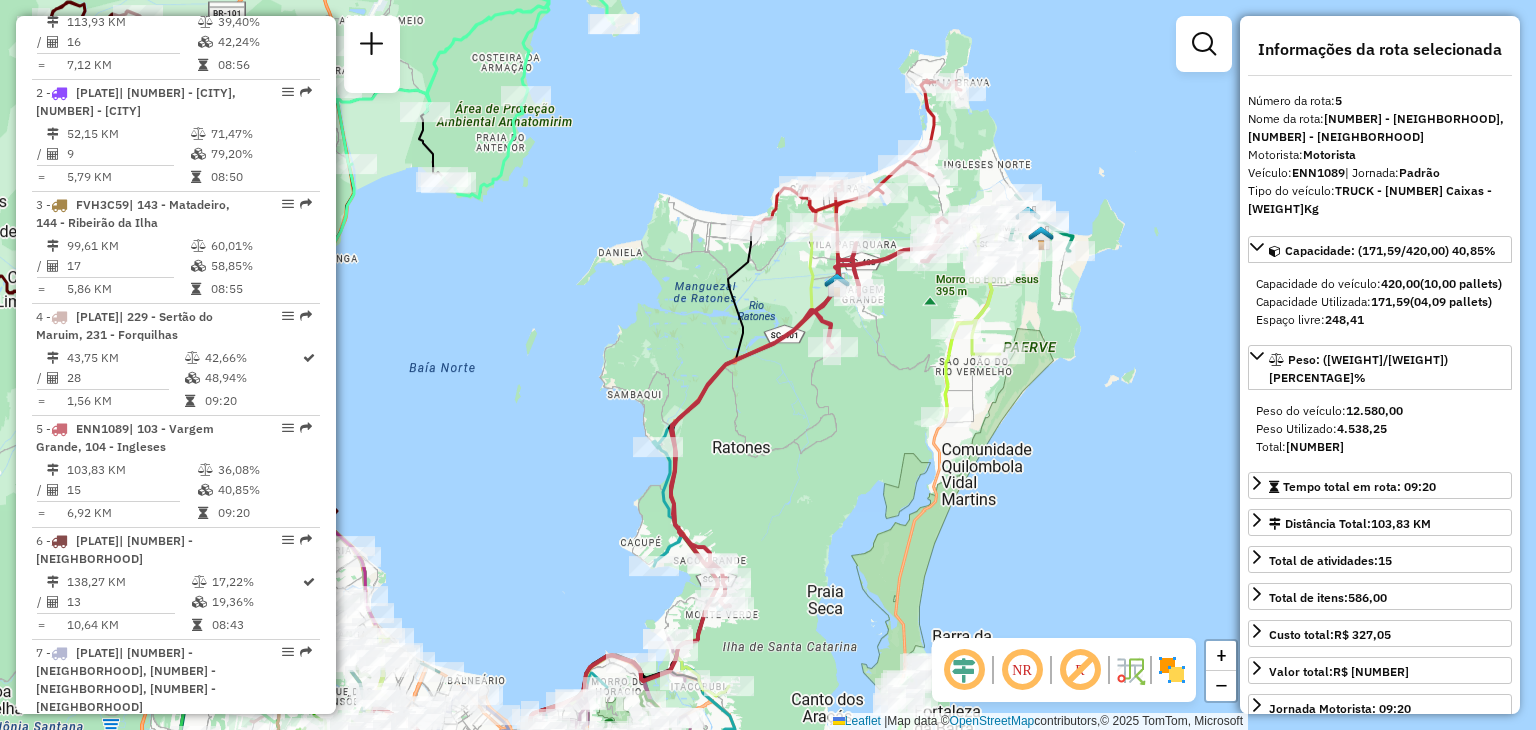 drag, startPoint x: 932, startPoint y: 270, endPoint x: 922, endPoint y: 326, distance: 56.88585 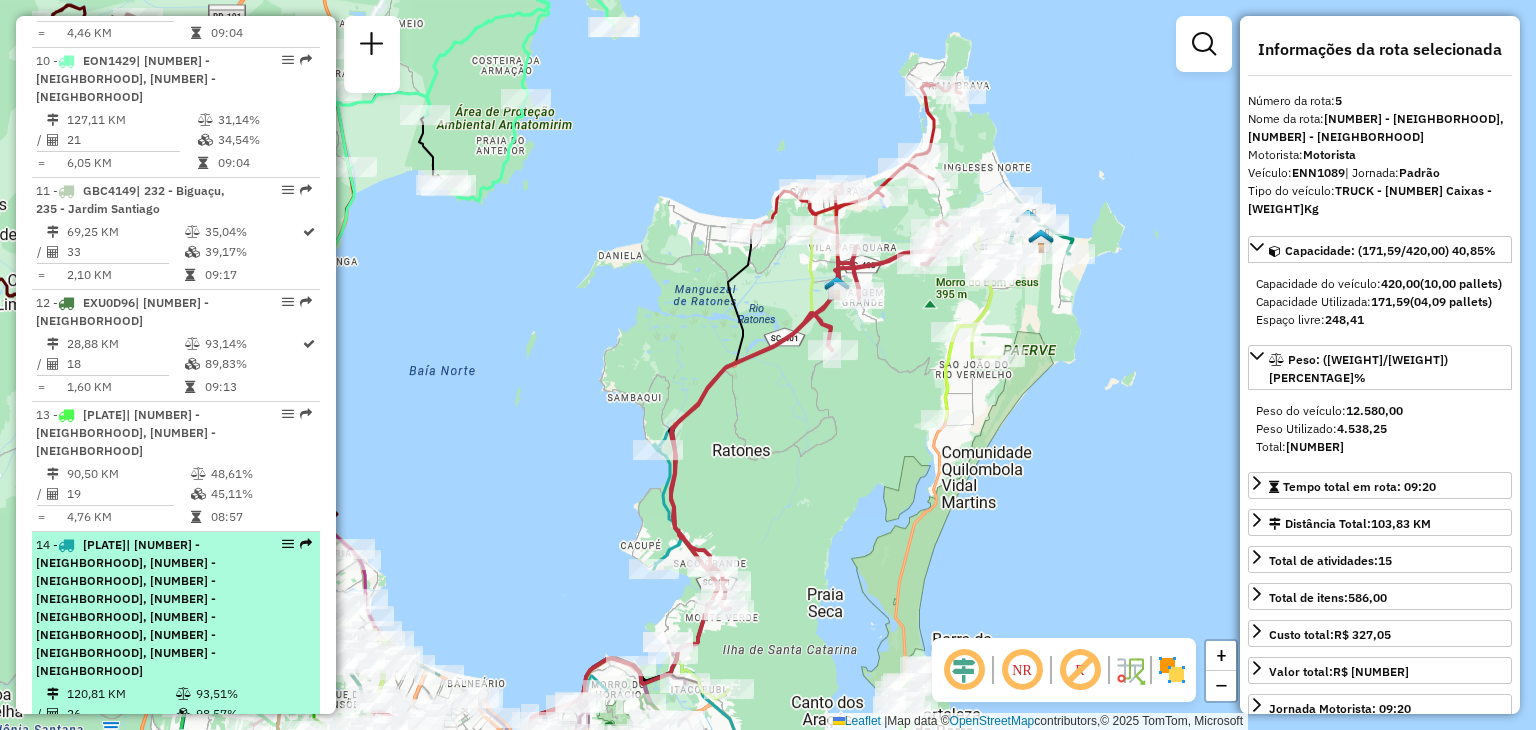 scroll, scrollTop: 1900, scrollLeft: 0, axis: vertical 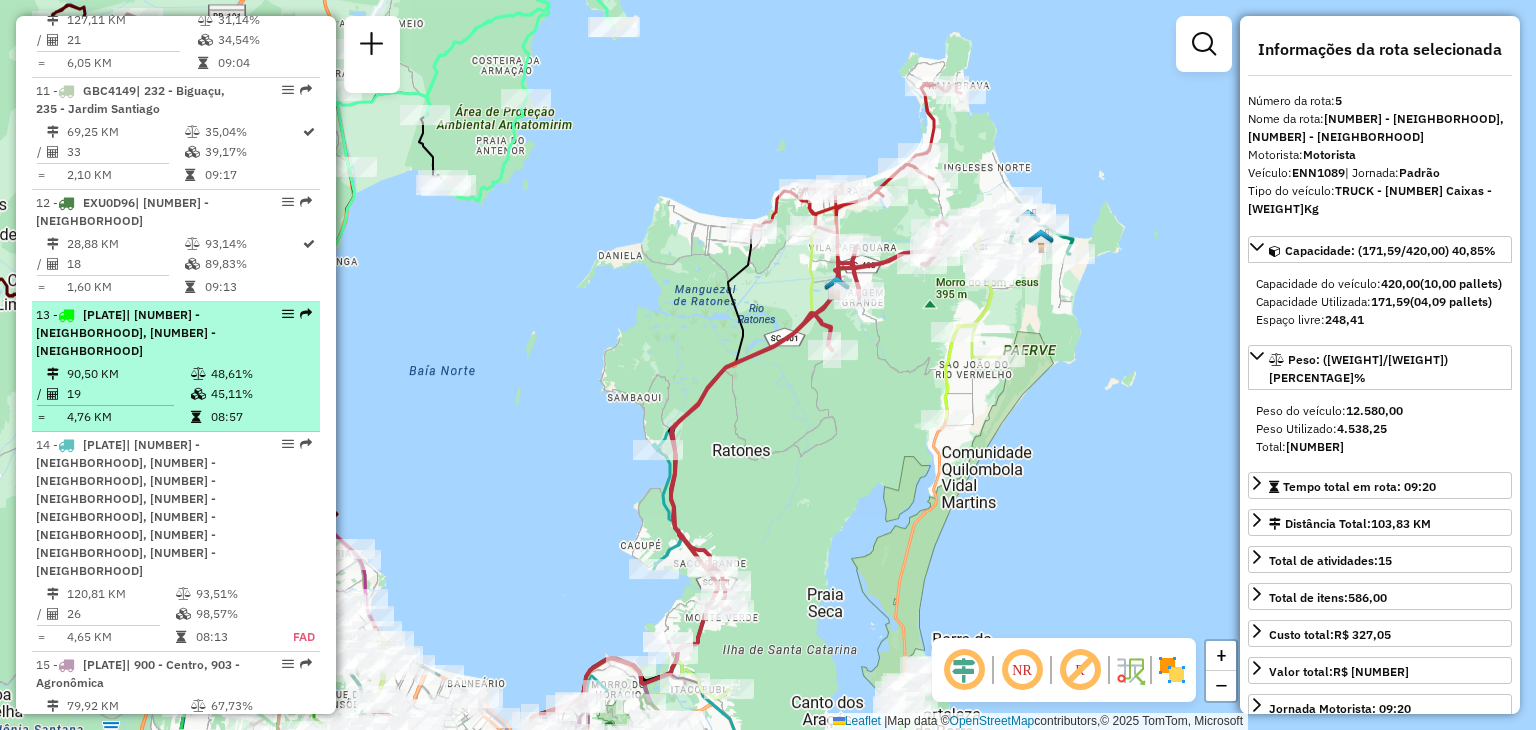 click at bounding box center [282, 314] 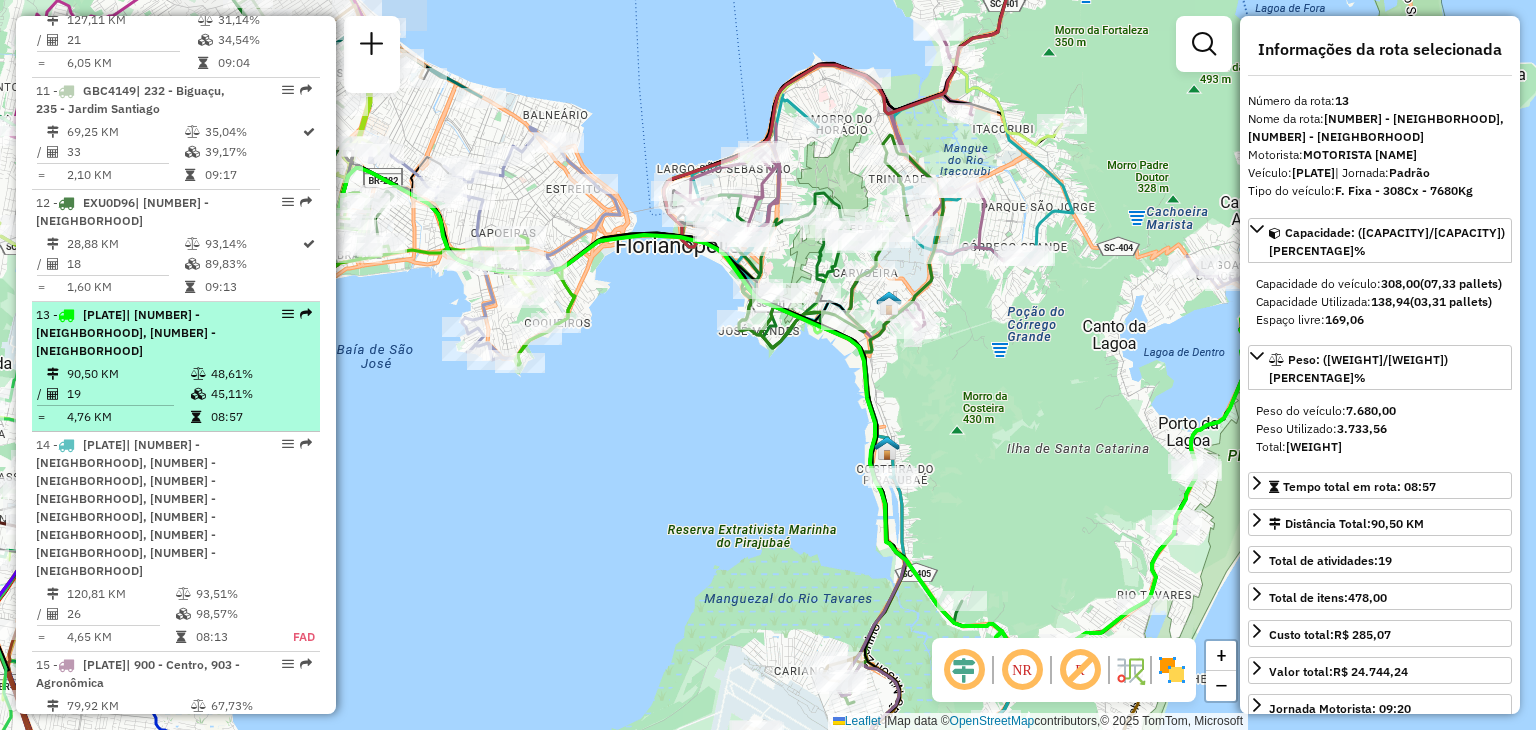 click on "[NUMBER] - [PLATE] | [NUMBER] - [NEIGHBORHOOD], [NUMBER] - [NEIGHBORHOOD]" at bounding box center [142, 333] 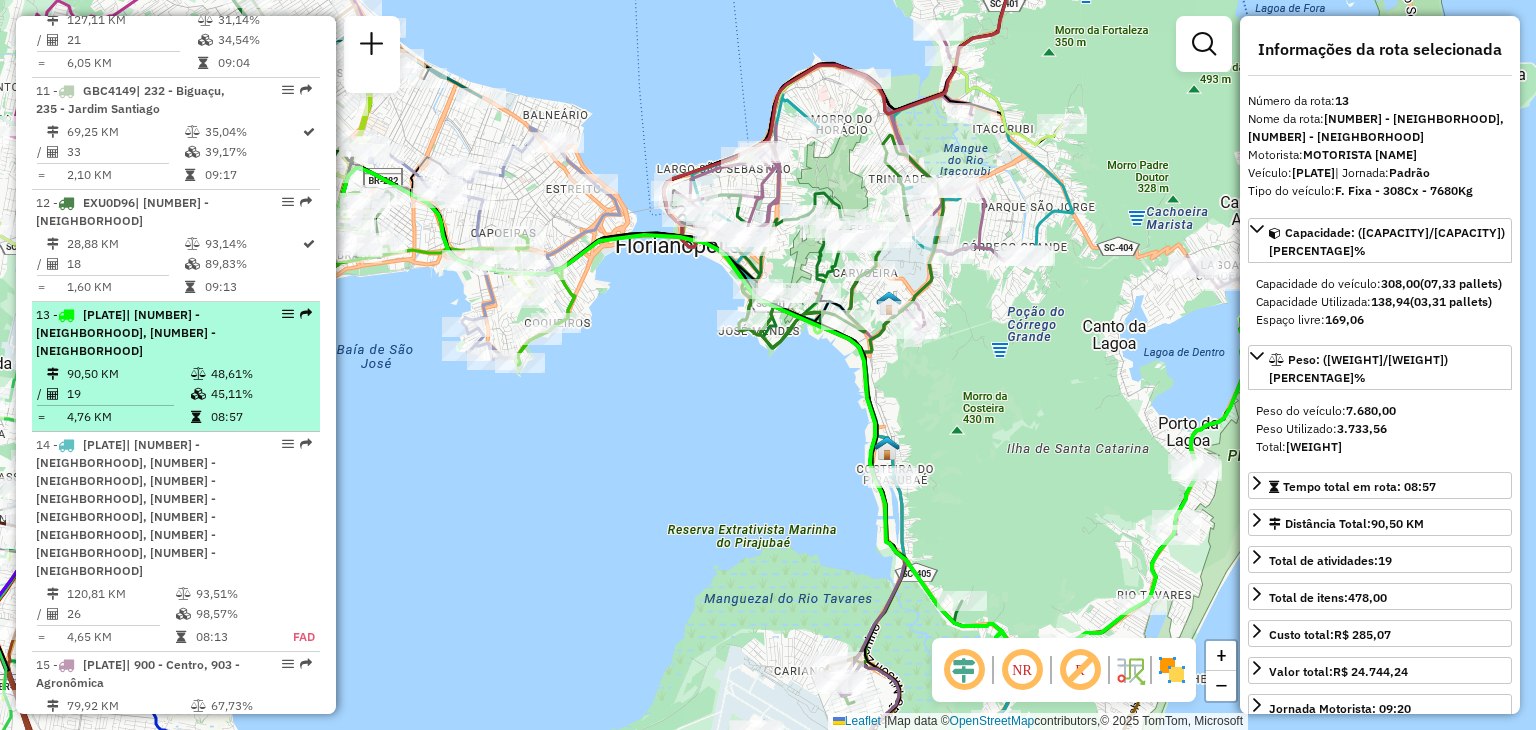 click on "[NUMBER] - [PLATE] | [NUMBER] - [NEIGHBORHOOD], [NUMBER] - [NEIGHBORHOOD]" at bounding box center (142, 333) 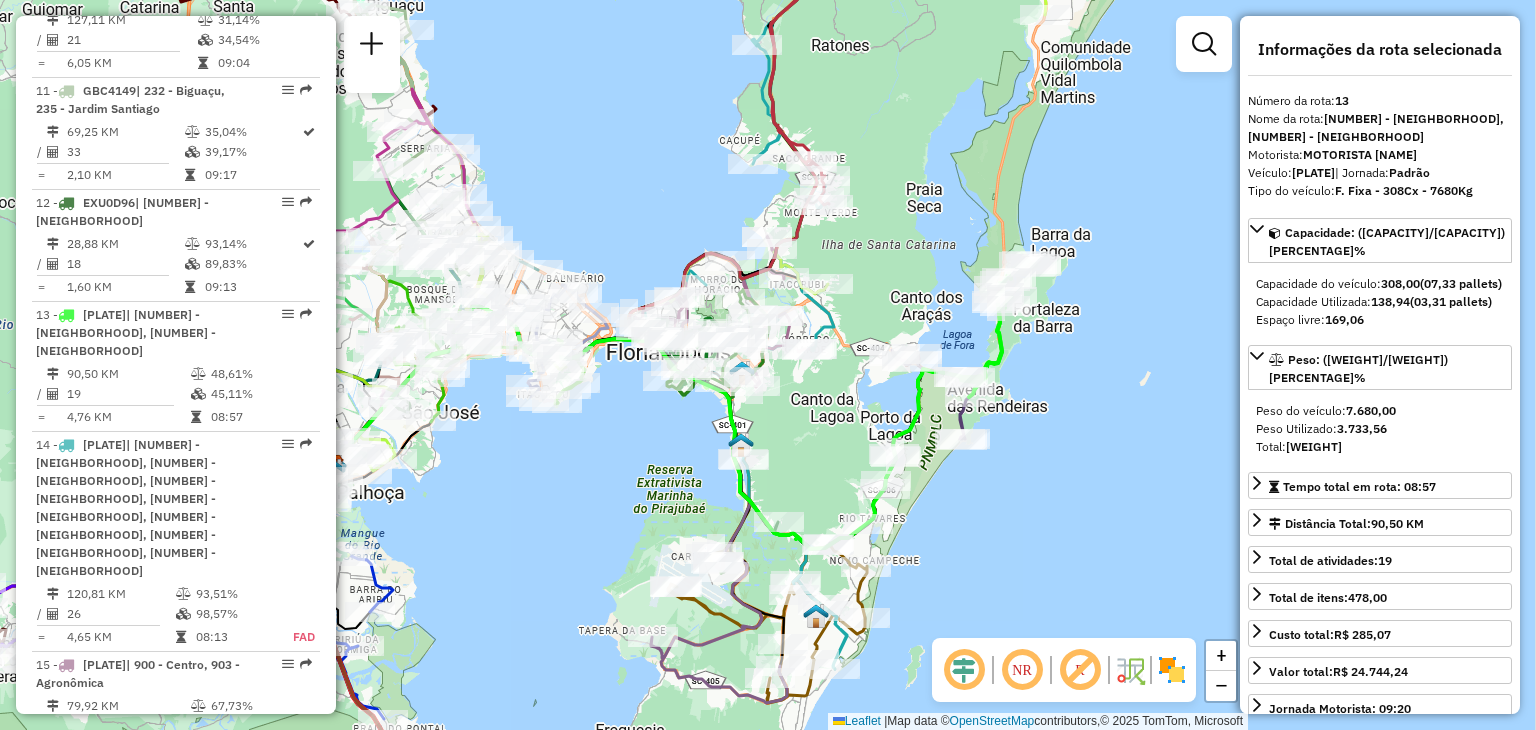 drag, startPoint x: 794, startPoint y: 438, endPoint x: 788, endPoint y: 426, distance: 13.416408 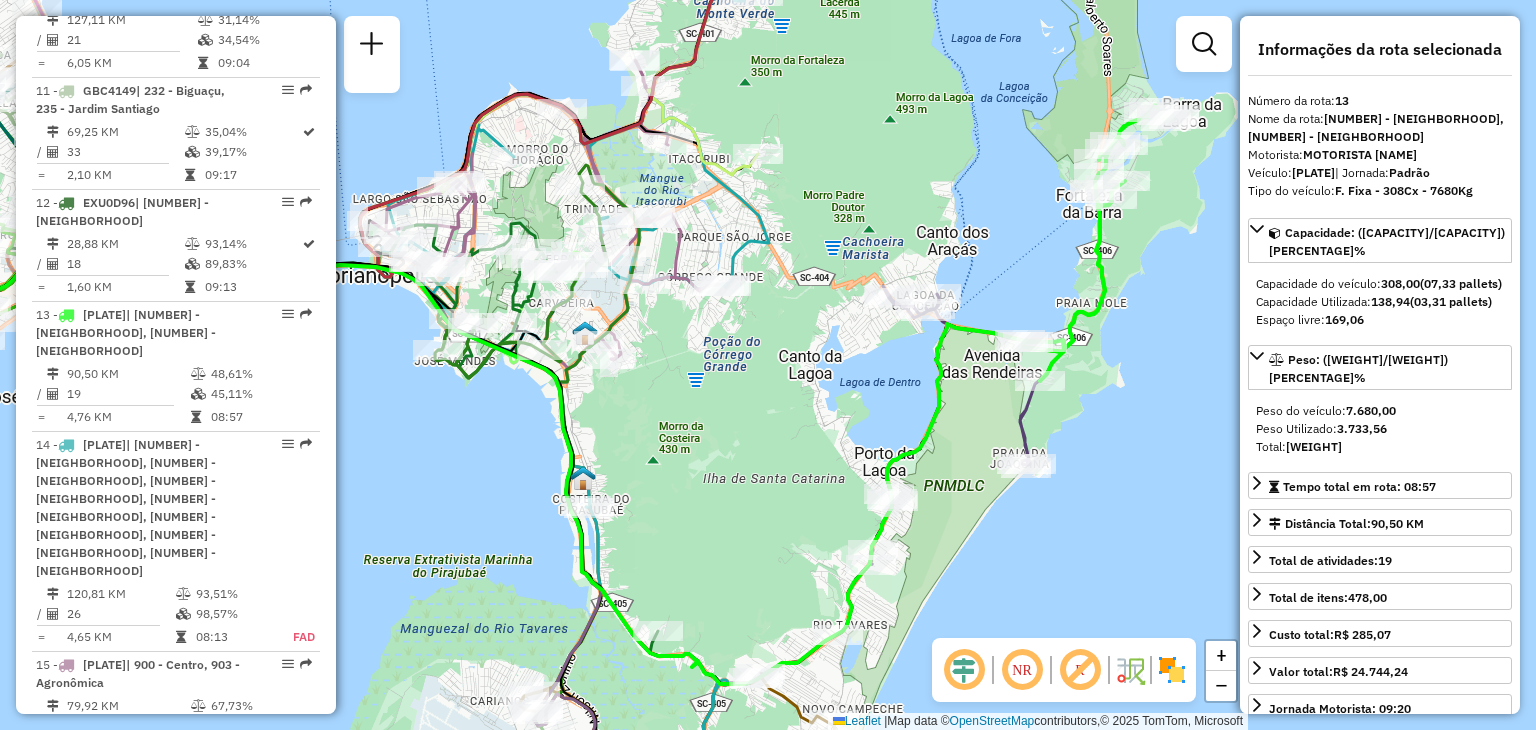 drag, startPoint x: 810, startPoint y: 431, endPoint x: 708, endPoint y: 444, distance: 102.825096 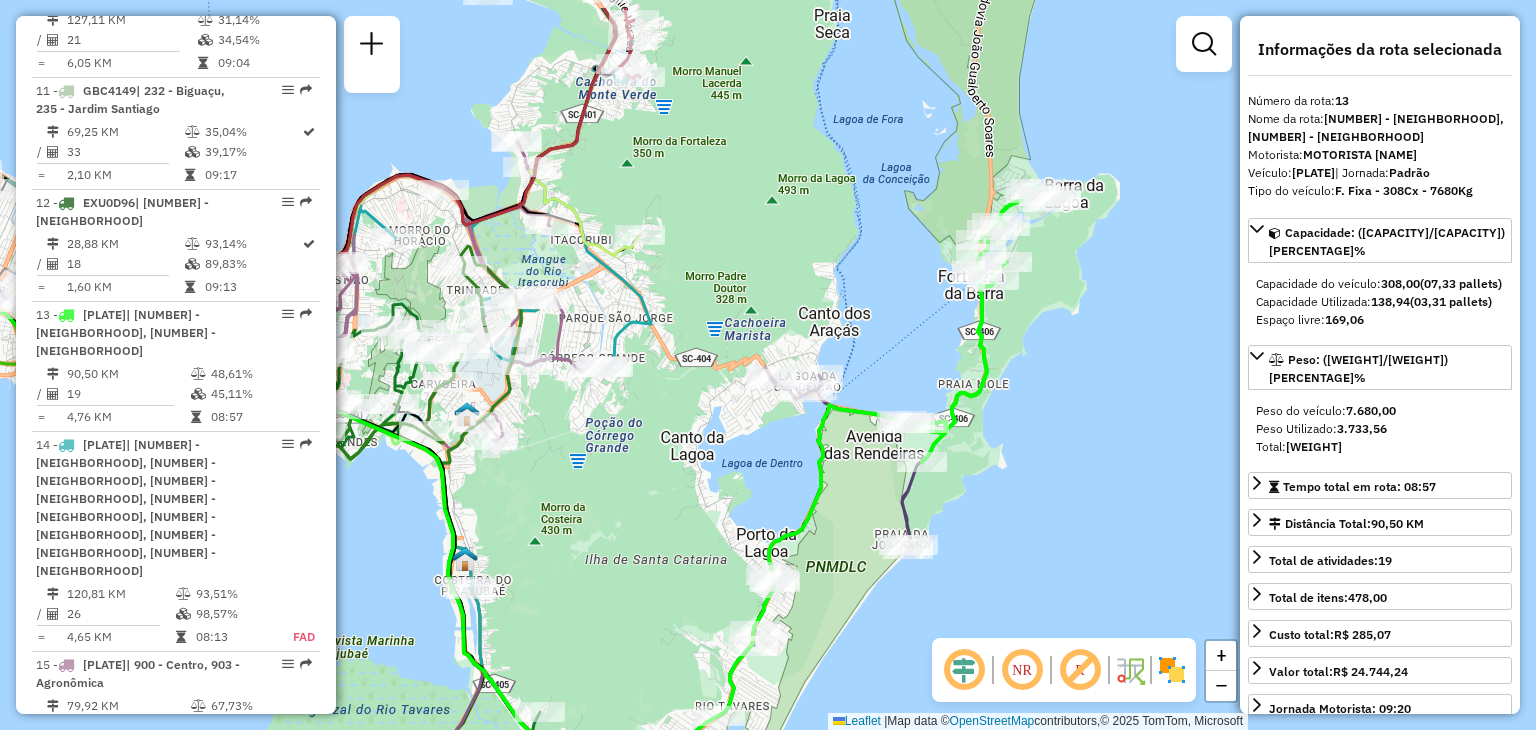 drag, startPoint x: 976, startPoint y: 420, endPoint x: 796, endPoint y: 529, distance: 210.43051 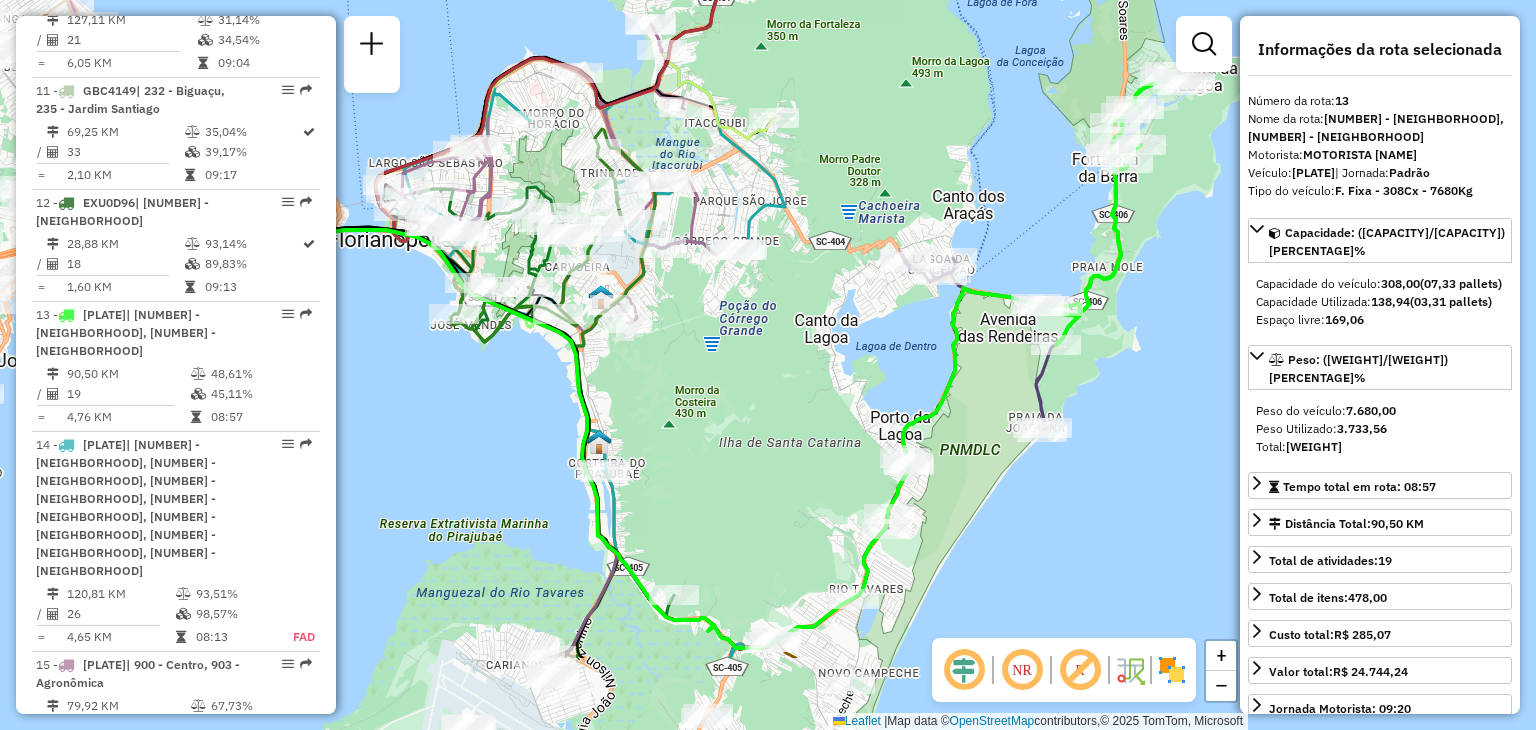 drag, startPoint x: 566, startPoint y: 544, endPoint x: 761, endPoint y: 401, distance: 241.81398 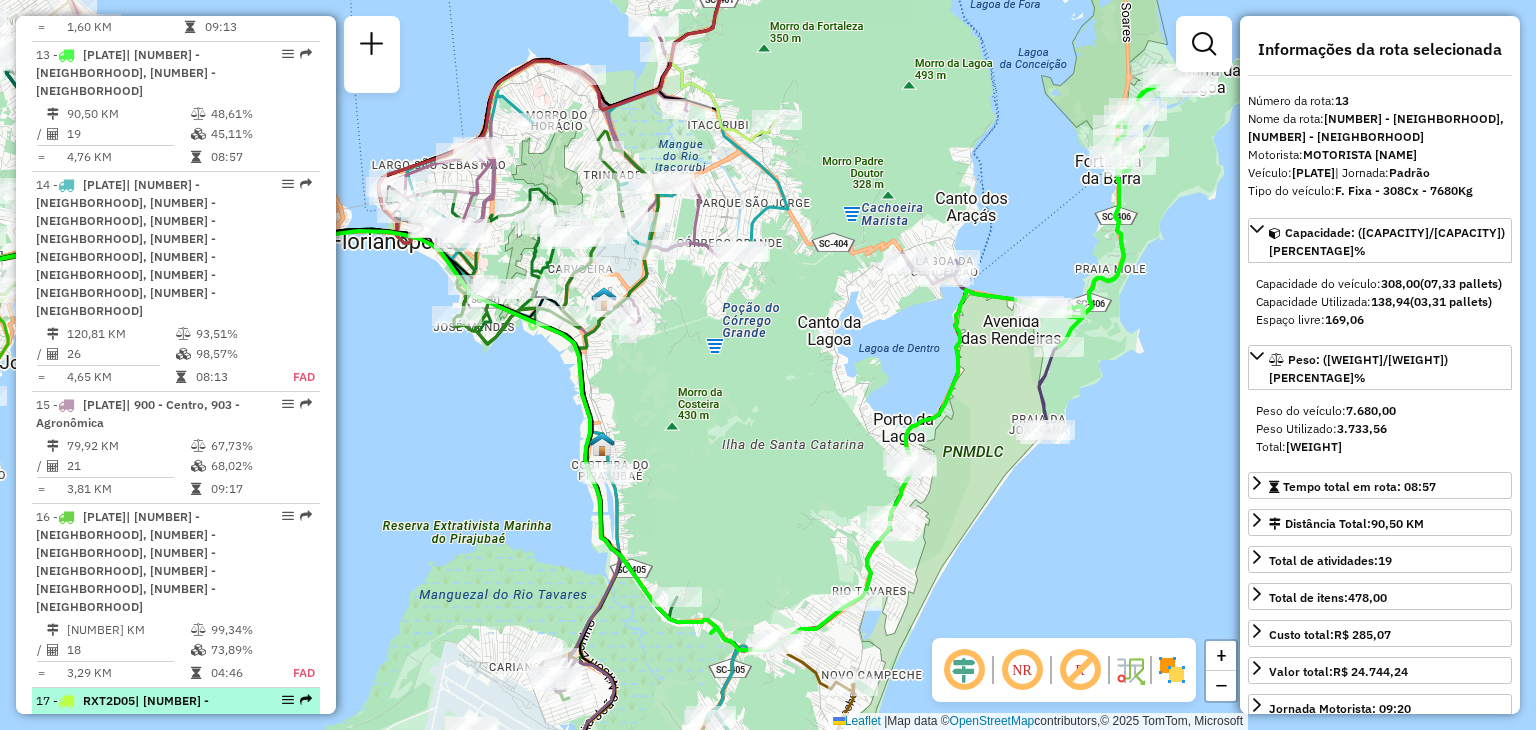 scroll, scrollTop: 2200, scrollLeft: 0, axis: vertical 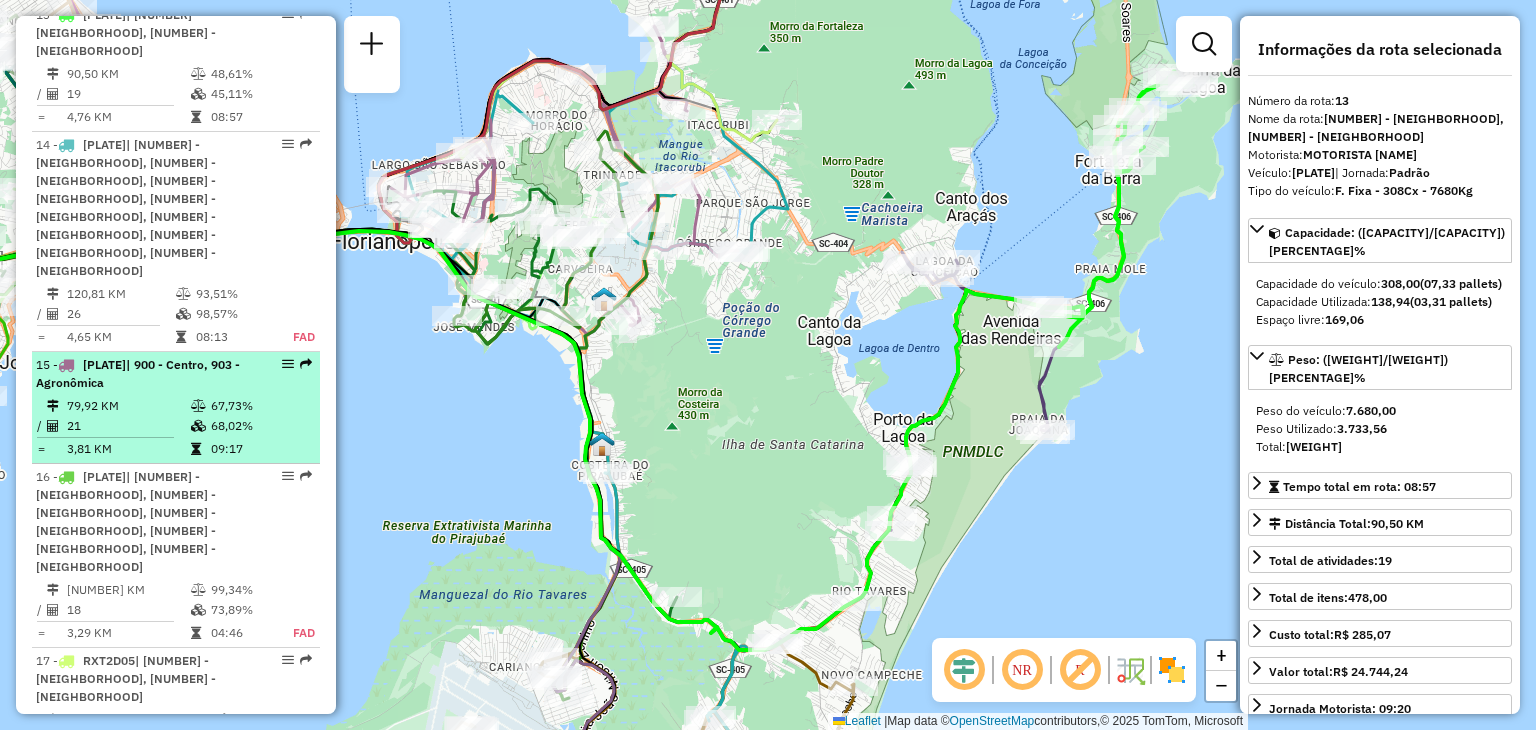 click at bounding box center (282, 364) 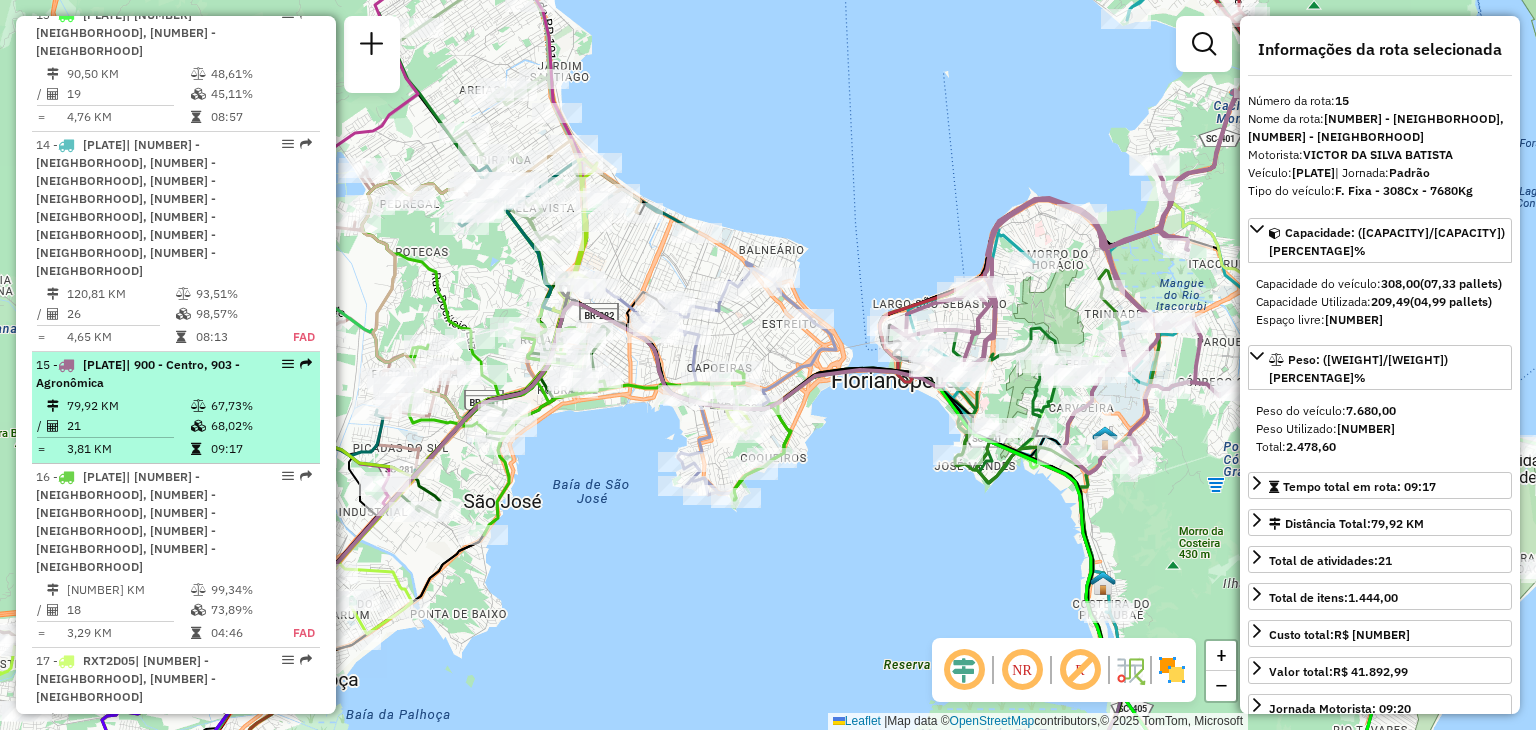 click at bounding box center (282, 364) 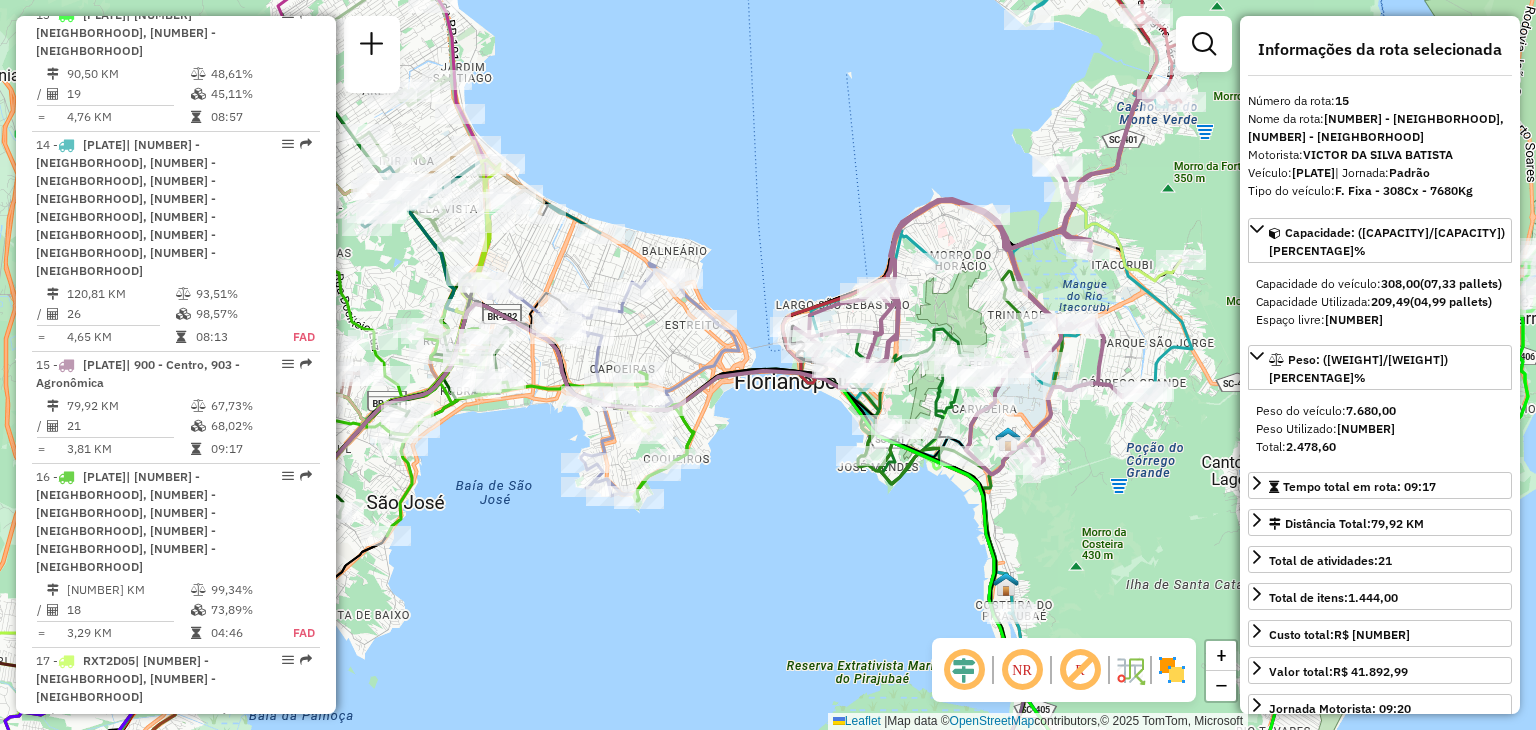 drag, startPoint x: 902, startPoint y: 512, endPoint x: 805, endPoint y: 504, distance: 97.32934 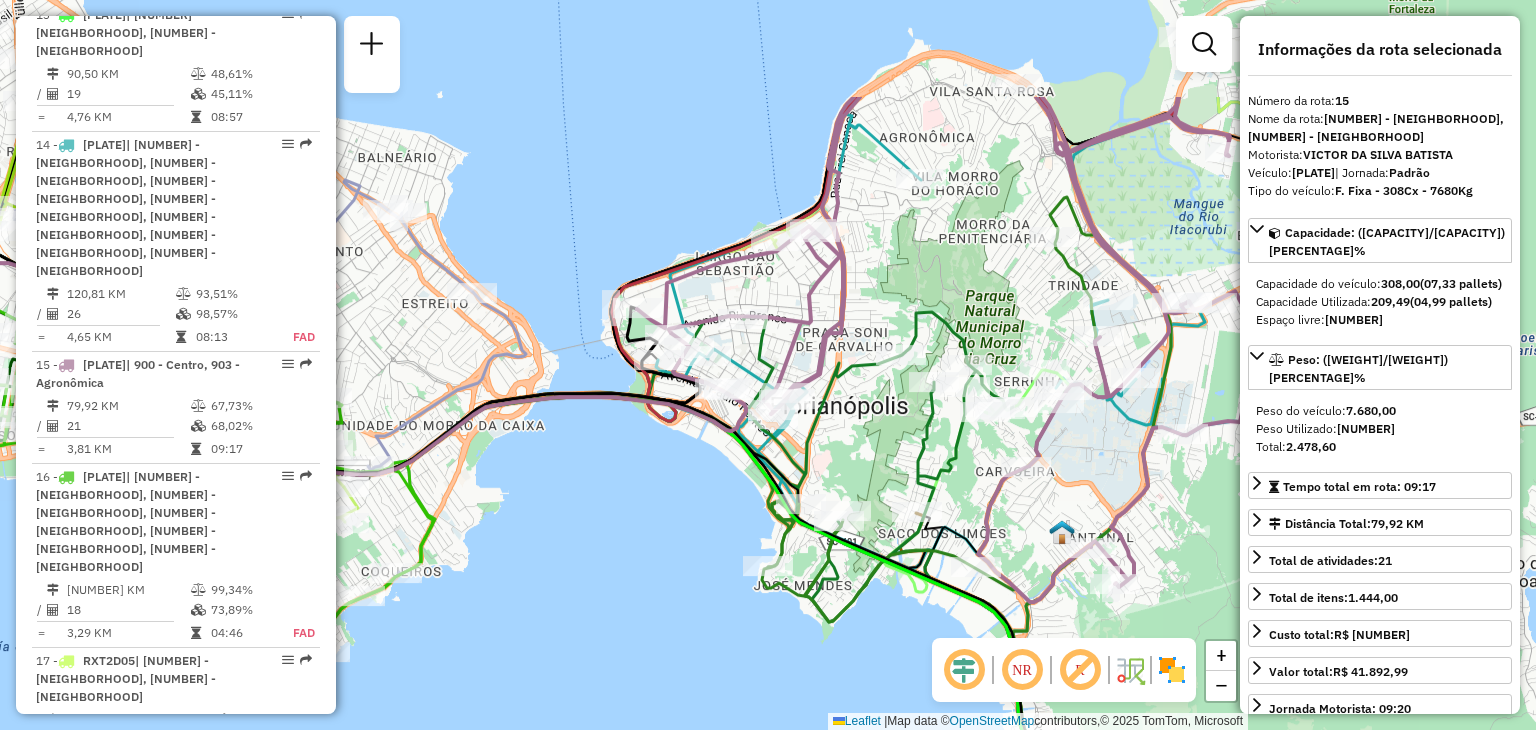 drag, startPoint x: 726, startPoint y: 521, endPoint x: 719, endPoint y: 587, distance: 66.37017 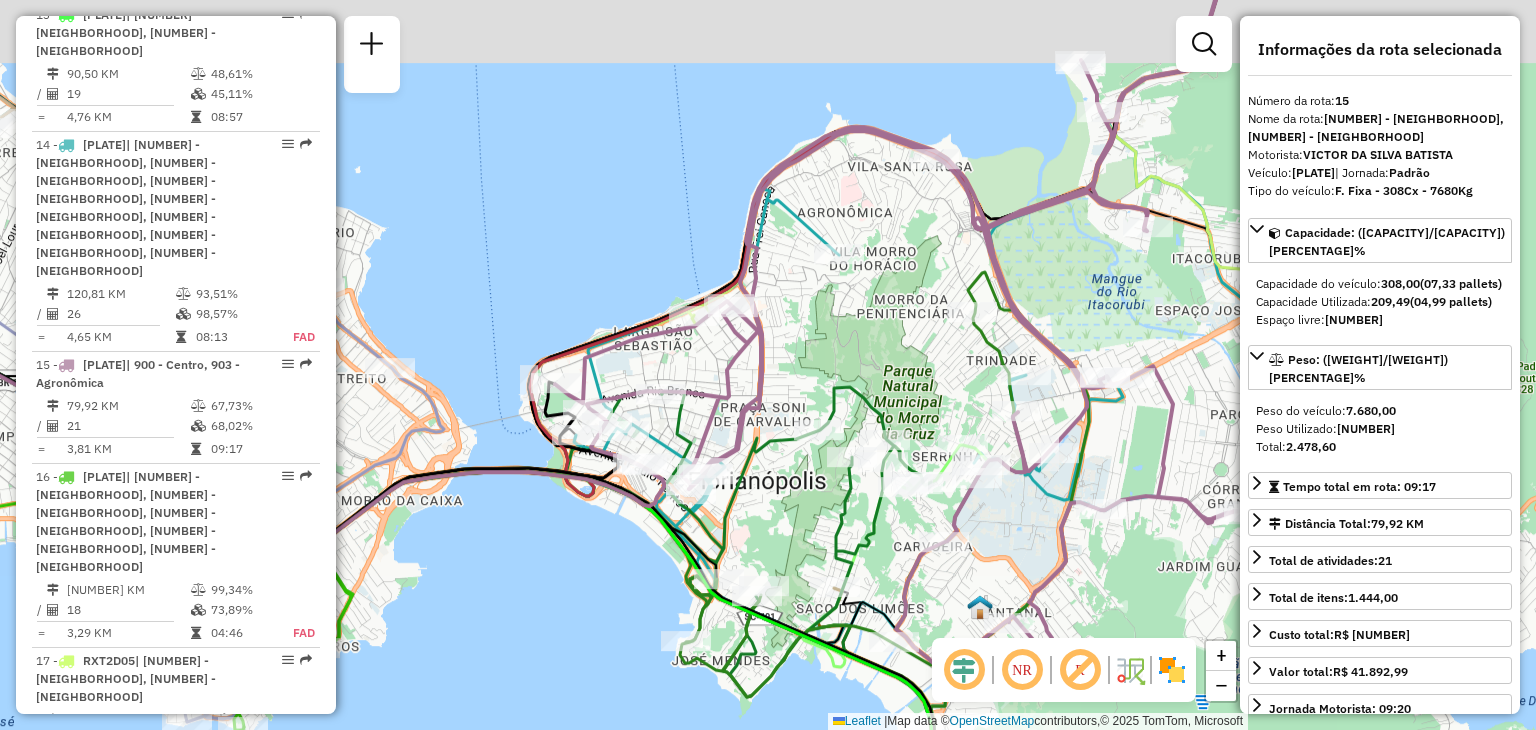 drag, startPoint x: 932, startPoint y: 261, endPoint x: 857, endPoint y: 336, distance: 106.06602 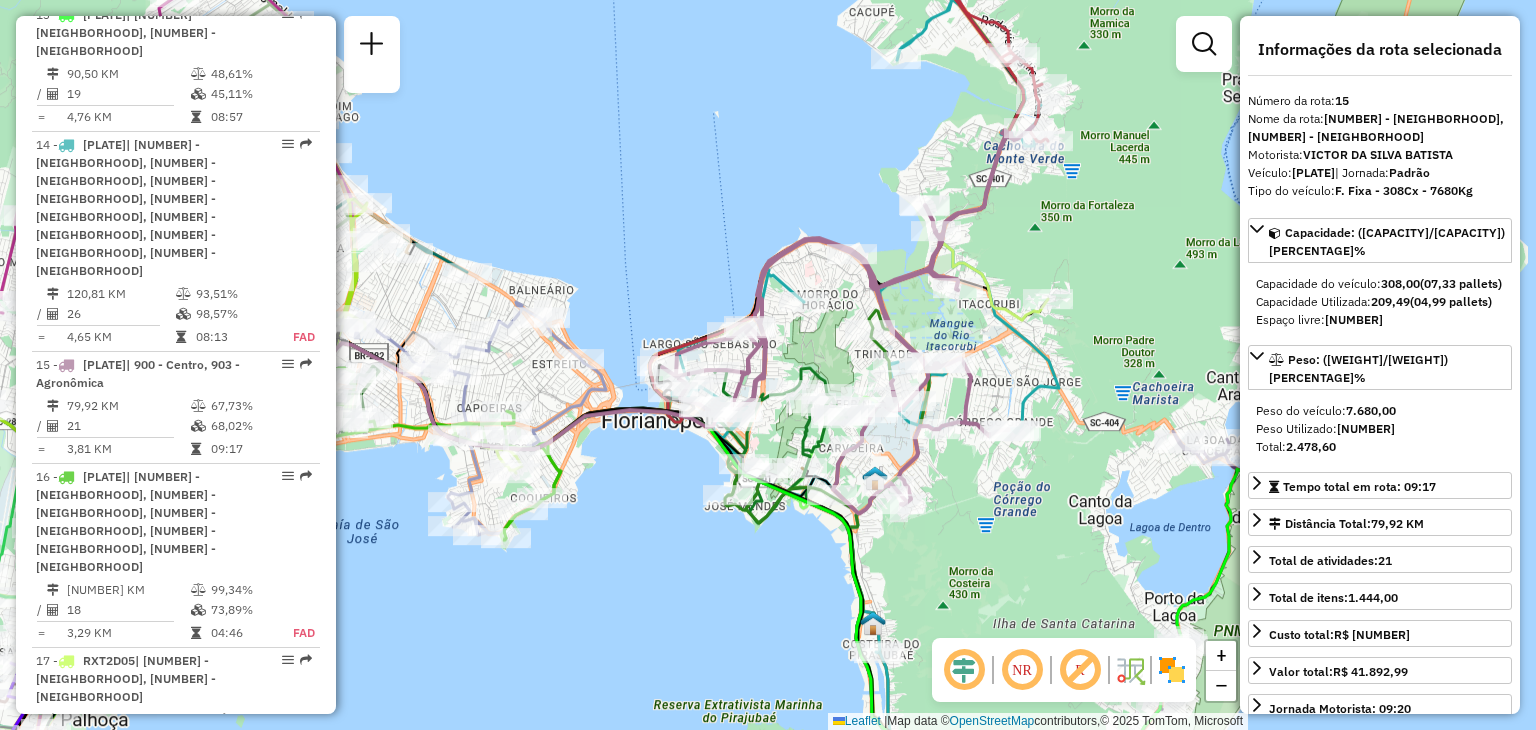 click on "Janela de atendimento Grade de atendimento Capacidade Transportadoras Veículos Cliente Pedidos  Rotas Selecione os dias de semana para filtrar as janelas de atendimento  Seg   Ter   Qua   Qui   Sex   Sáb   Dom  Informe o período da janela de atendimento: De: Até:  Filtrar exatamente a janela do cliente  Considerar janela de atendimento padrão  Selecione os dias de semana para filtrar as grades de atendimento  Seg   Ter   Qua   Qui   Sex   Sáb   Dom   Considerar clientes sem dia de atendimento cadastrado  Clientes fora do dia de atendimento selecionado Filtrar as atividades entre os valores definidos abaixo:  Peso mínimo:   Peso máximo:   Cubagem mínima:   Cubagem máxima:   De:   Até:  Filtrar as atividades entre o tempo de atendimento definido abaixo:  De:   Até:   Considerar capacidade total dos clientes não roteirizados Transportadora: Selecione um ou mais itens Tipo de veículo: Selecione um ou mais itens Veículo: Selecione um ou mais itens Motorista: Selecione um ou mais itens Nome: Rótulo:" 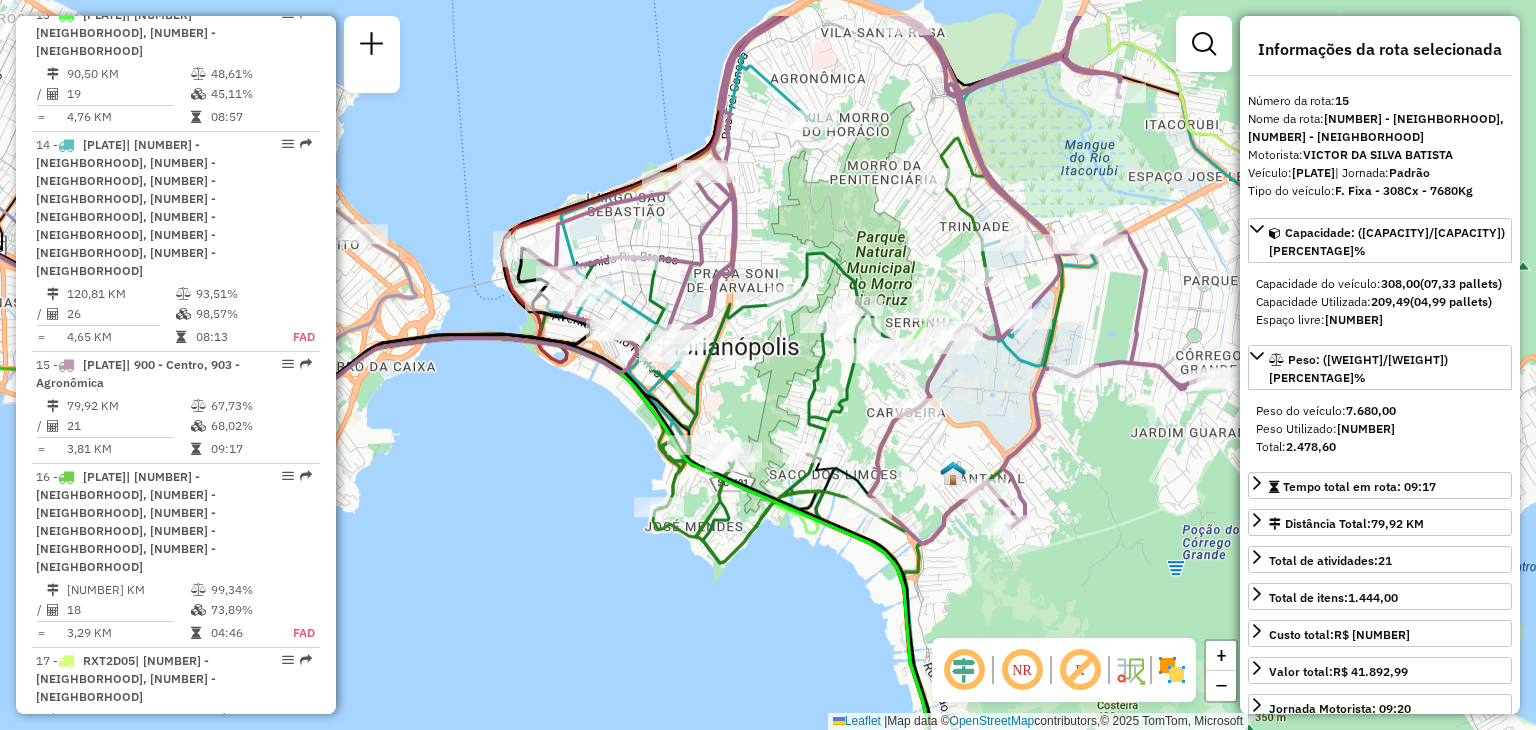 drag, startPoint x: 1061, startPoint y: 469, endPoint x: 1052, endPoint y: 562, distance: 93.43447 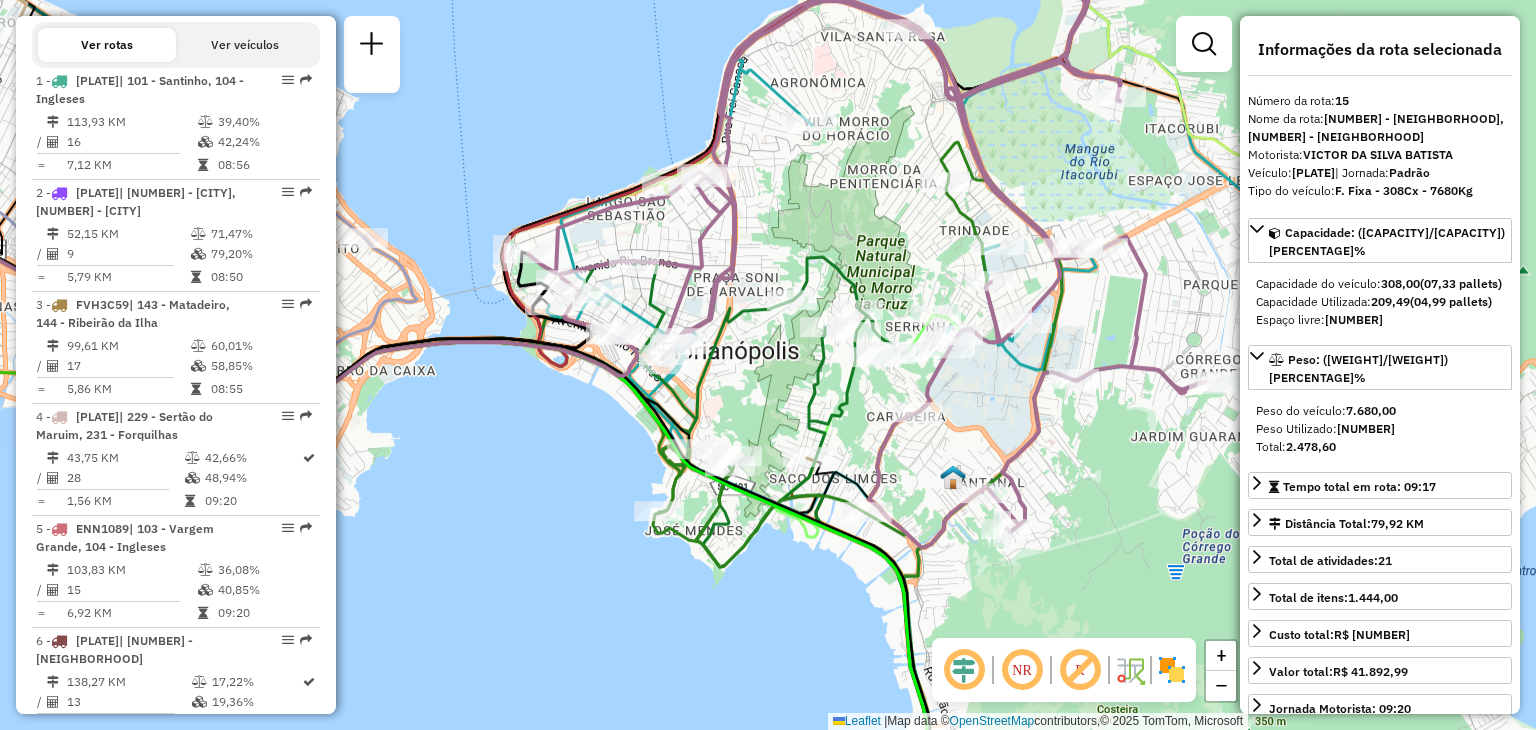 scroll, scrollTop: 500, scrollLeft: 0, axis: vertical 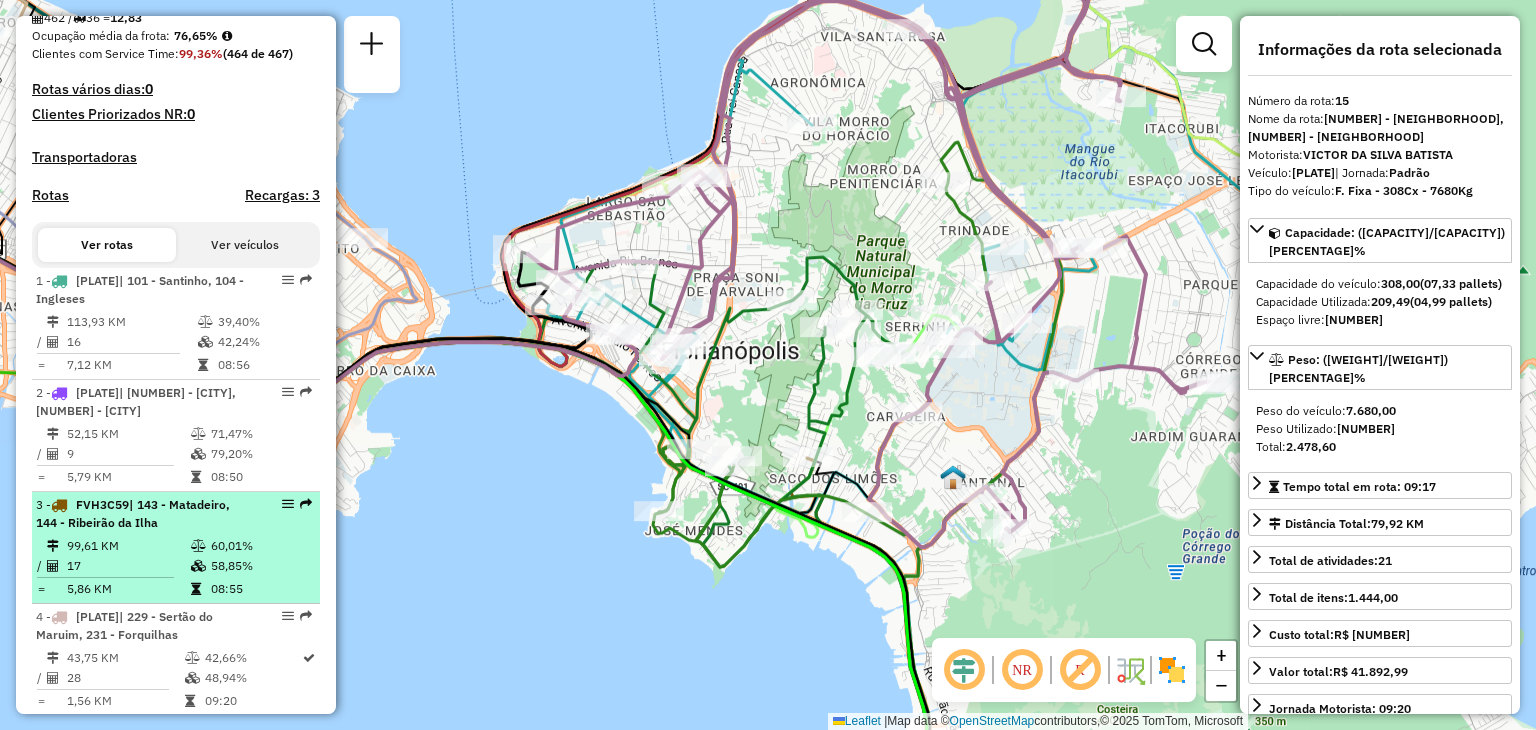 click on "3       [PLATE]   | [NUMBER] - [NEIGHBORHOOD], [NUMBER] - [NEIGHBORHOOD]" at bounding box center (176, 514) 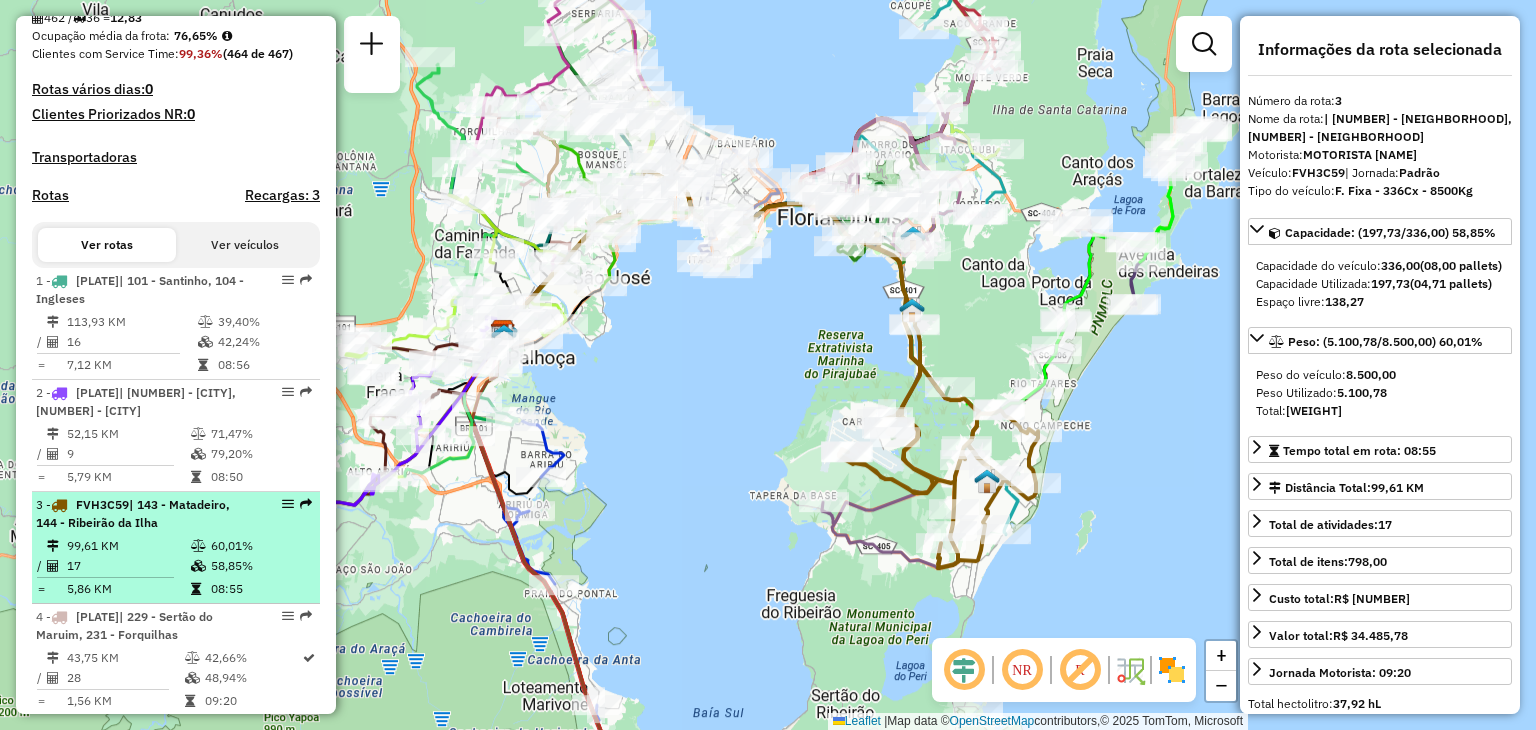 click on "3       [PLATE]   | [NUMBER] - [NEIGHBORHOOD], [NUMBER] - [NEIGHBORHOOD]" at bounding box center (176, 514) 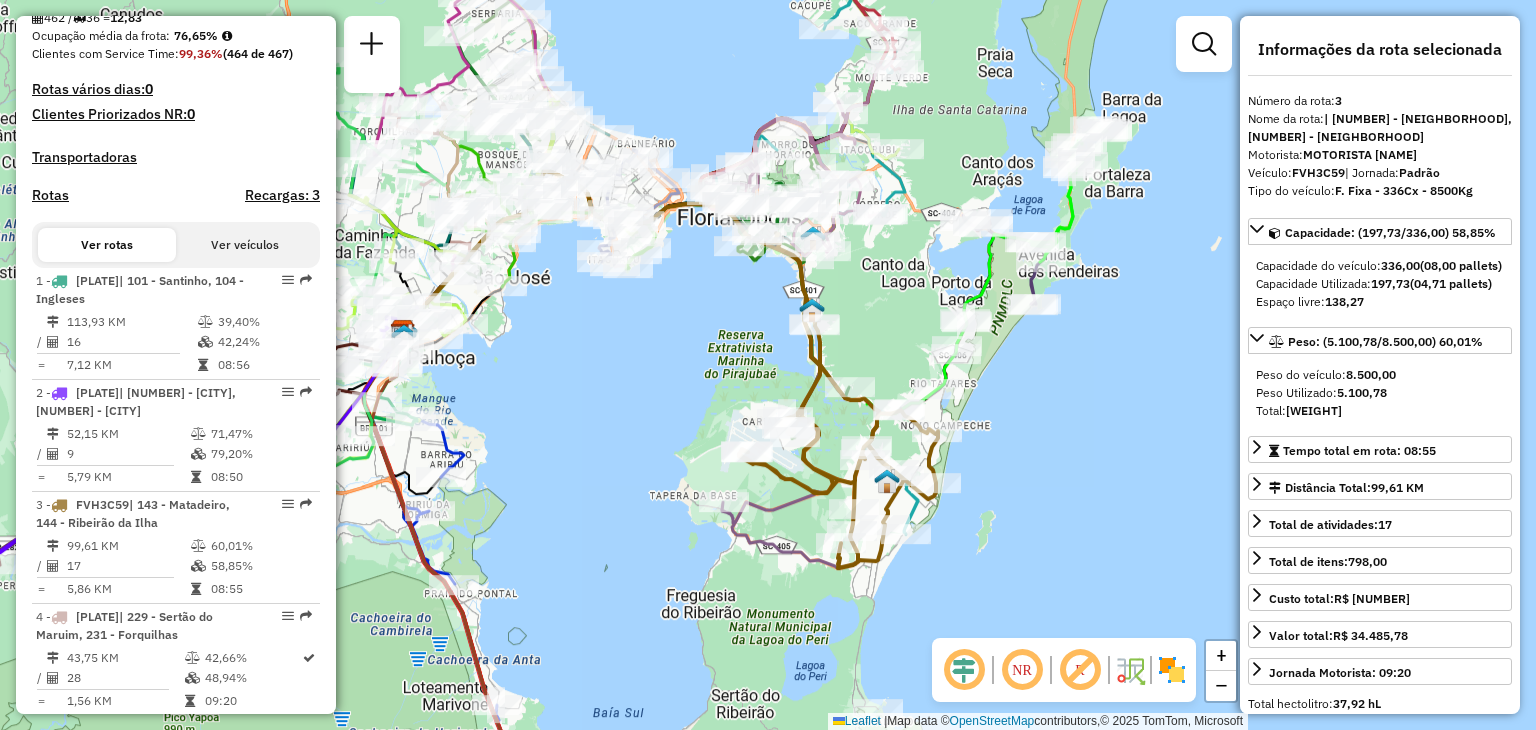 drag, startPoint x: 792, startPoint y: 384, endPoint x: 724, endPoint y: 421, distance: 77.41447 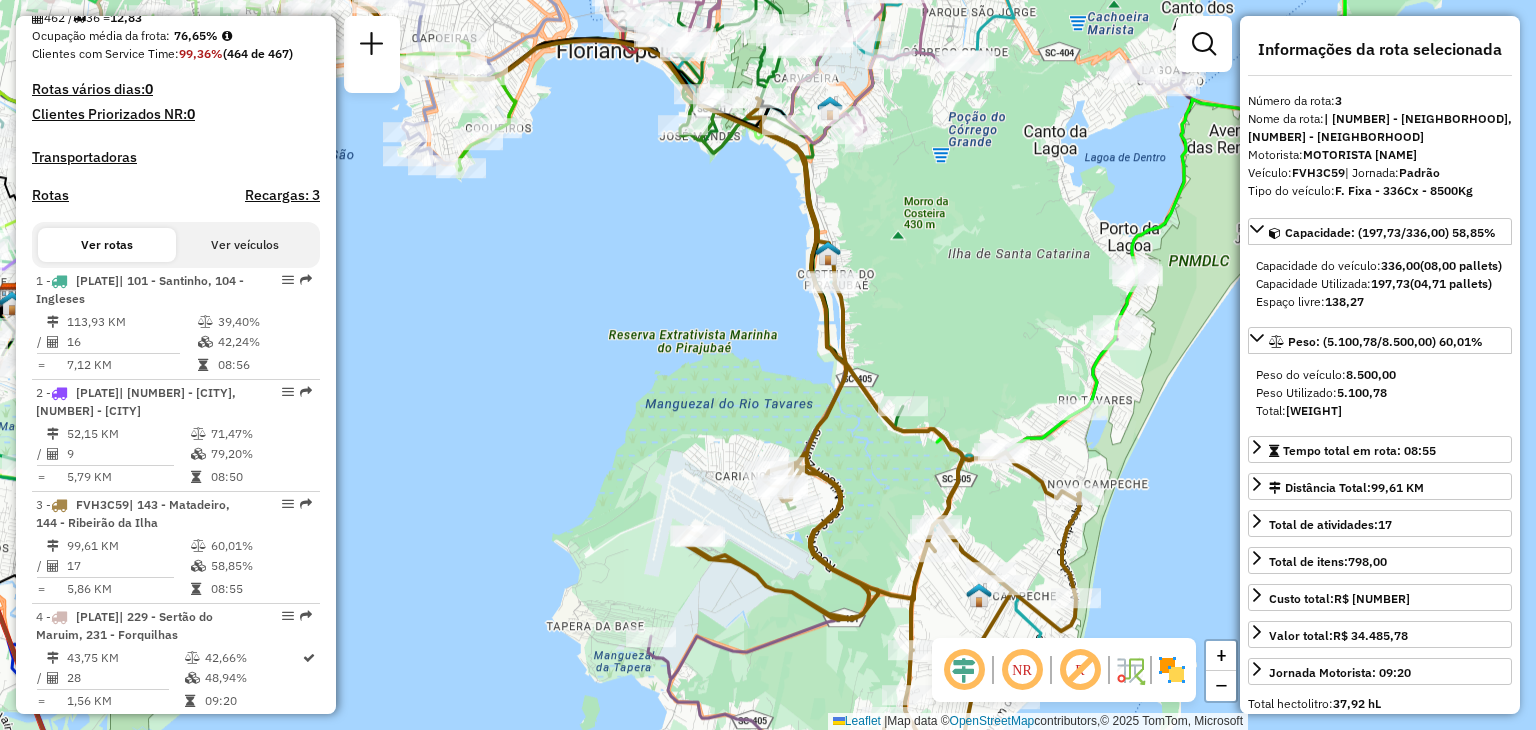 drag, startPoint x: 556, startPoint y: 321, endPoint x: 621, endPoint y: 393, distance: 97 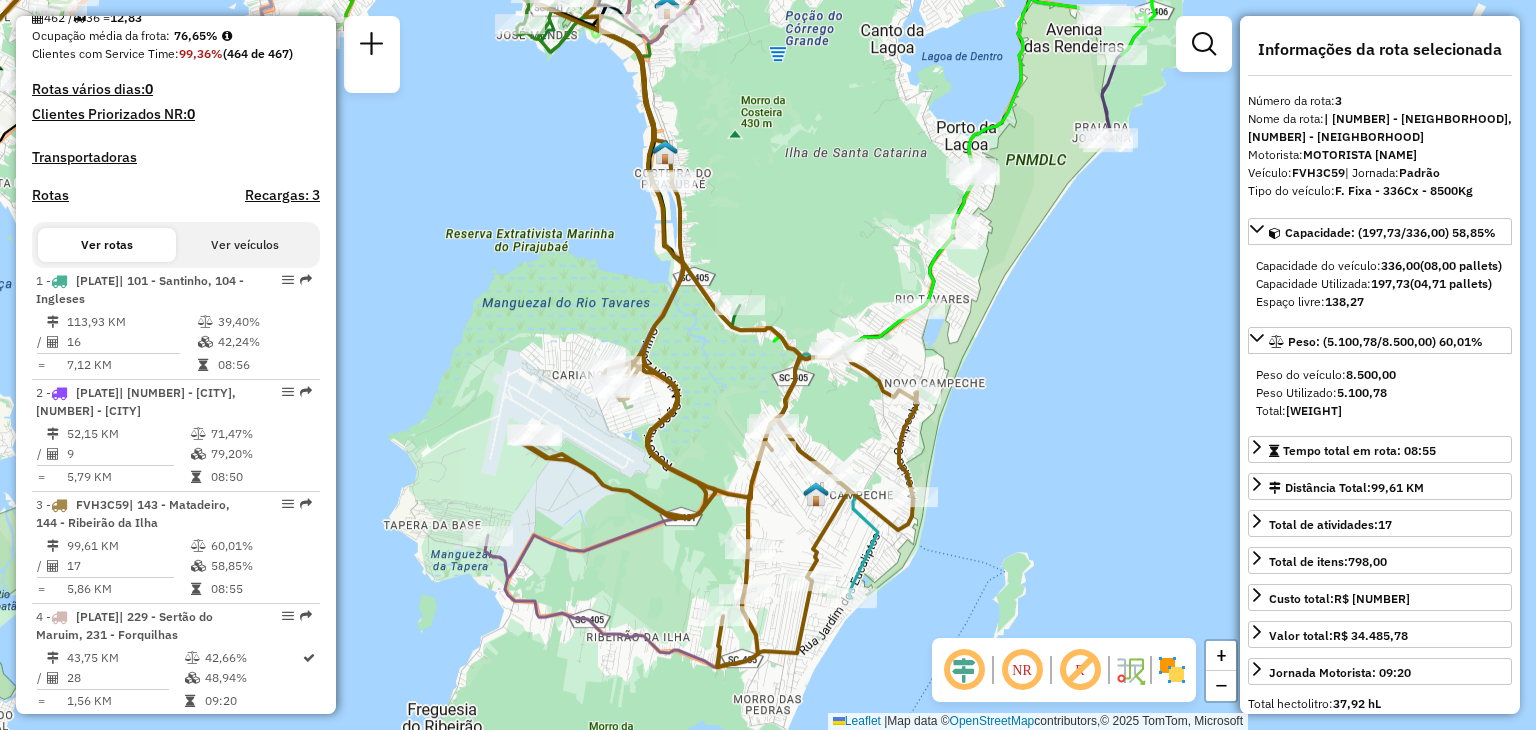 drag, startPoint x: 730, startPoint y: 410, endPoint x: 578, endPoint y: 328, distance: 172.70784 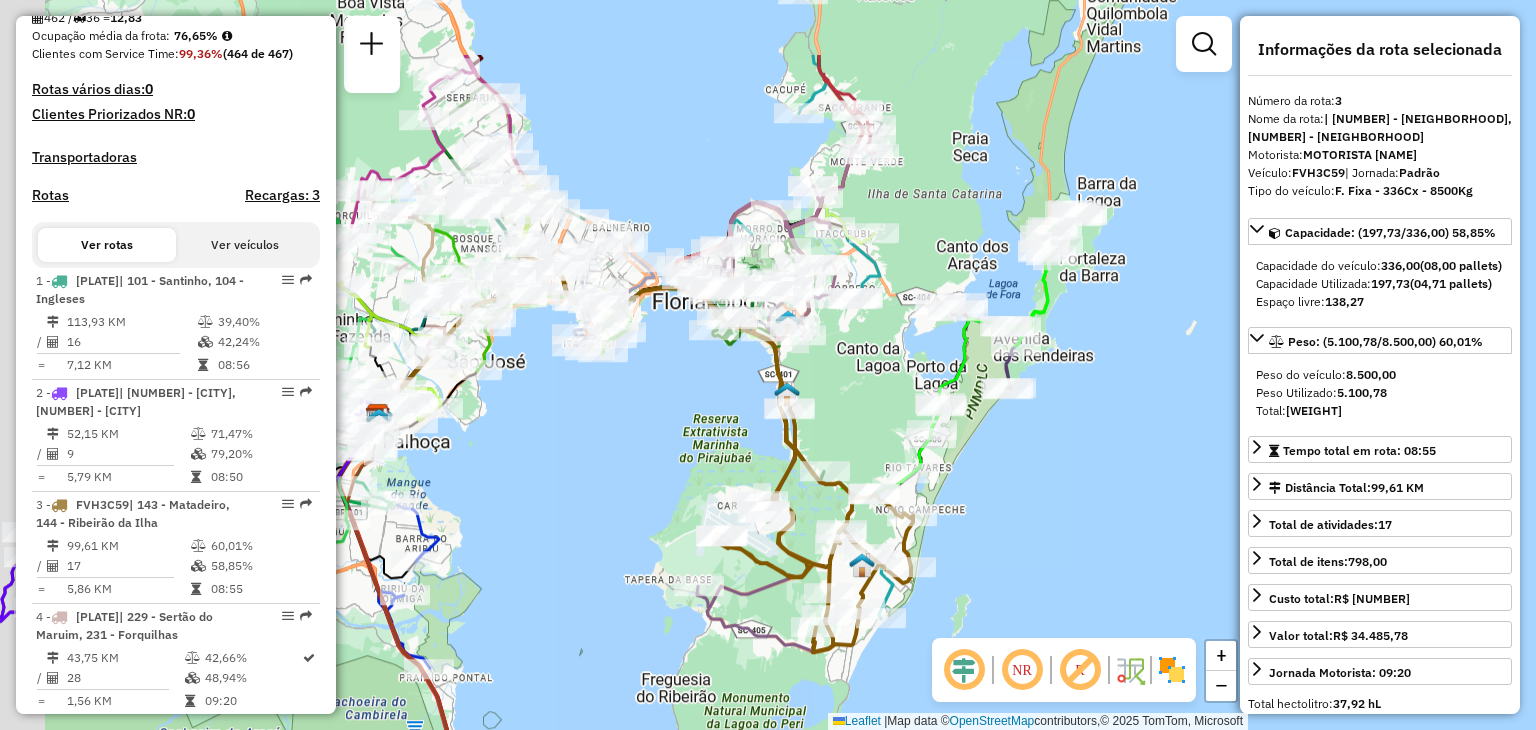 drag, startPoint x: 718, startPoint y: 258, endPoint x: 846, endPoint y: 388, distance: 182.43903 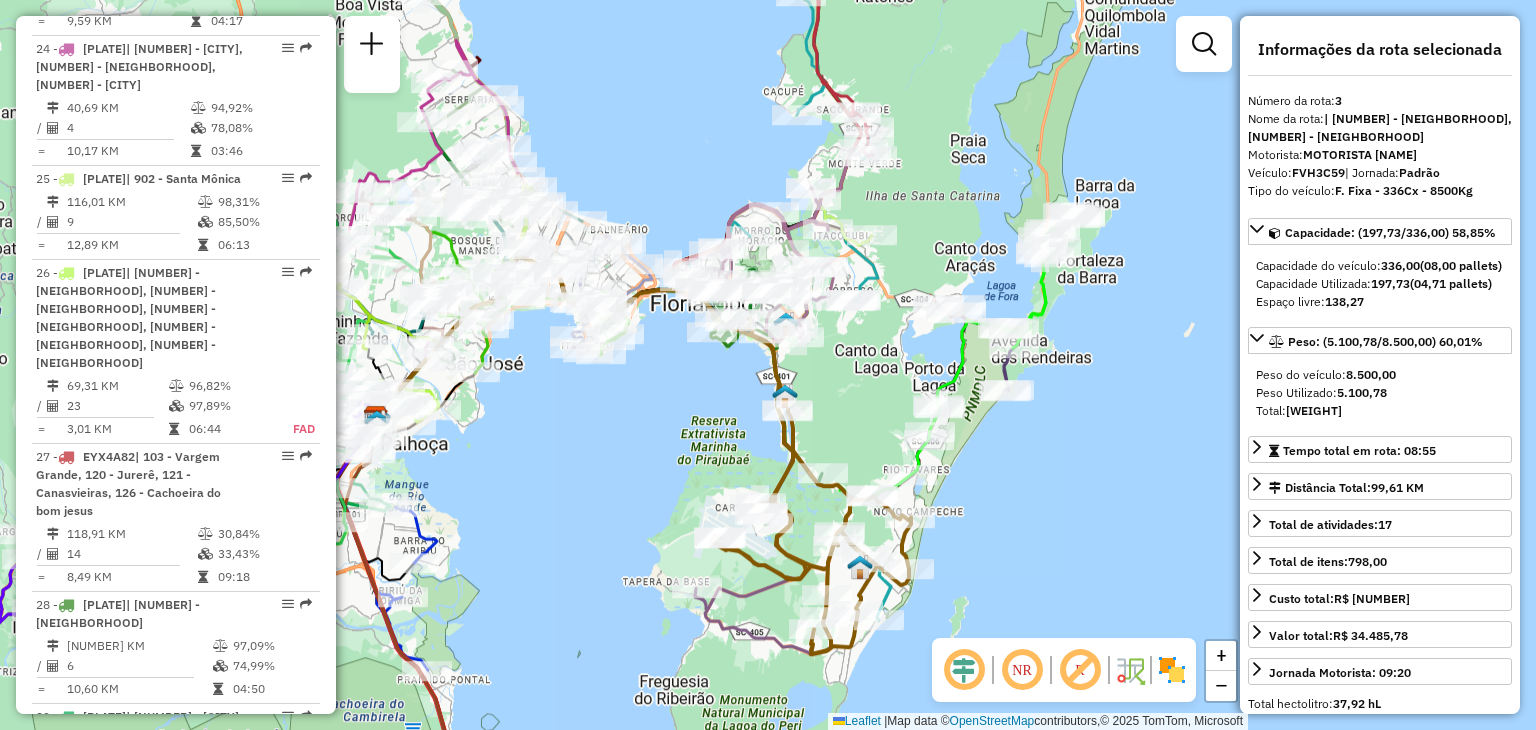 scroll, scrollTop: 3600, scrollLeft: 0, axis: vertical 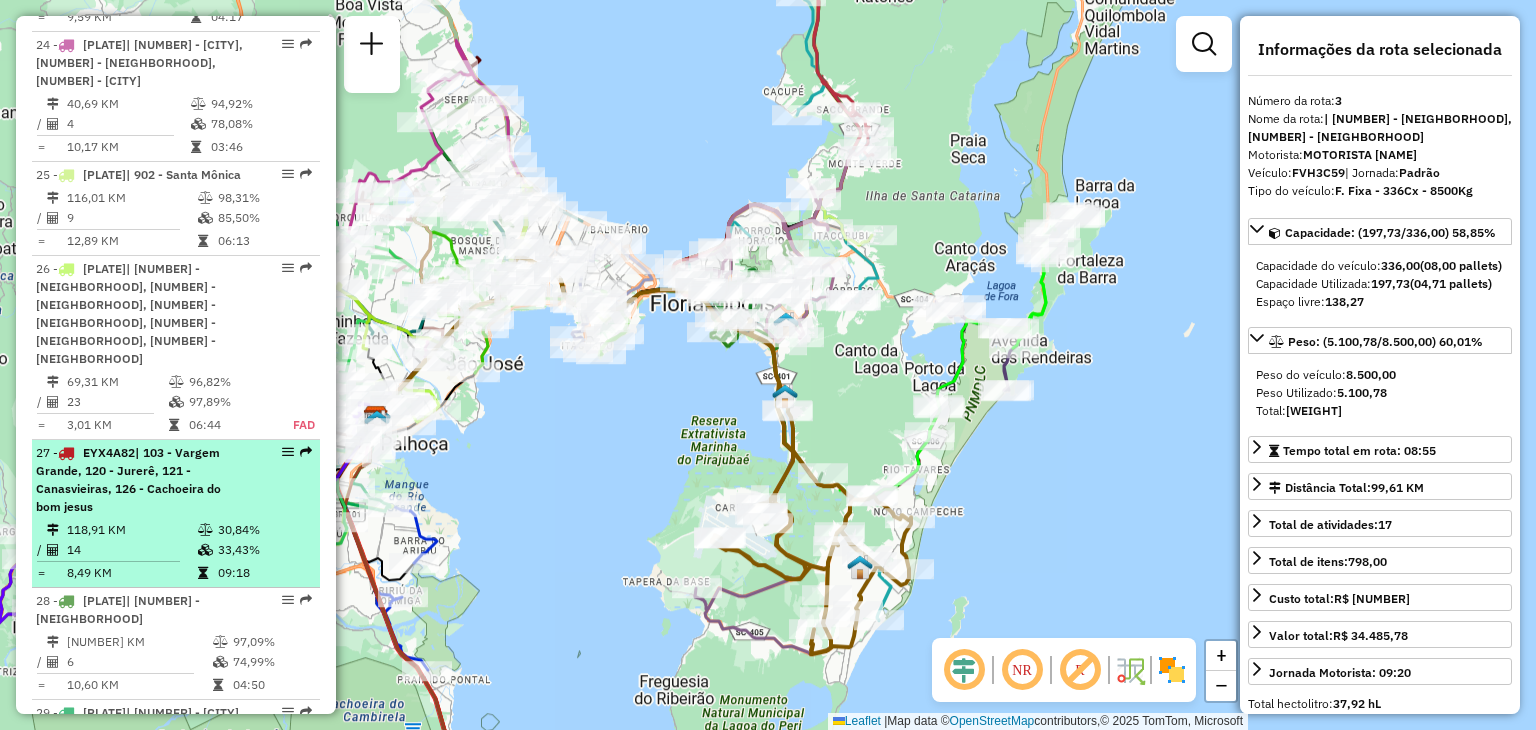 click at bounding box center [288, 452] 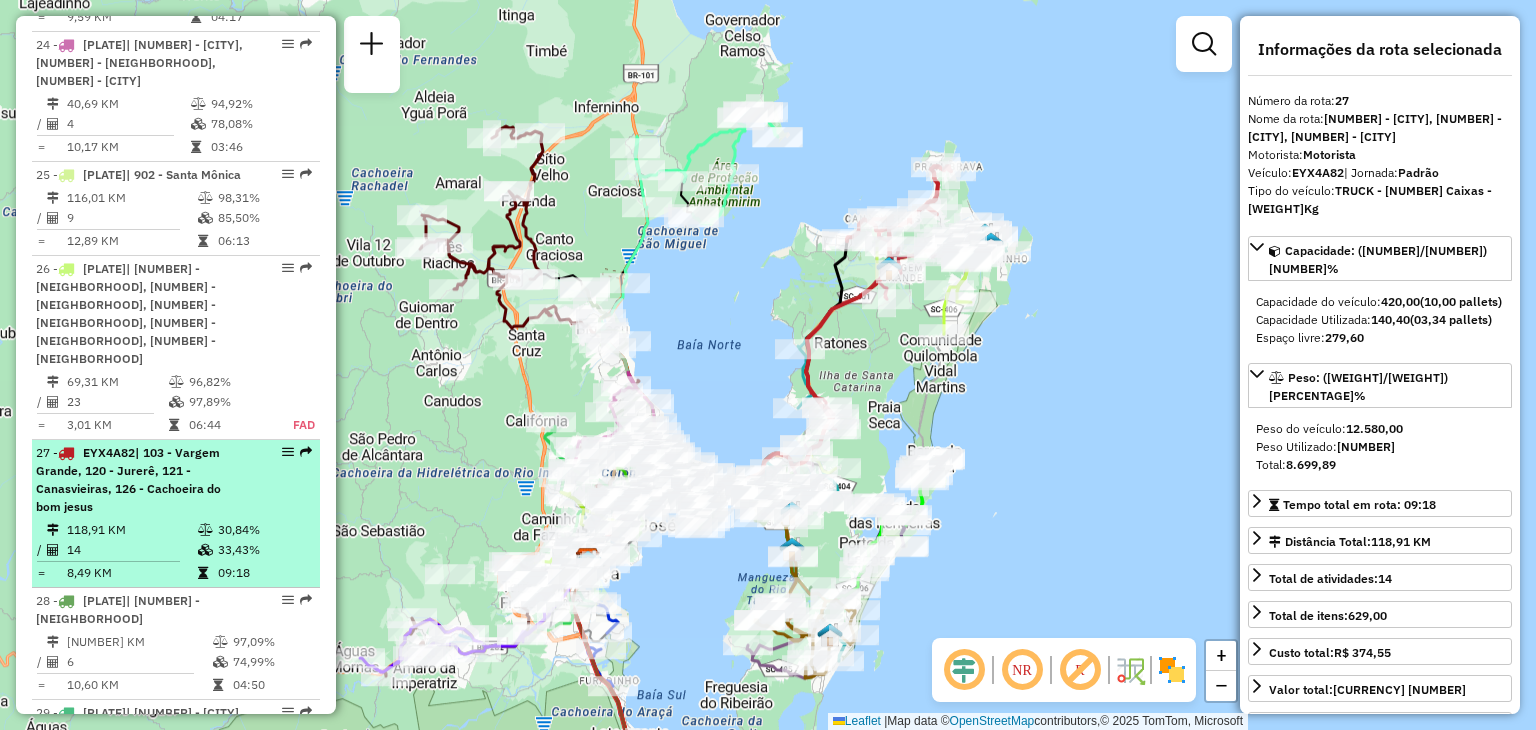 click at bounding box center [282, 452] 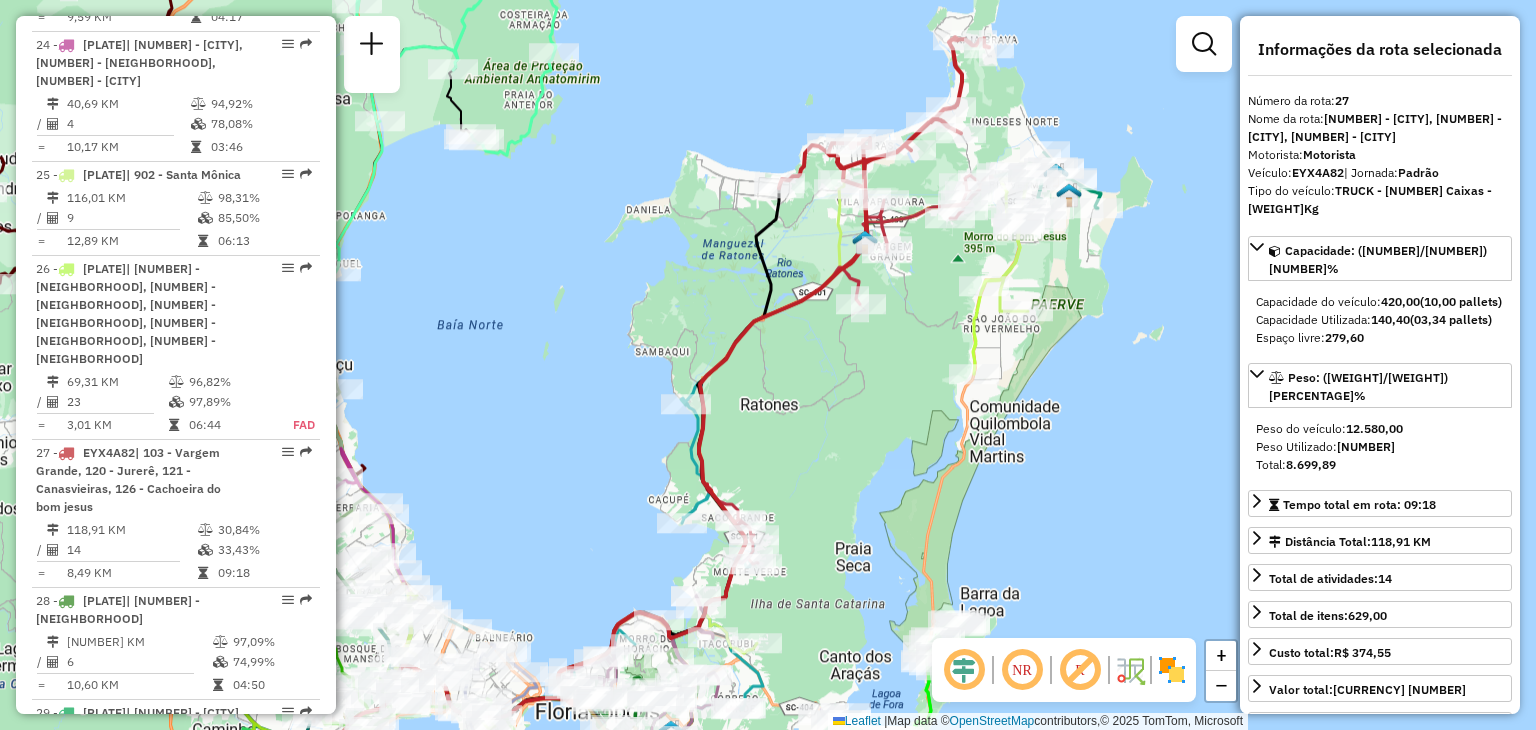 drag, startPoint x: 1045, startPoint y: 342, endPoint x: 924, endPoint y: 382, distance: 127.440186 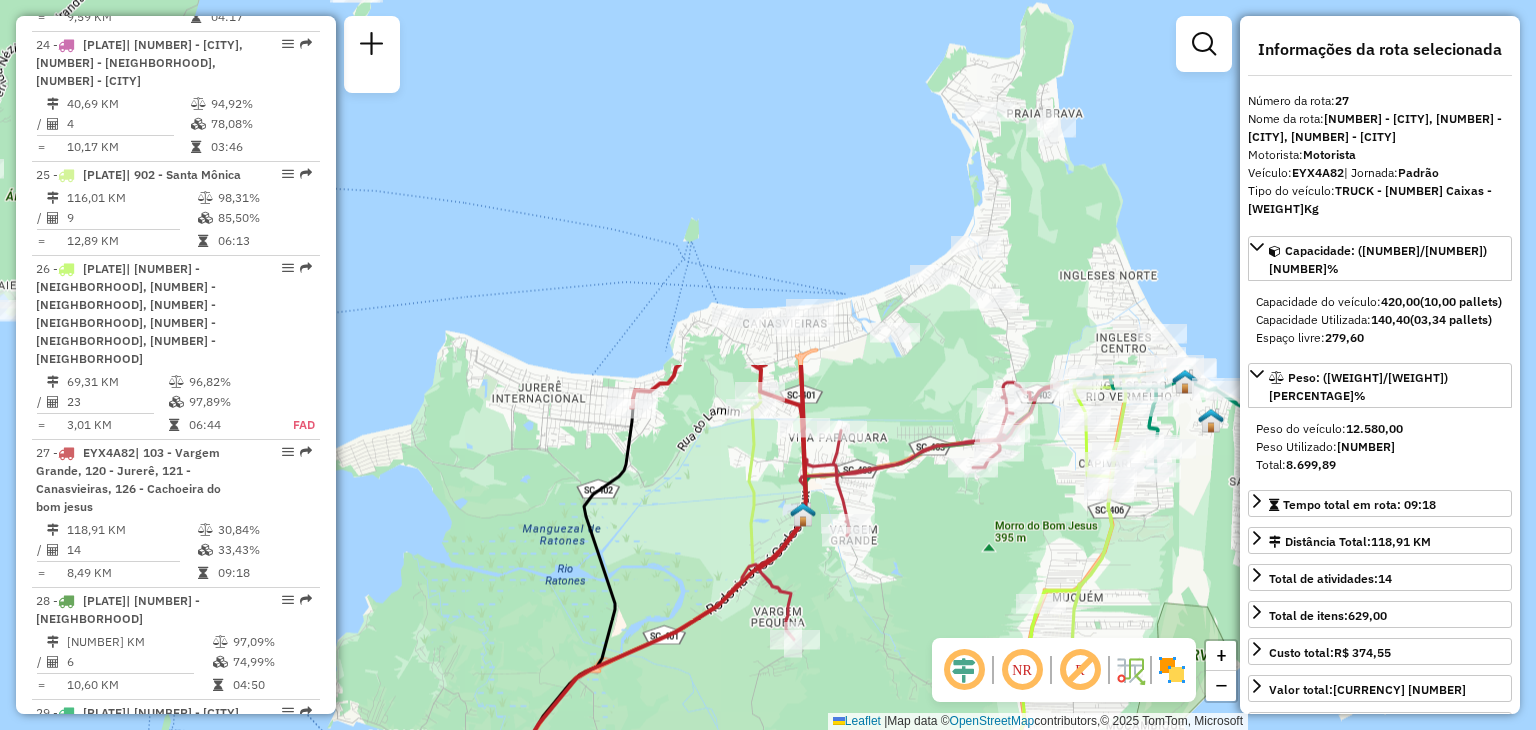 drag, startPoint x: 898, startPoint y: 313, endPoint x: 838, endPoint y: 750, distance: 441.09976 